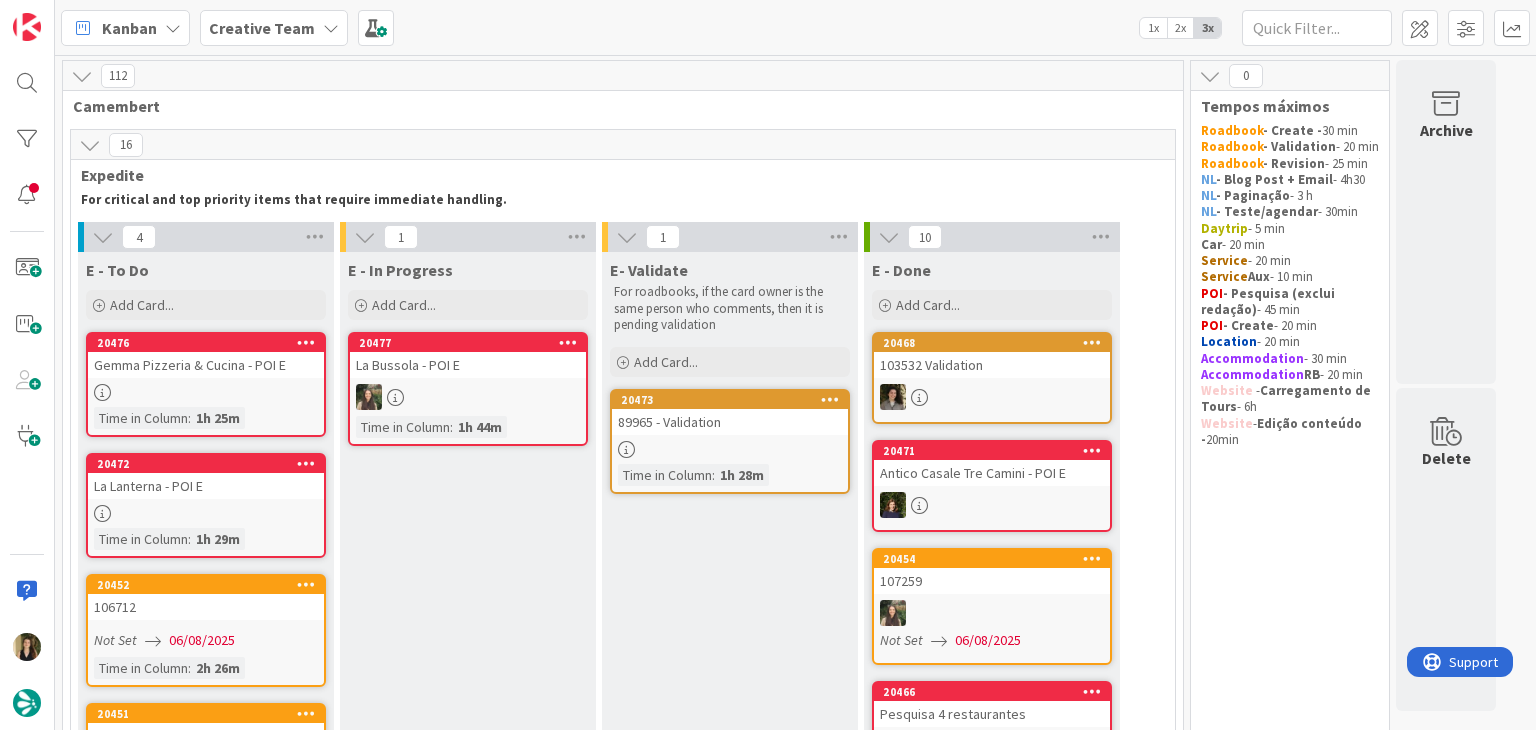 scroll, scrollTop: 0, scrollLeft: 0, axis: both 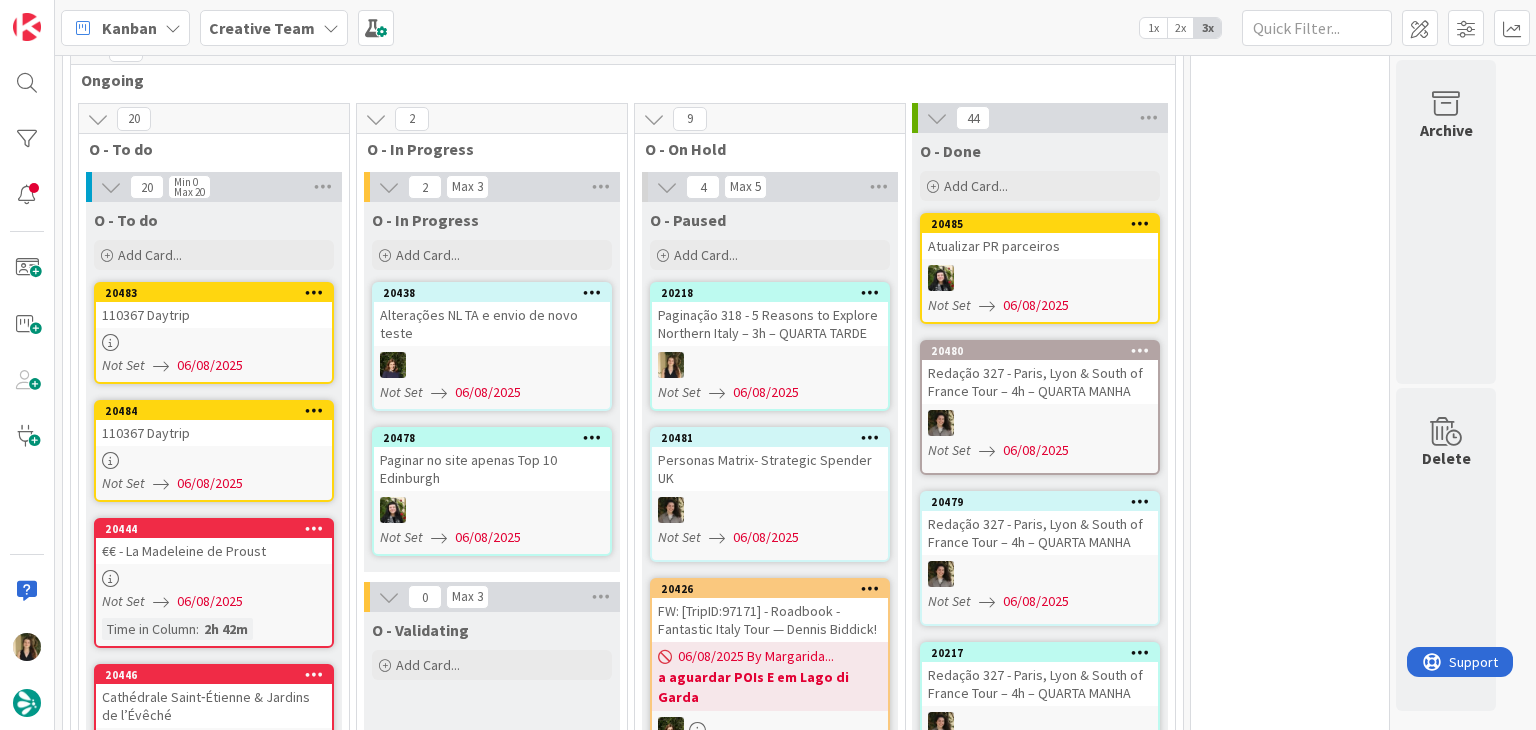 click on "€€ - La Madeleine de Proust" at bounding box center [214, 551] 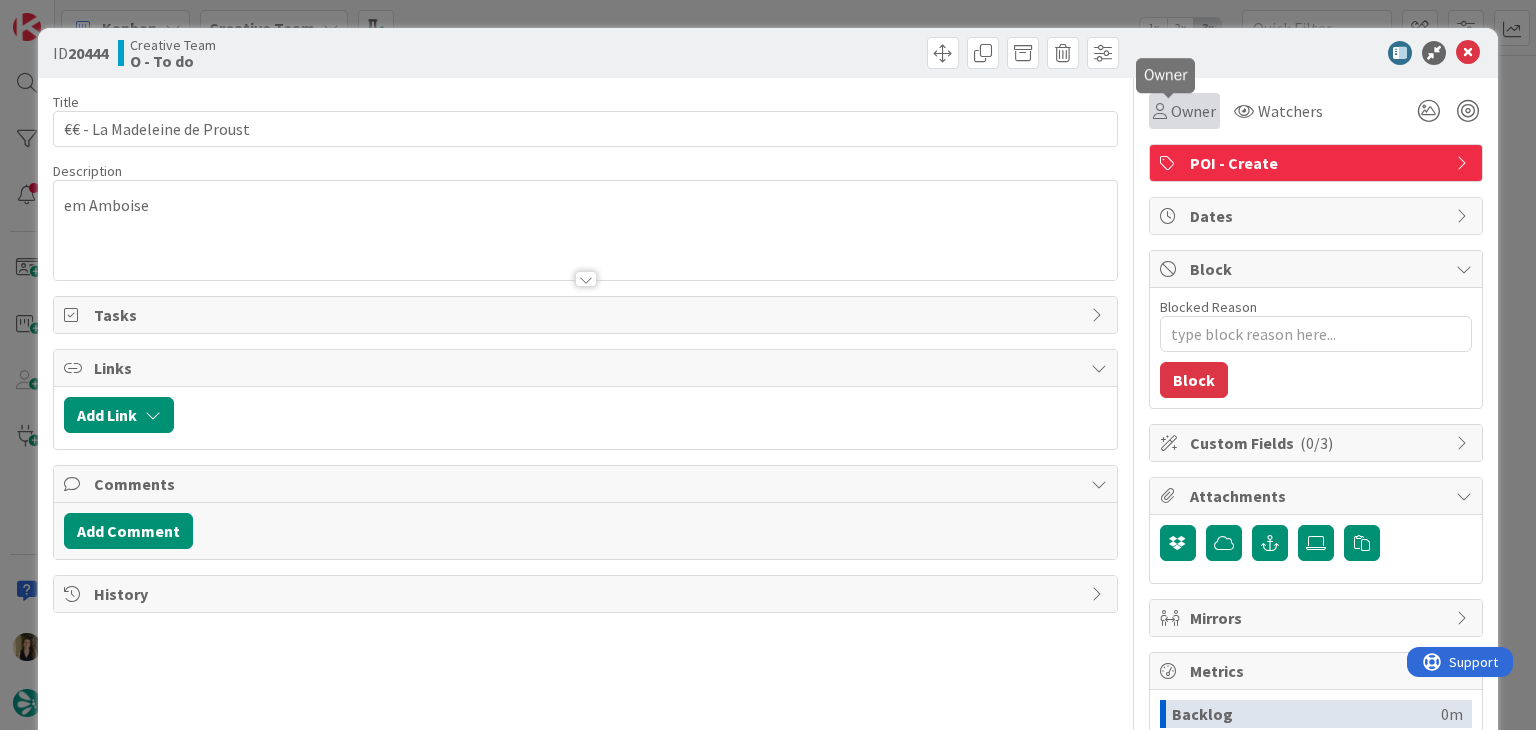 click on "Owner" at bounding box center [1193, 111] 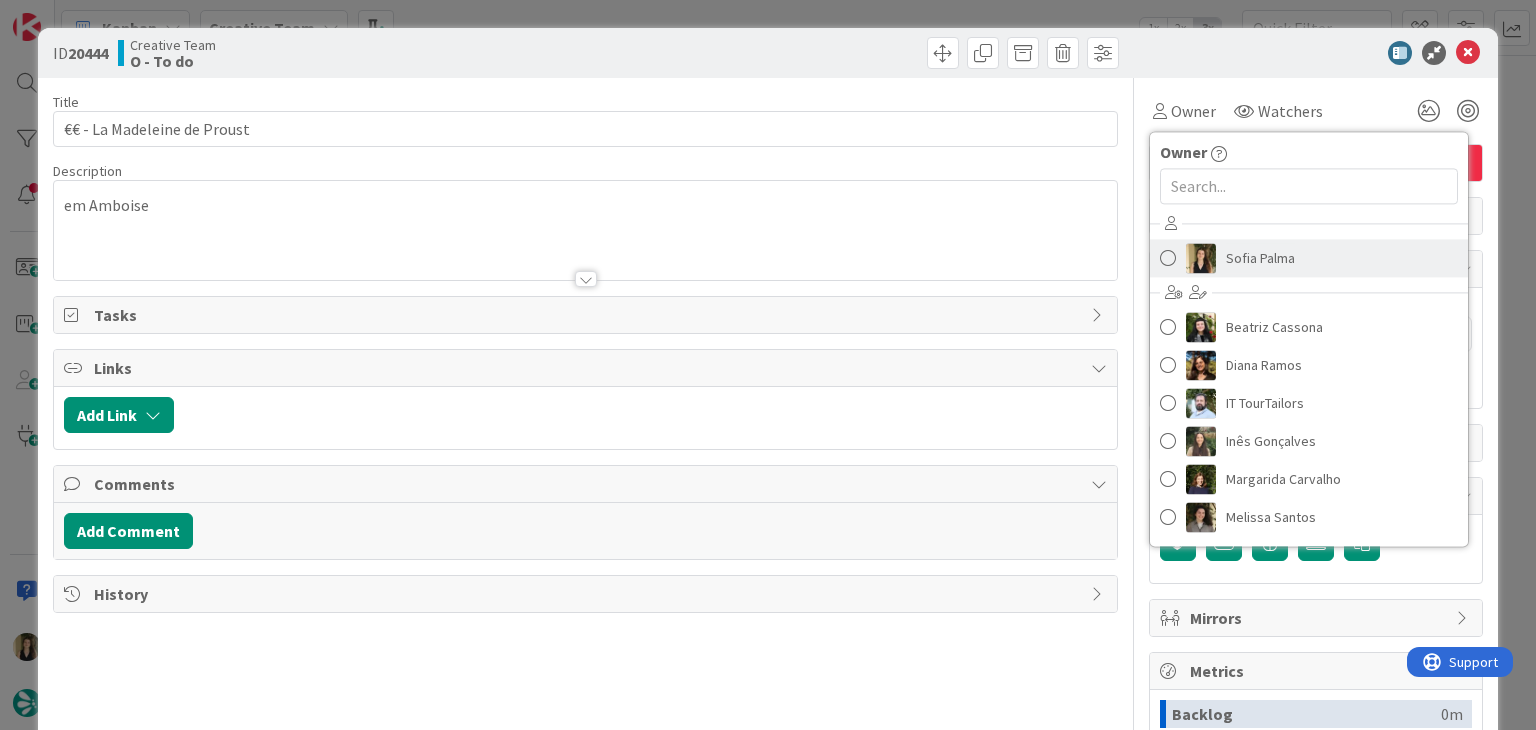 click on "Sofia Palma" at bounding box center (1260, 258) 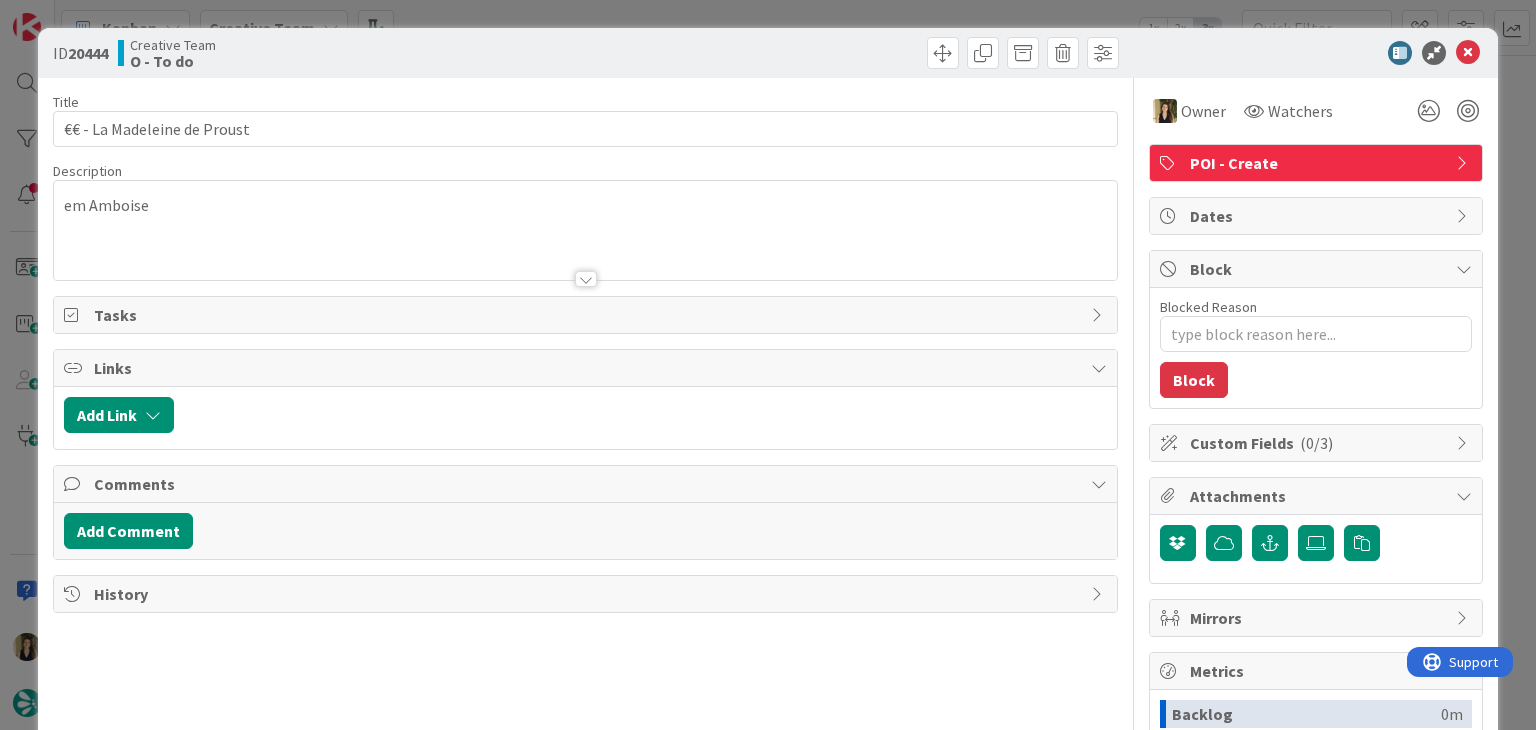 scroll, scrollTop: 0, scrollLeft: 0, axis: both 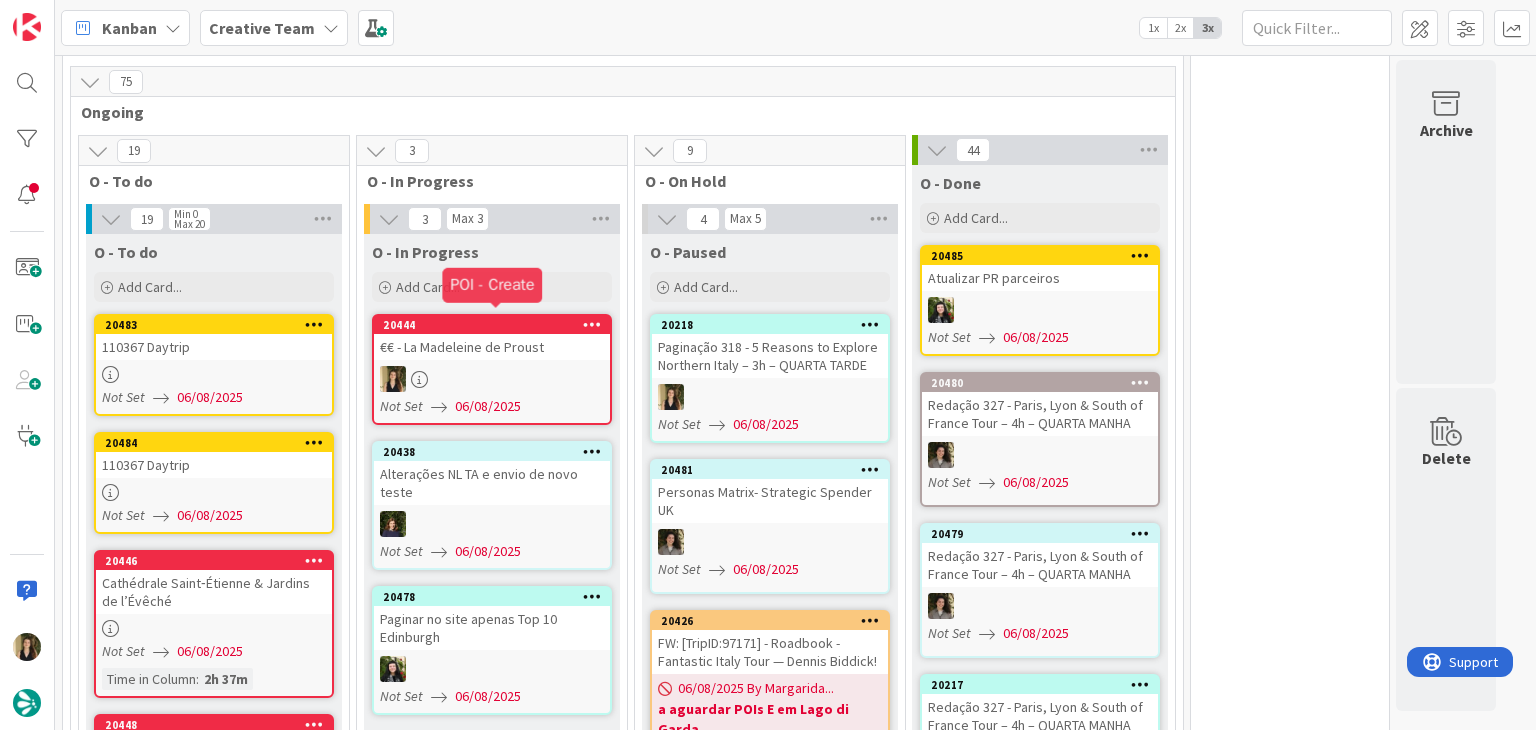 click on "20444 €€ - La Madeleine de Proust Not Set 06/08/2025" at bounding box center [492, 369] 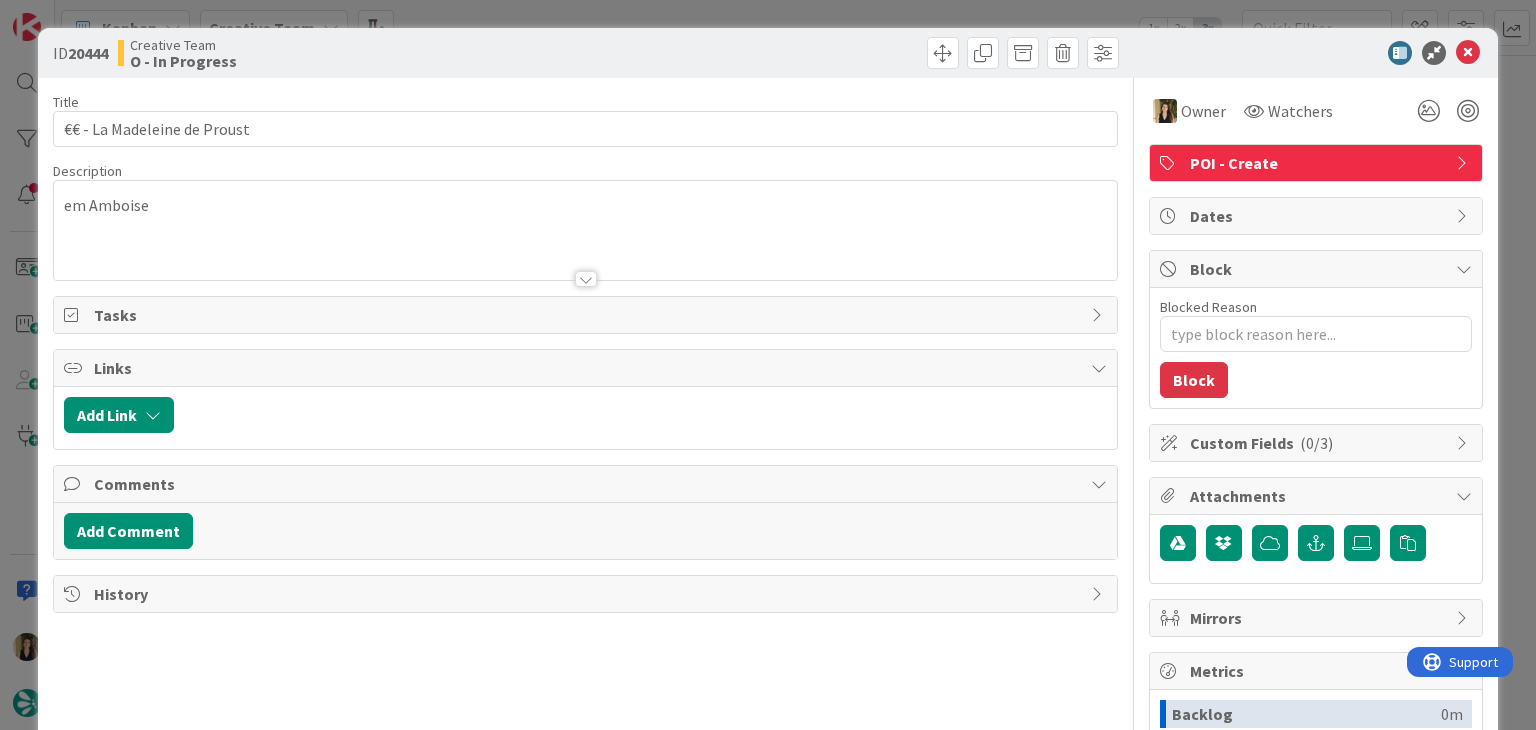 type on "x" 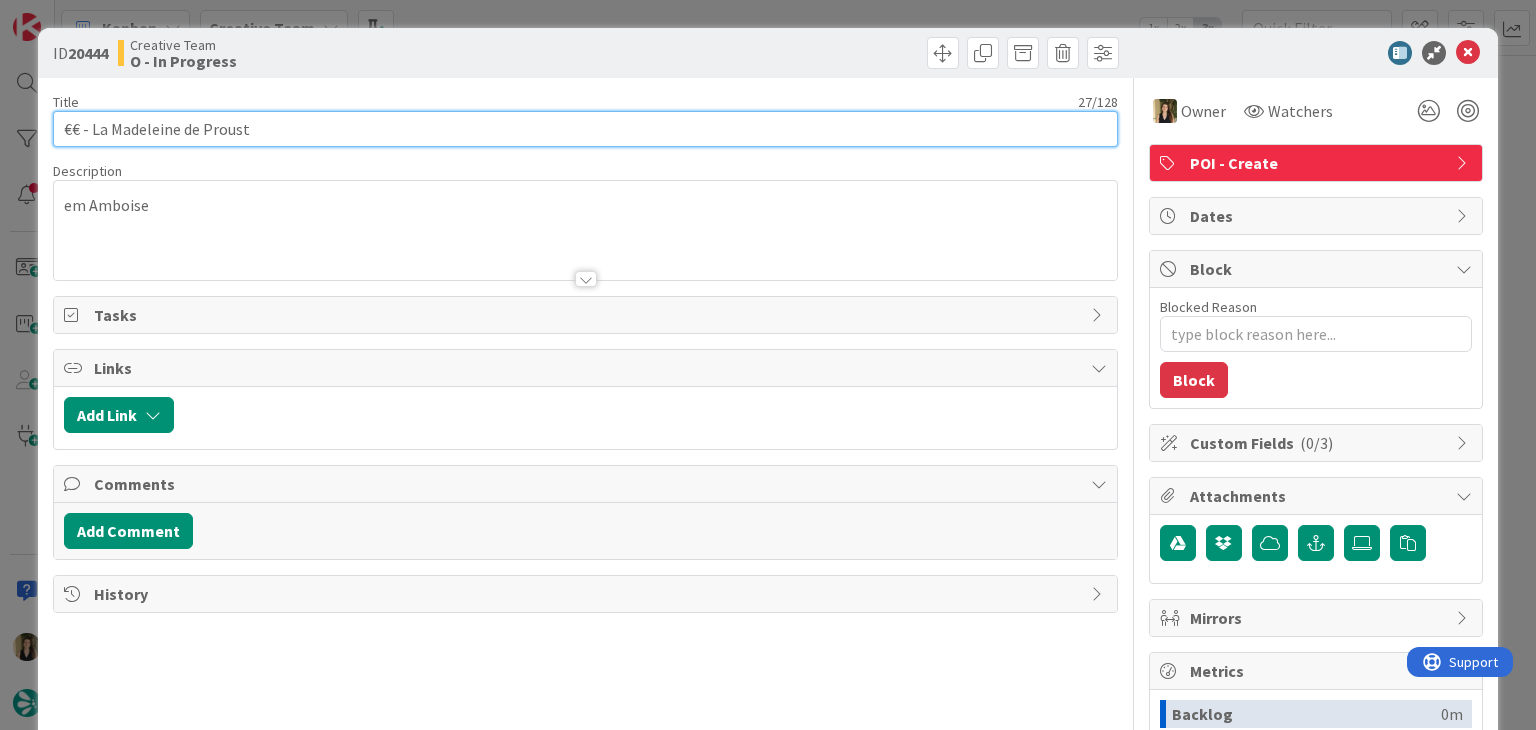 click on "€€ - La Madeleine de Proust" at bounding box center (585, 129) 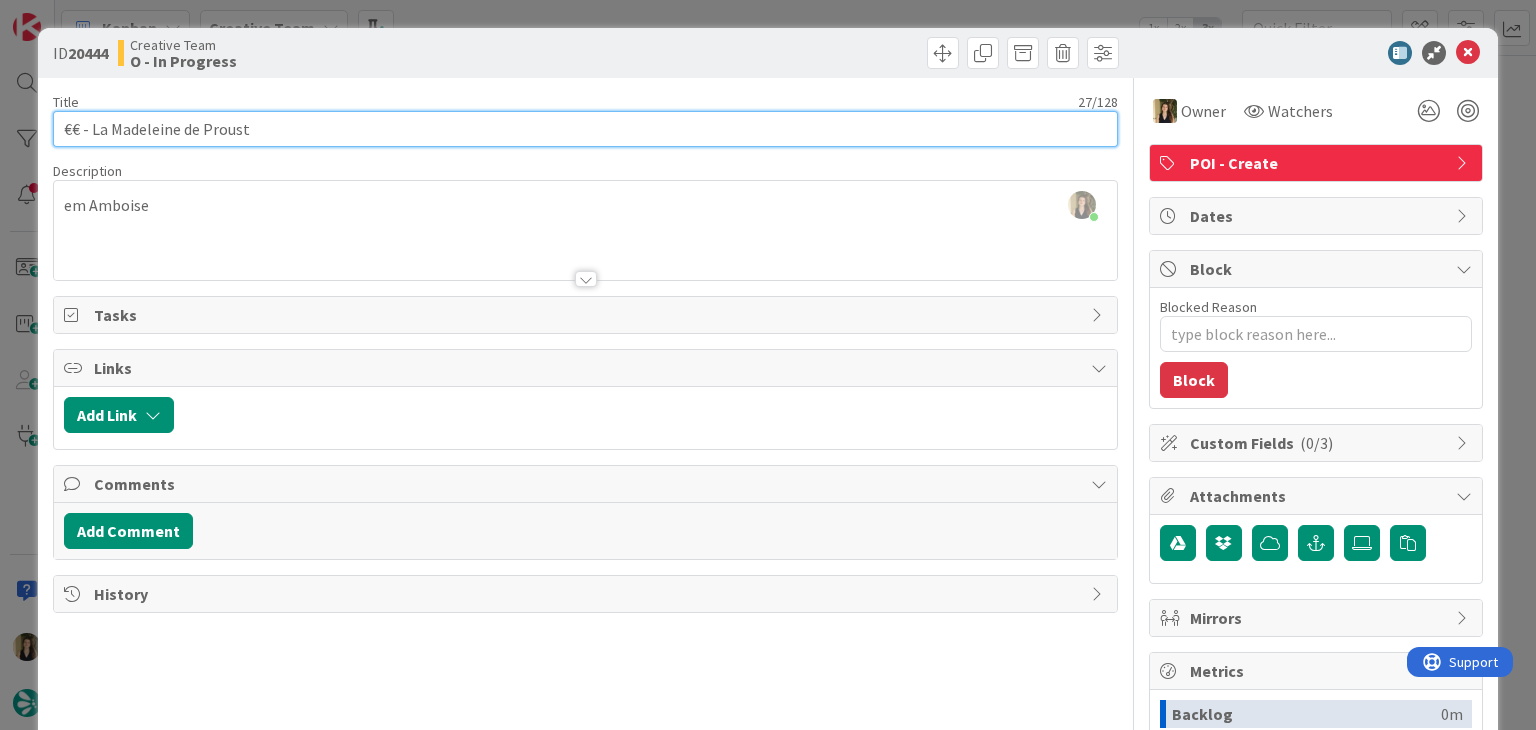 drag, startPoint x: 291, startPoint y: 115, endPoint x: 302, endPoint y: 118, distance: 11.401754 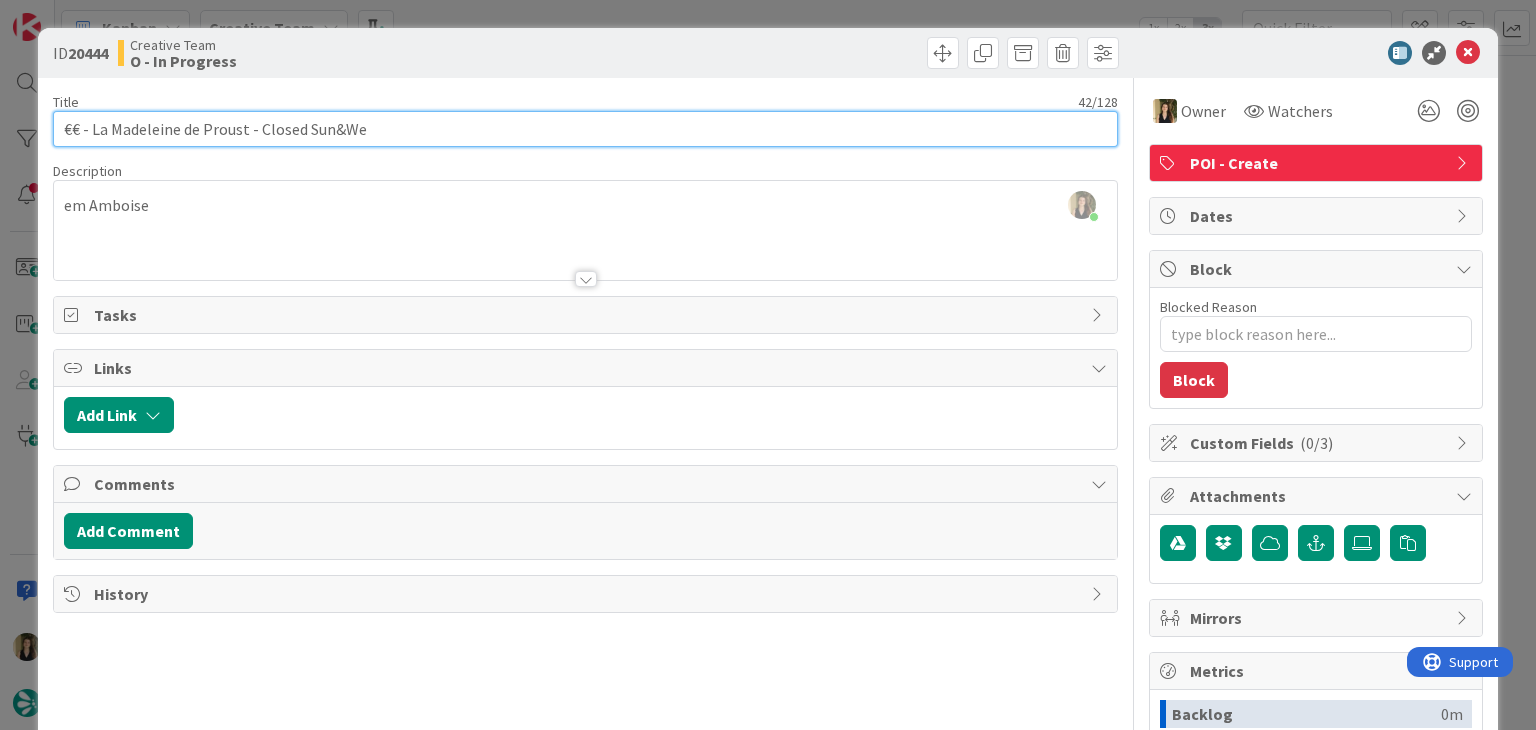 type on "€€ - La Madeleine de Proust - Closed Sun&Wed" 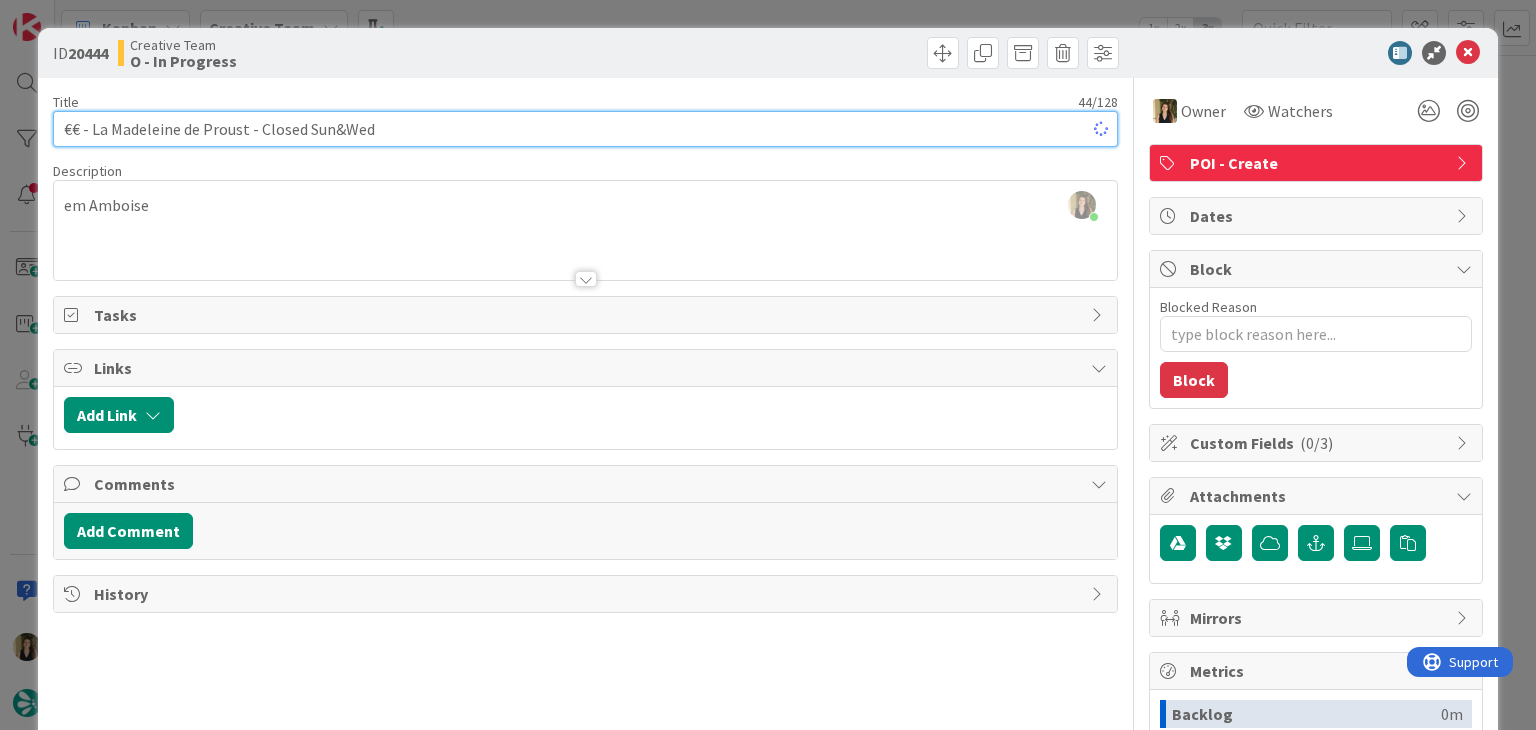 type on "x" 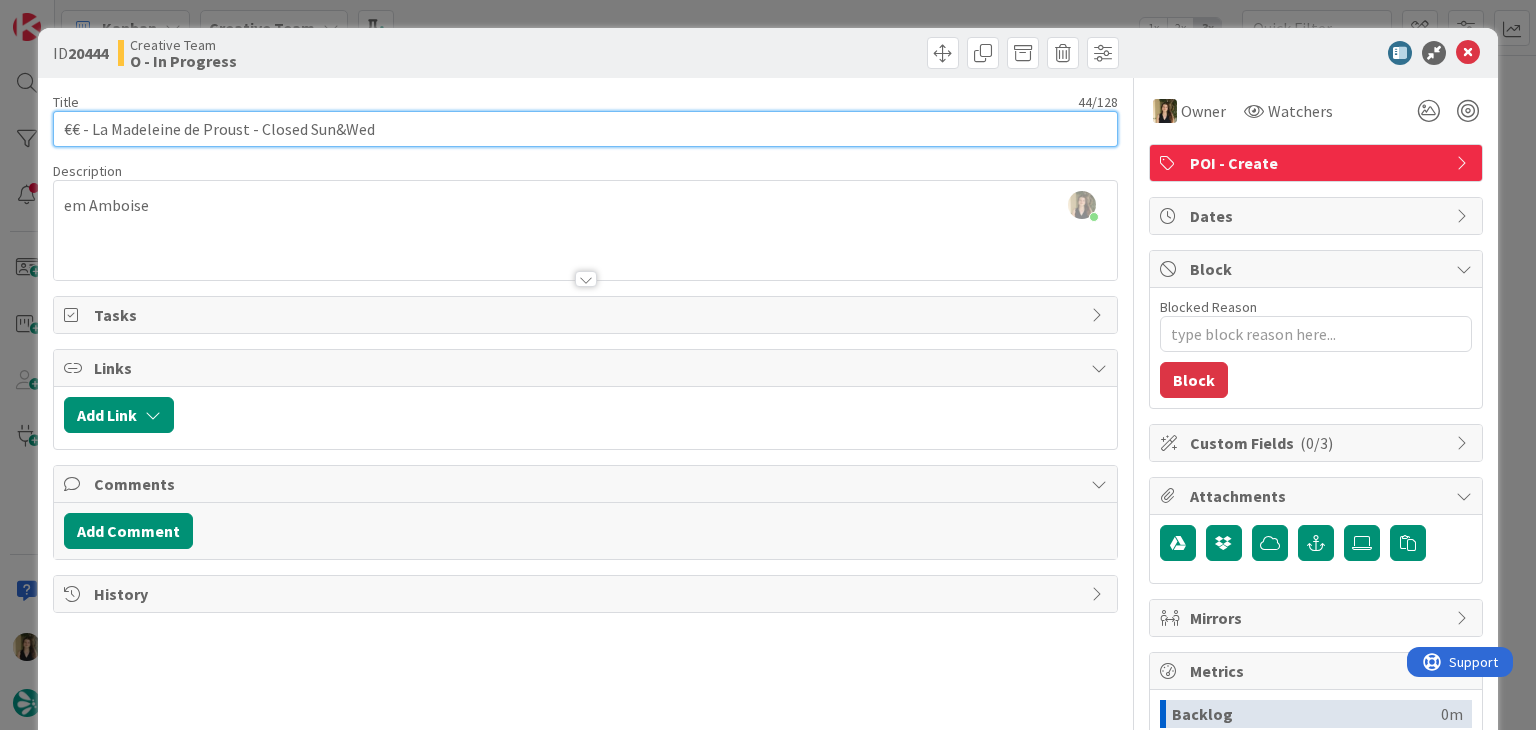 drag, startPoint x: 382, startPoint y: 126, endPoint x: 56, endPoint y: 129, distance: 326.0138 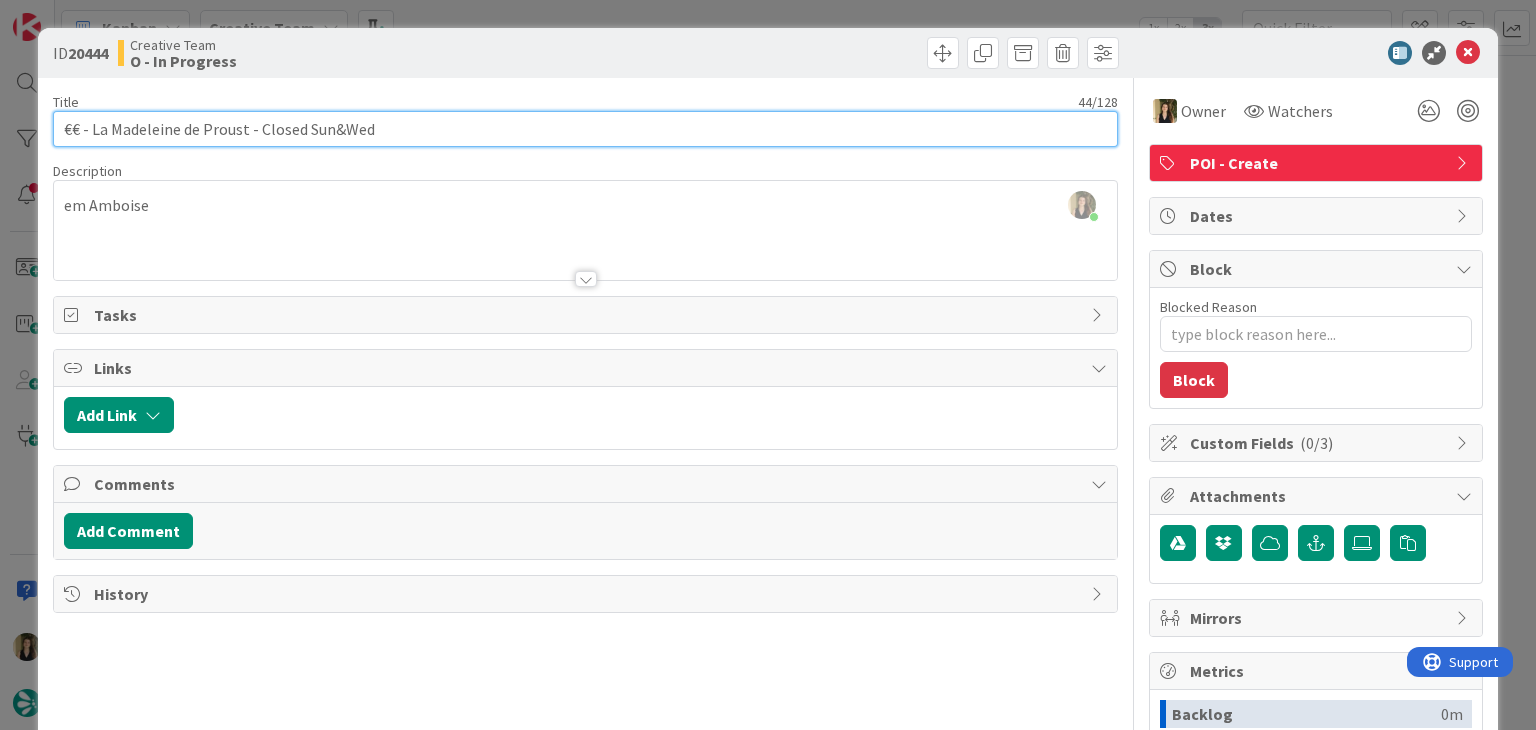 type on "€€ - La Madeleine de Proust - Closed Sun&Wed" 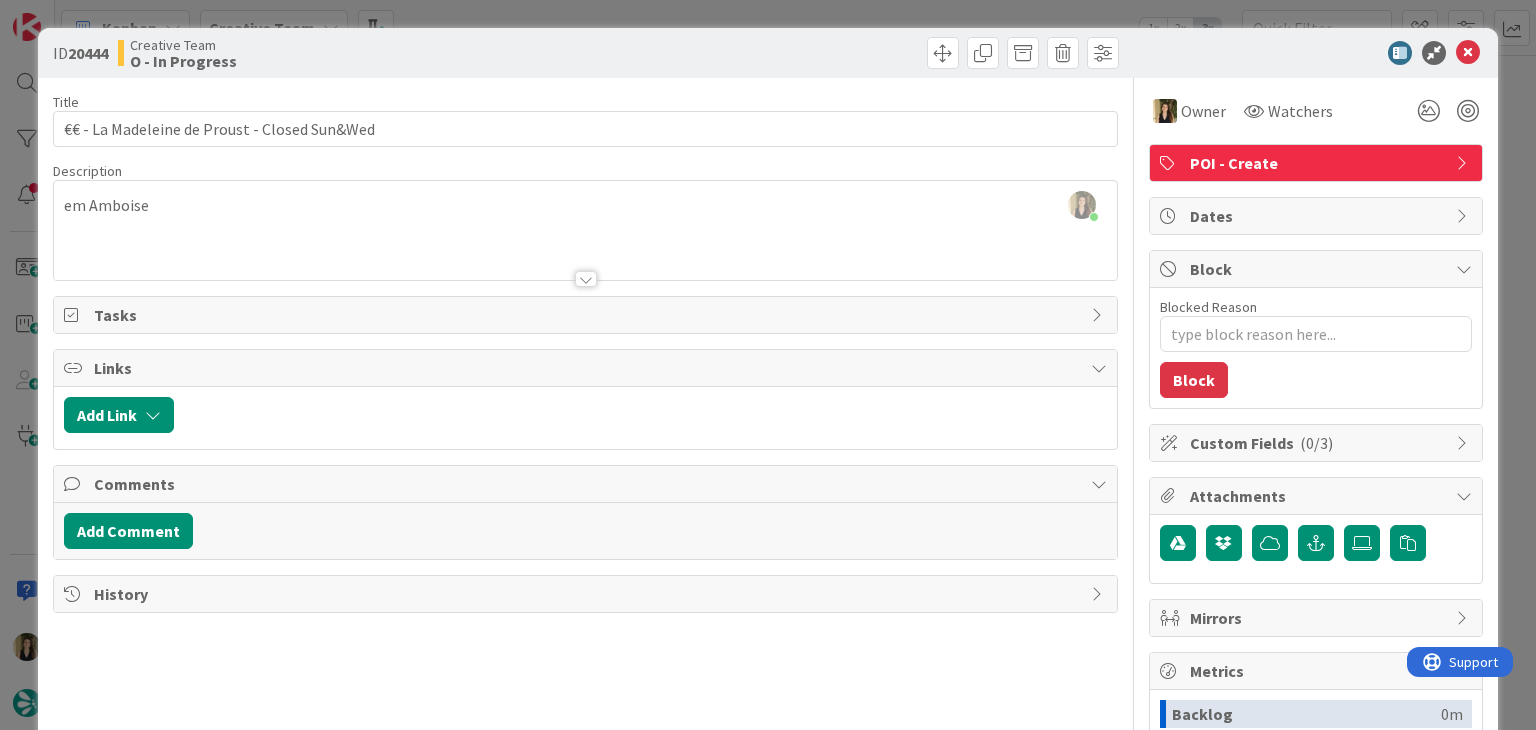 drag, startPoint x: 439, startPoint y: 42, endPoint x: 473, endPoint y: 1, distance: 53.263496 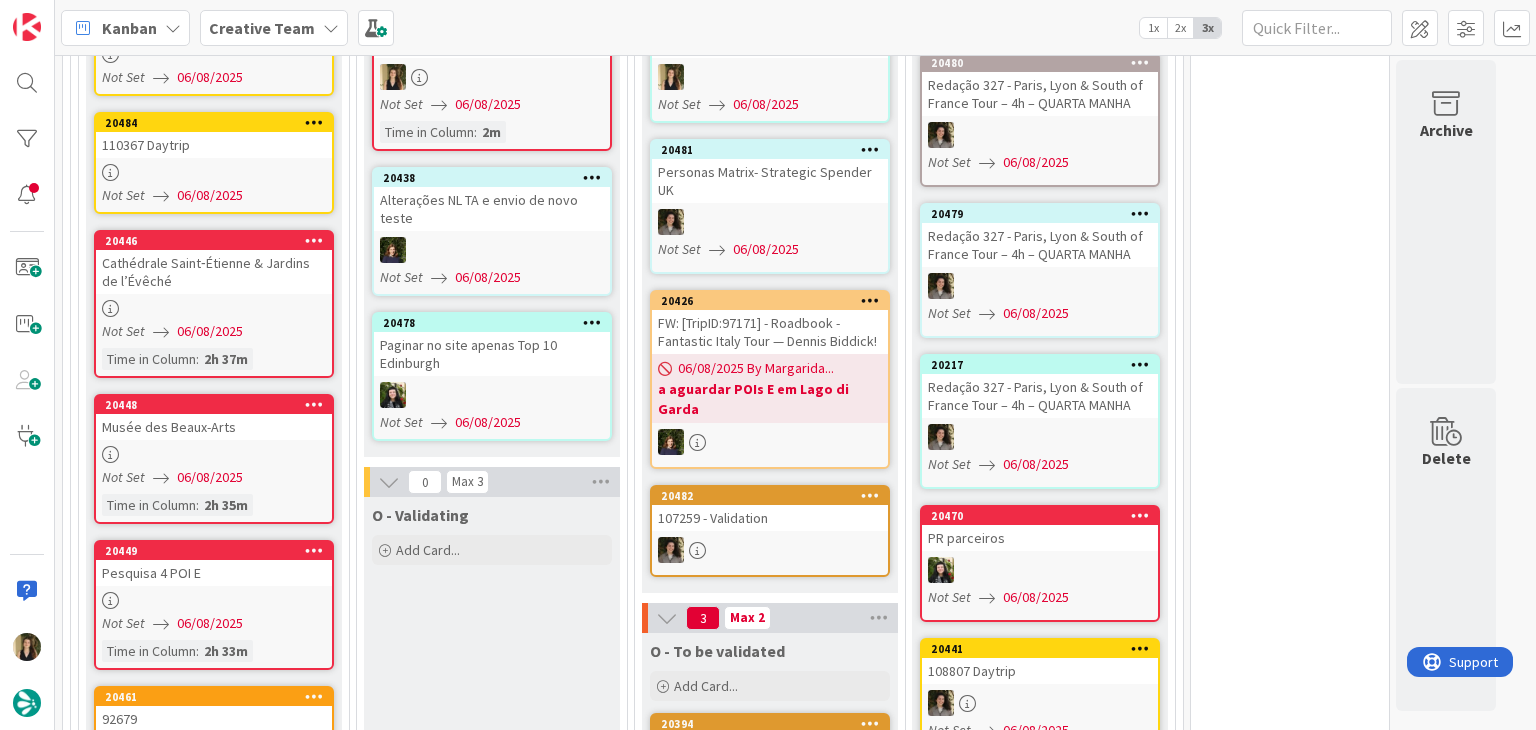scroll, scrollTop: 1635, scrollLeft: 0, axis: vertical 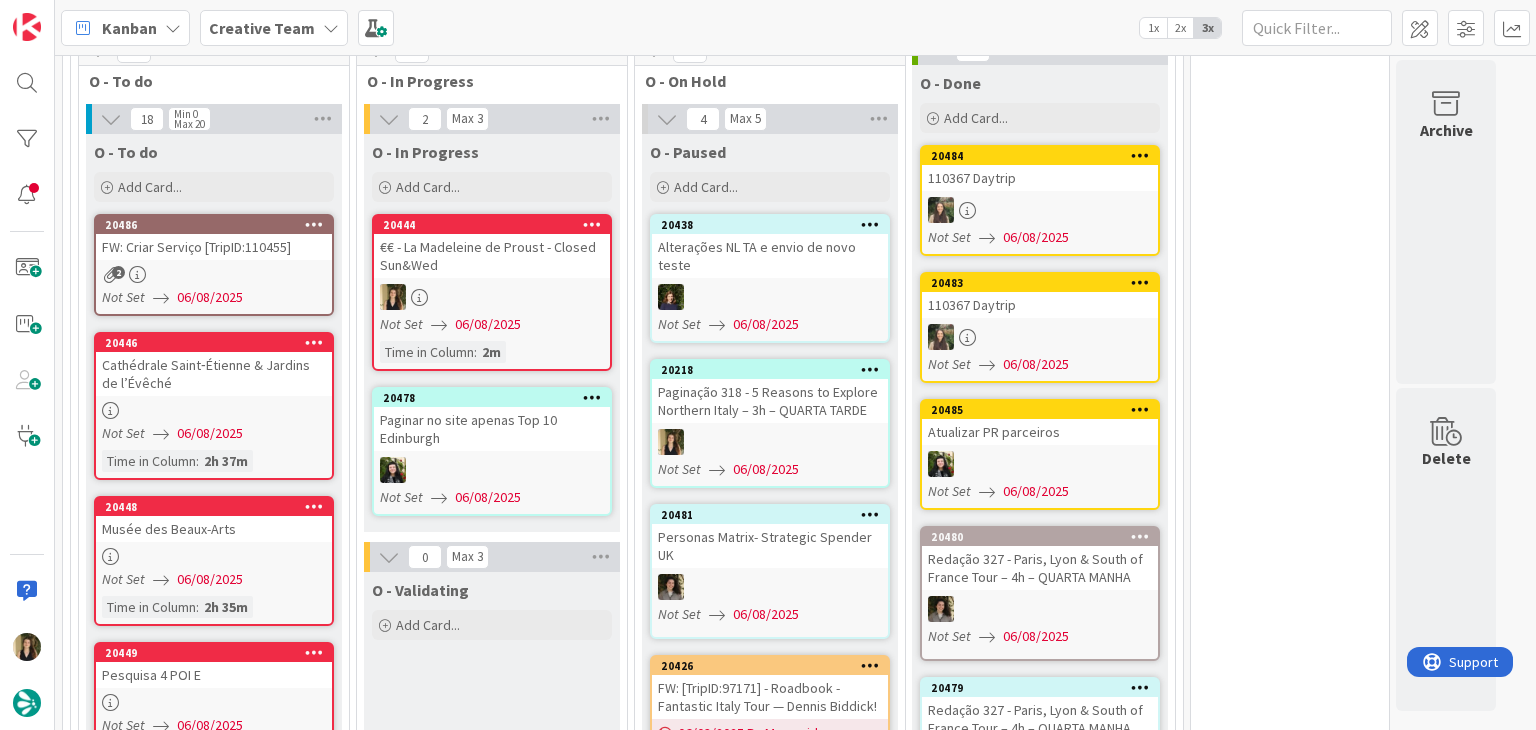 click at bounding box center (492, 297) 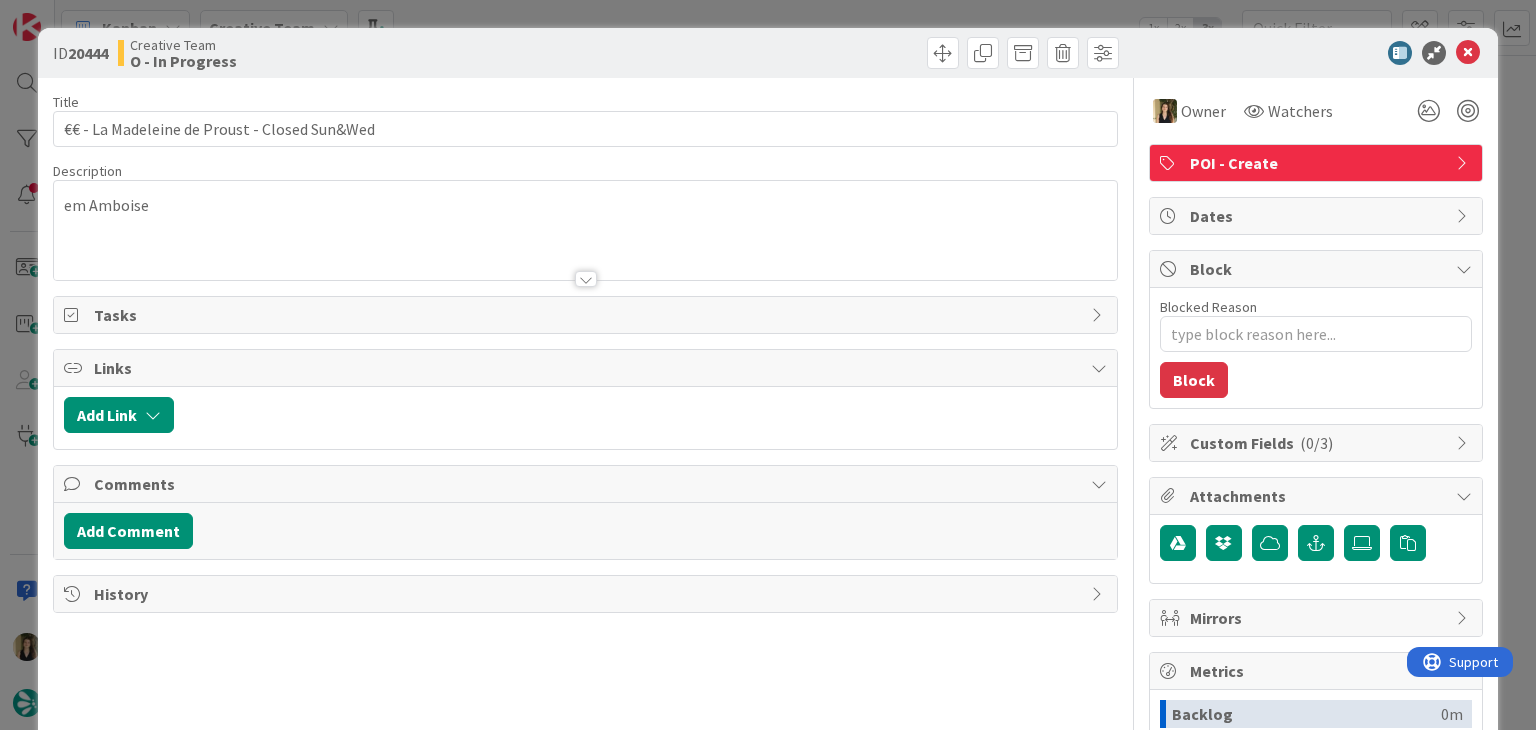 scroll, scrollTop: 0, scrollLeft: 0, axis: both 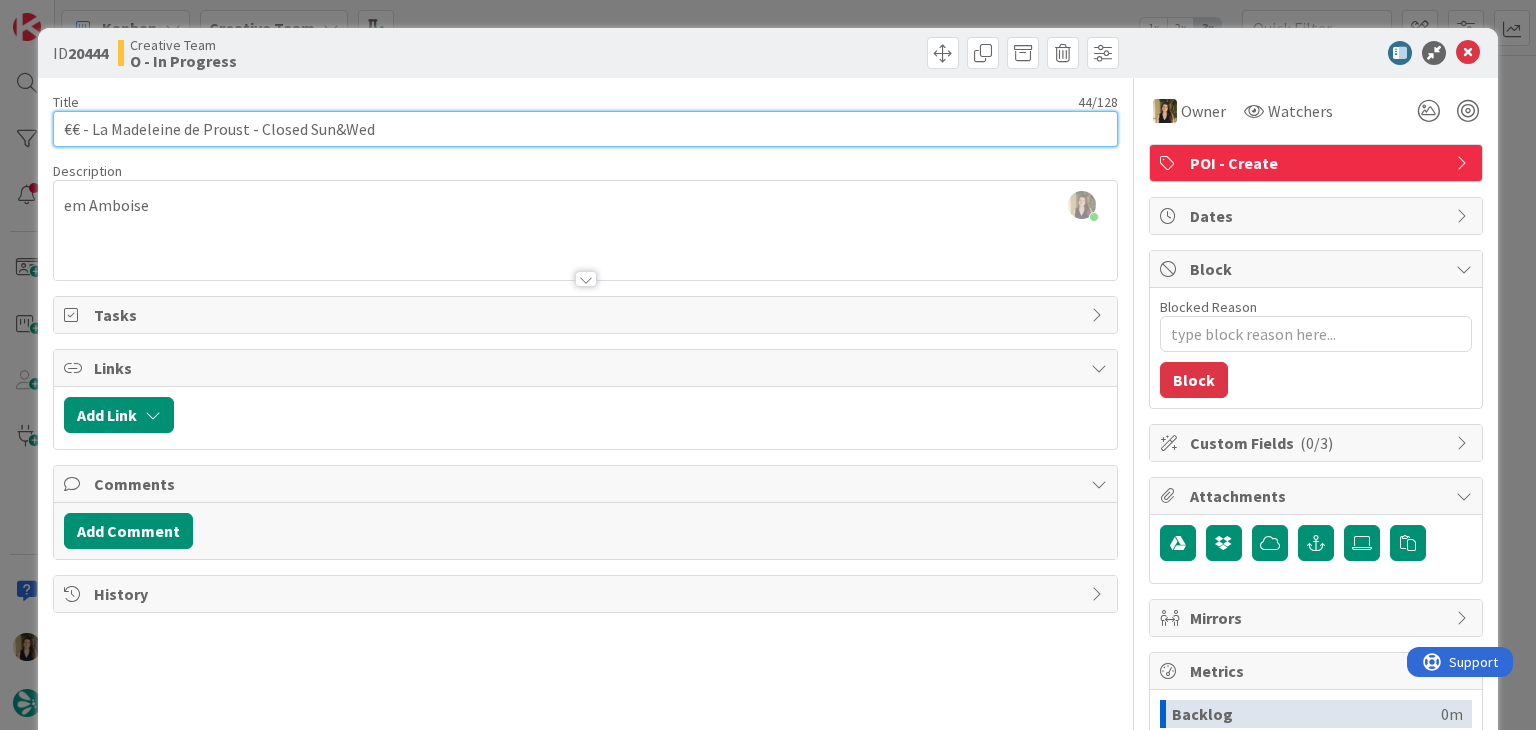drag, startPoint x: 246, startPoint y: 125, endPoint x: 91, endPoint y: 133, distance: 155.20631 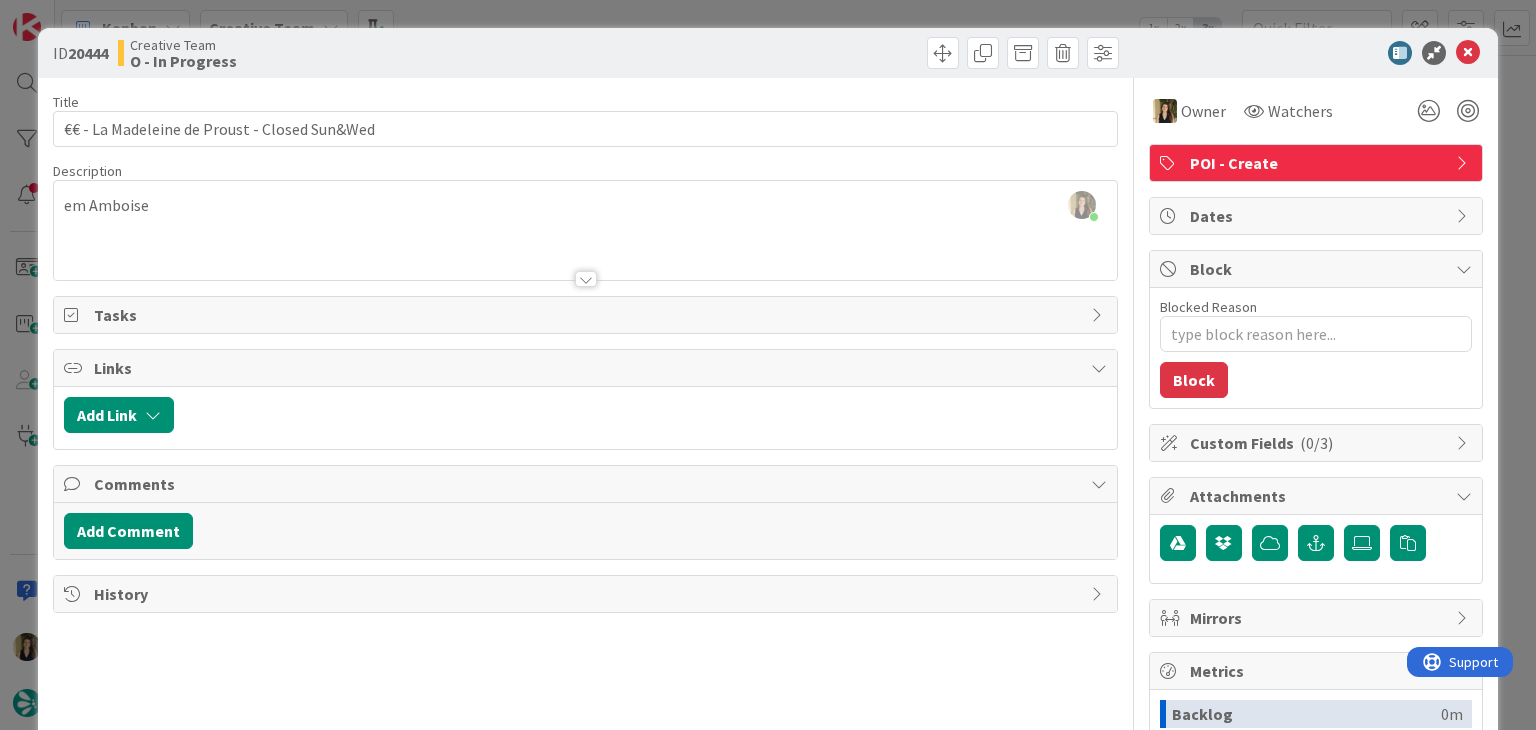 click on "Creative Team O - In Progress" at bounding box center [349, 53] 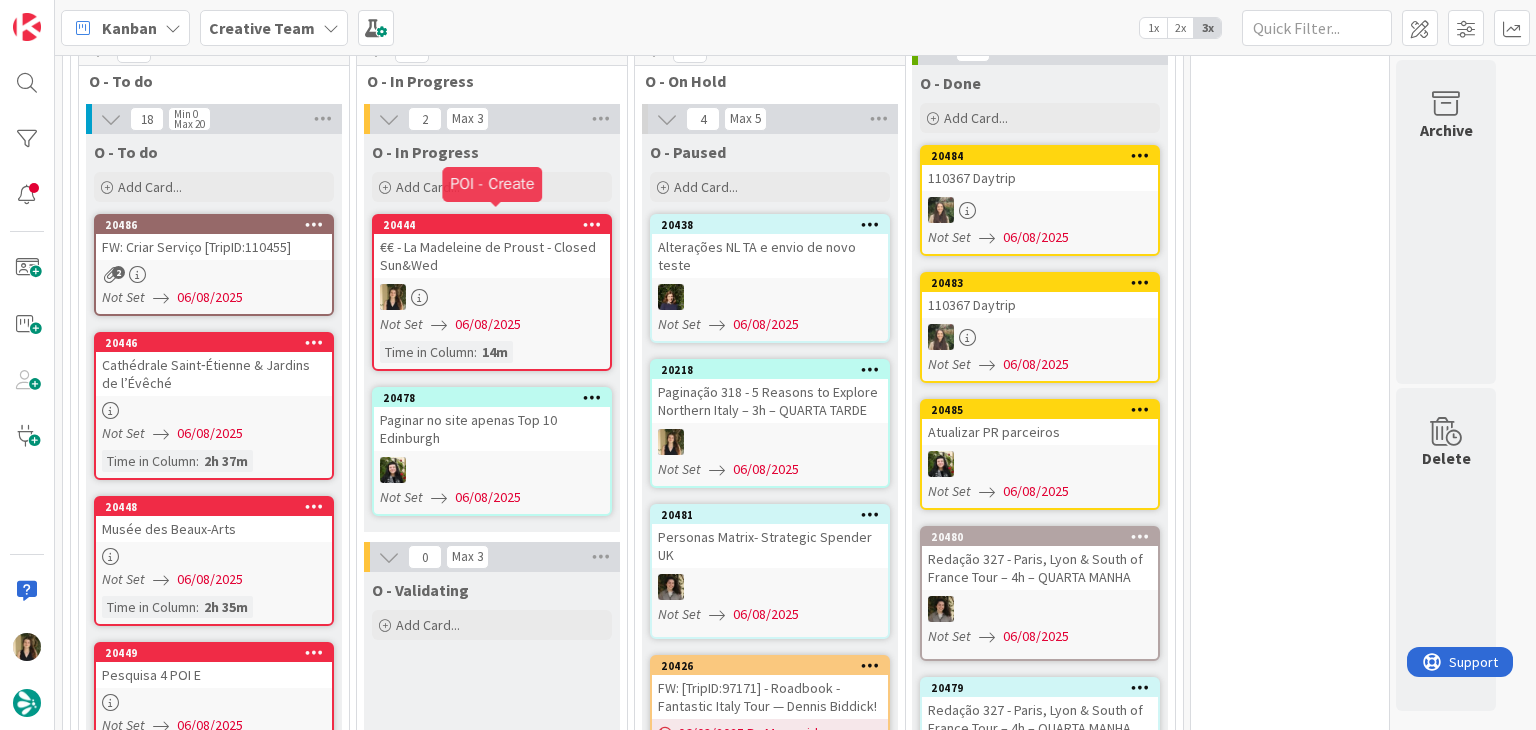 click on "20444 €€ - La Madeleine de Proust - Closed Sun&Wed Not Set 06/08/2025 Time in Column : 14m" at bounding box center [492, 292] 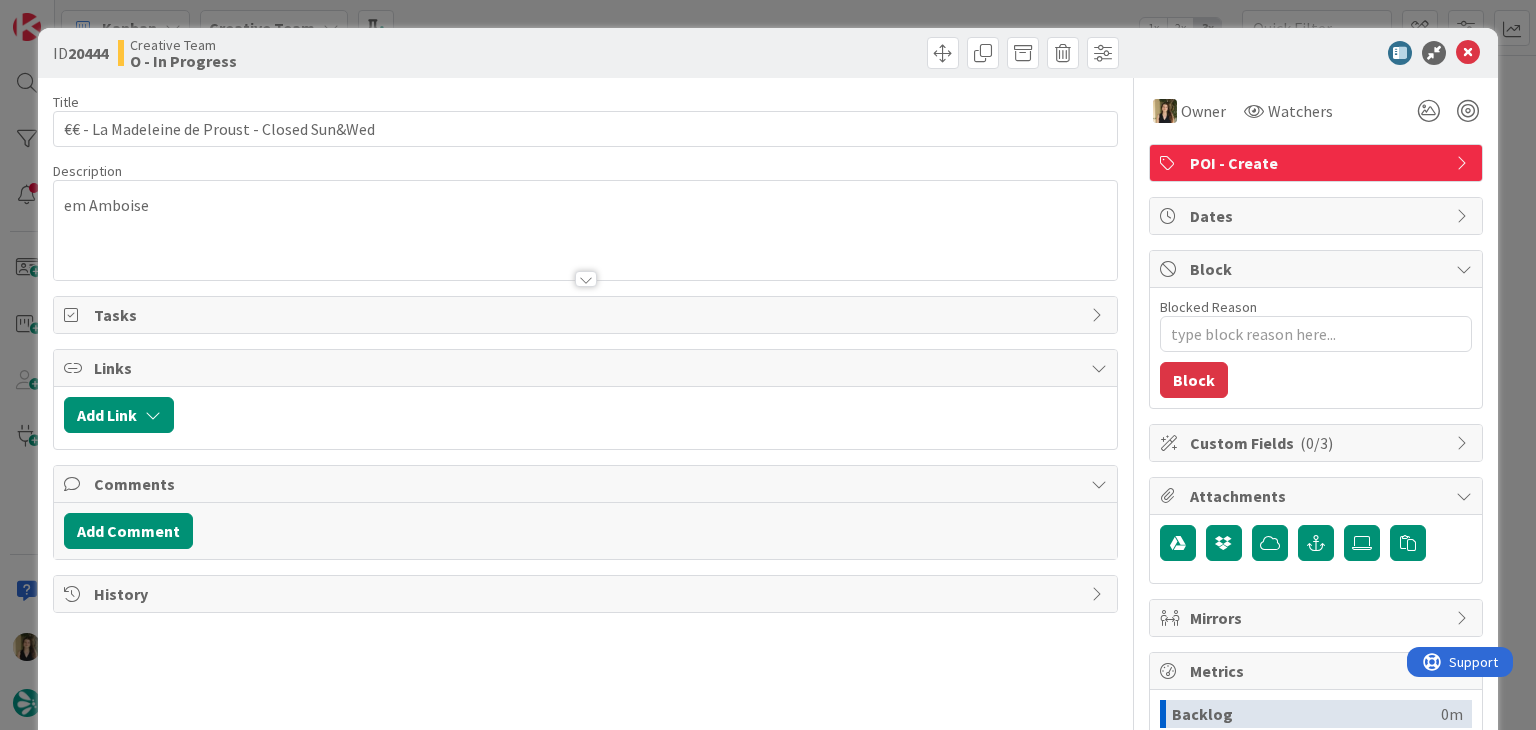scroll, scrollTop: 0, scrollLeft: 0, axis: both 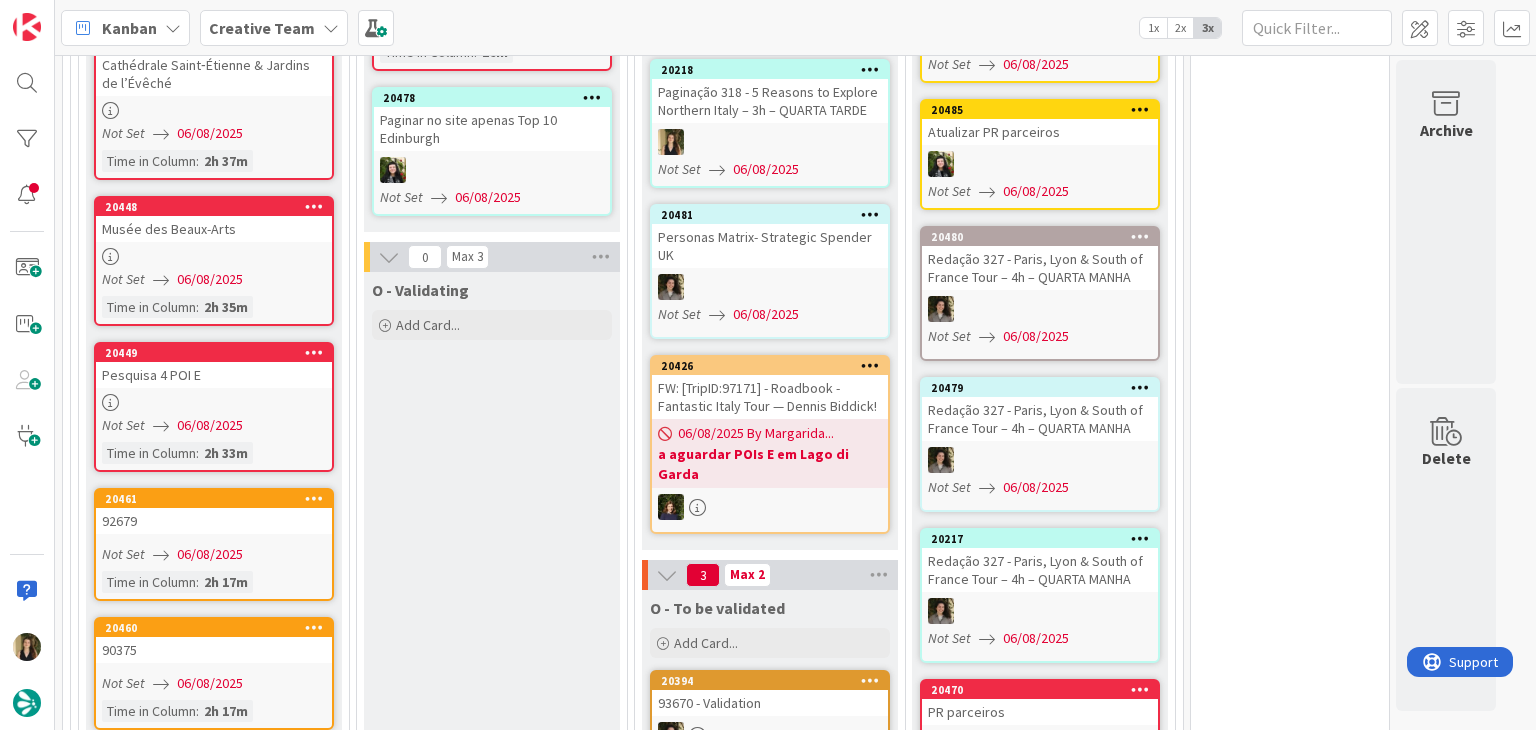 click on "O - Validating Add Card..." at bounding box center (492, 1428) 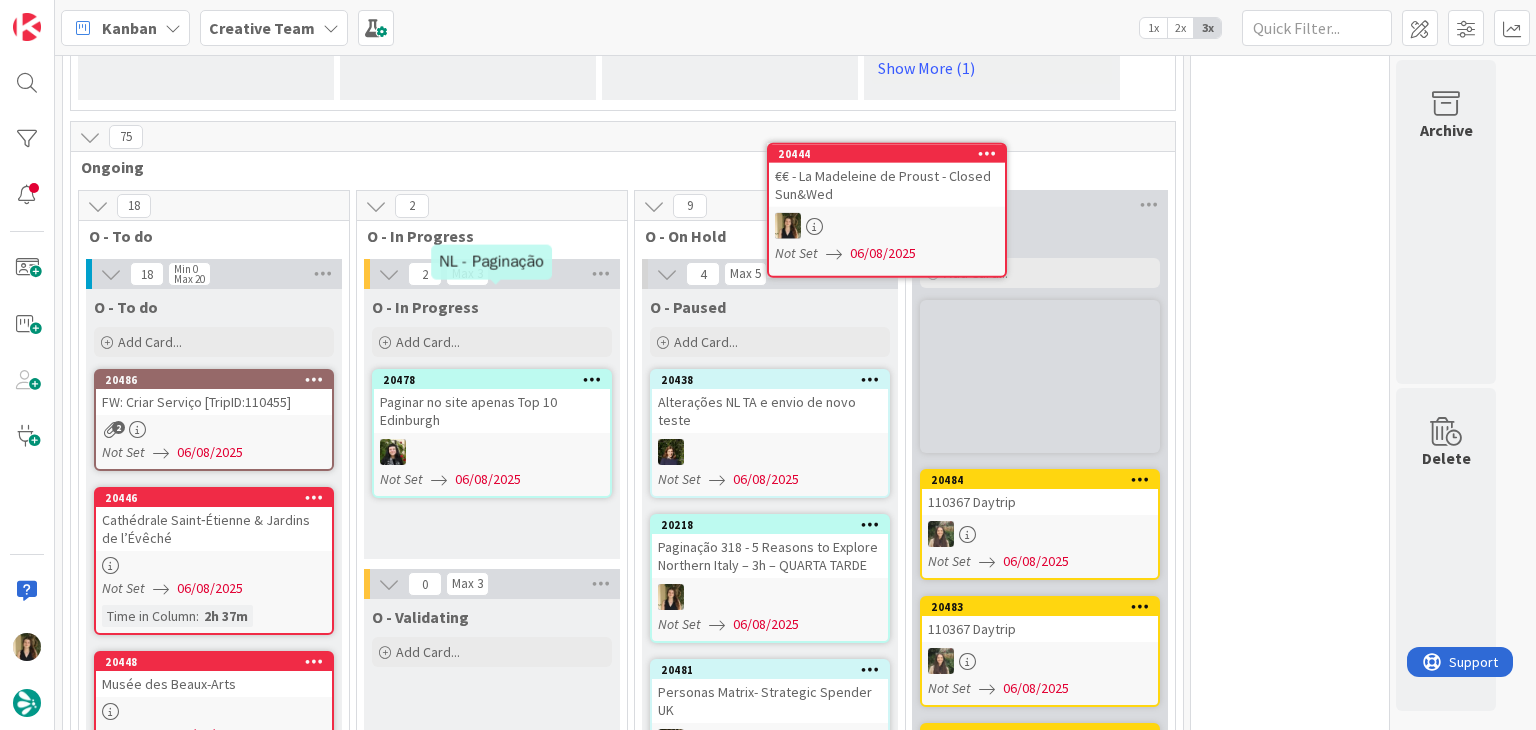 scroll, scrollTop: 1491, scrollLeft: 0, axis: vertical 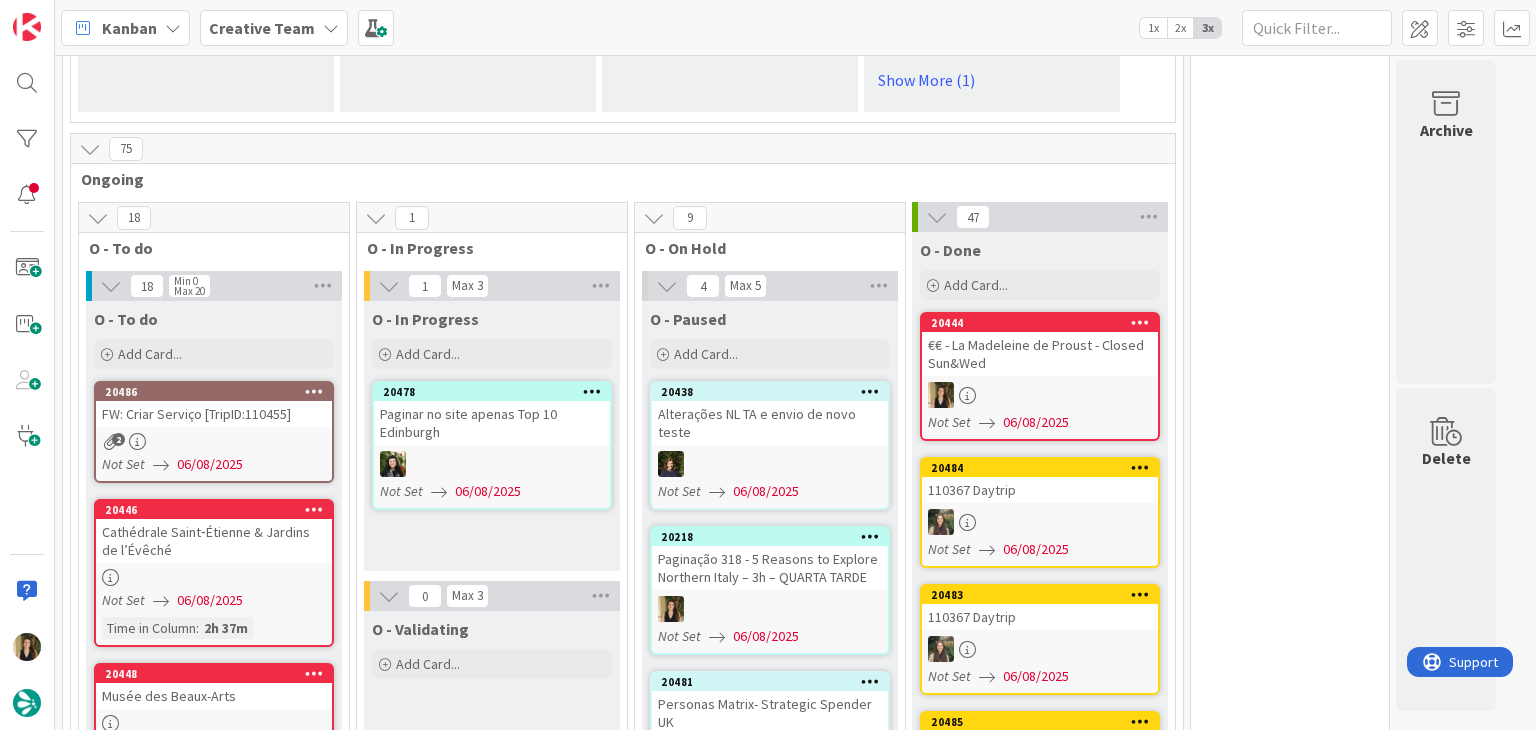 click on "0 Tempos máximos Roadbook  - Create -  30 min Roadbook  - Validation  - 20 min Roadbook  - Revision  - 25 min NL  - Blog Post + Email  - 4h30 NL  - Paginação  - 3 h NL  - Teste/agendar  - 30min Daytrip  - 5 min Car  - 20 min Service  - 20 min Service  Aux  - 10 min POI  - Pesquisa (exclui redação)  - 45 min POI  - Create  - 20 min Location  - 20 min Accommodation  - 30 min Accommodation  RB  - 20 min Website   -  Carregamento de Tours  - 6h Website  -  Edição conteúdo -  20min" at bounding box center [1290, 2023] 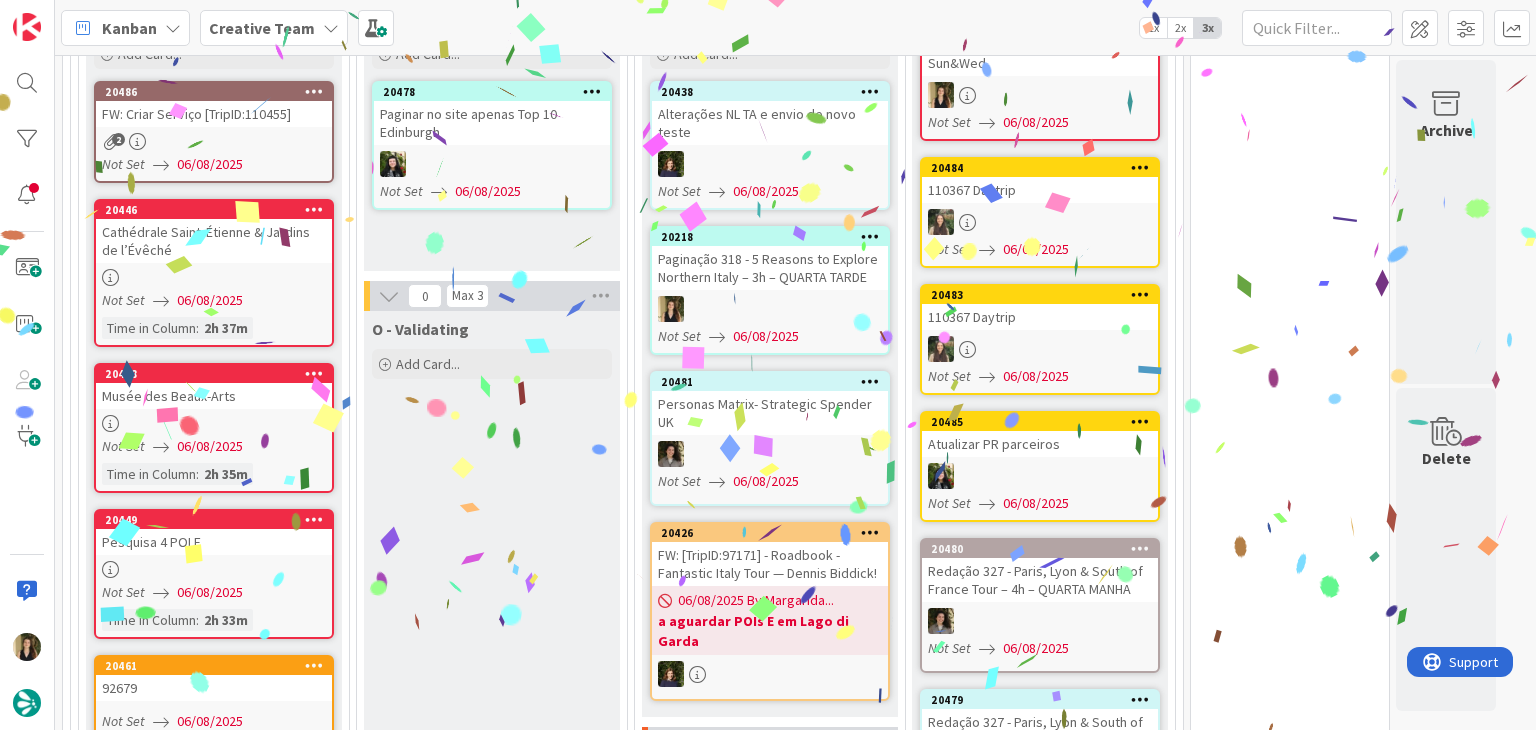 click on "O - Validating Add Card..." at bounding box center [492, 1531] 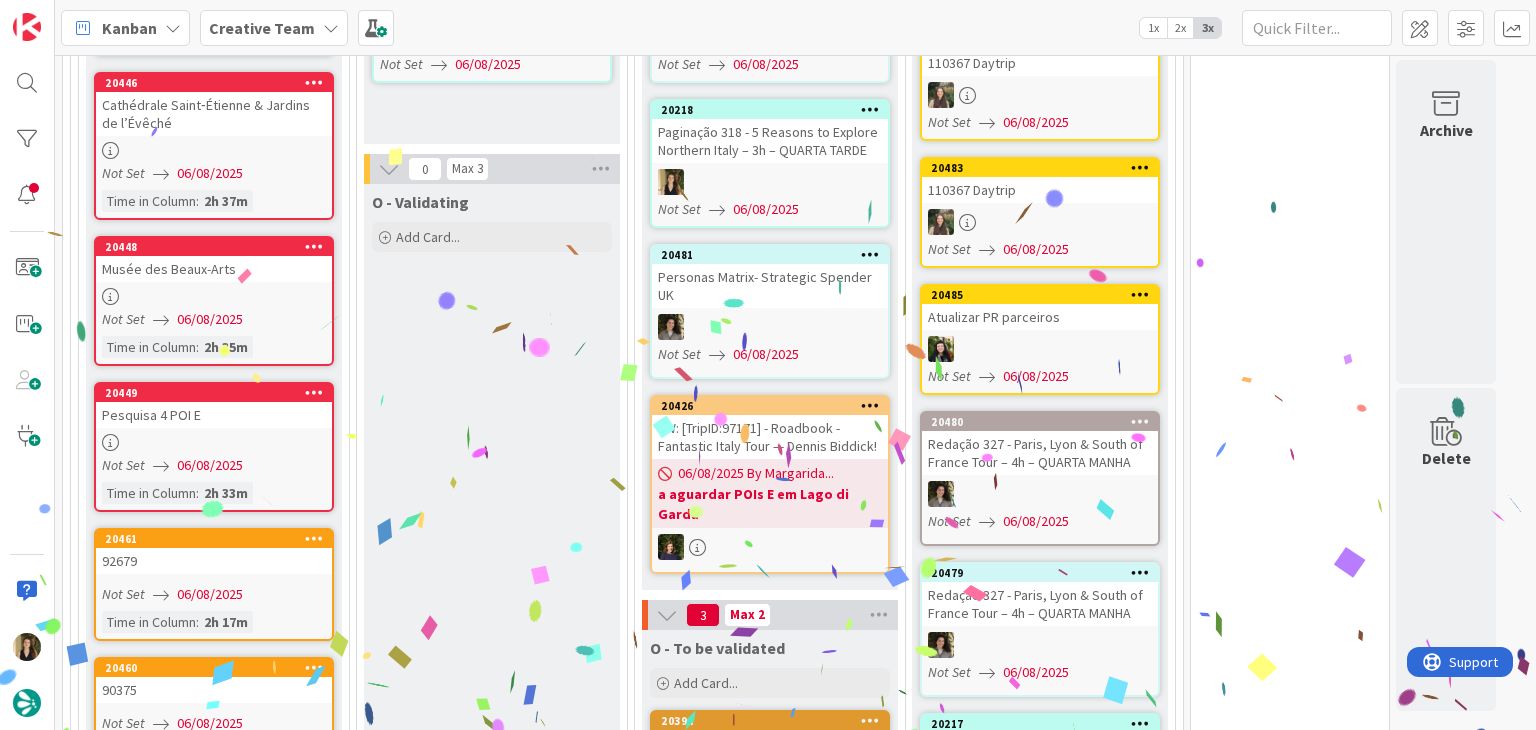 scroll, scrollTop: 1991, scrollLeft: 0, axis: vertical 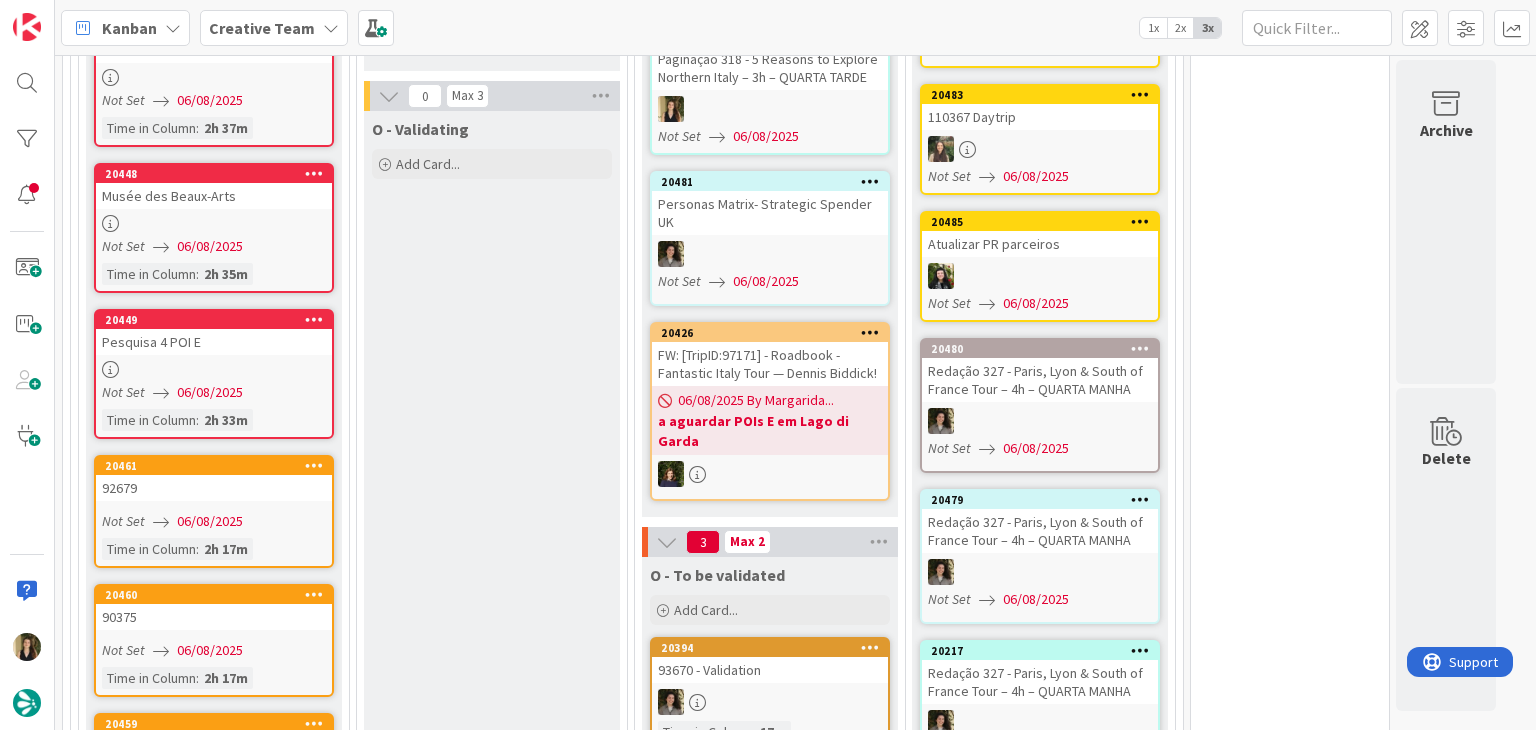 click on "O - Validating Add Card..." at bounding box center [492, 1331] 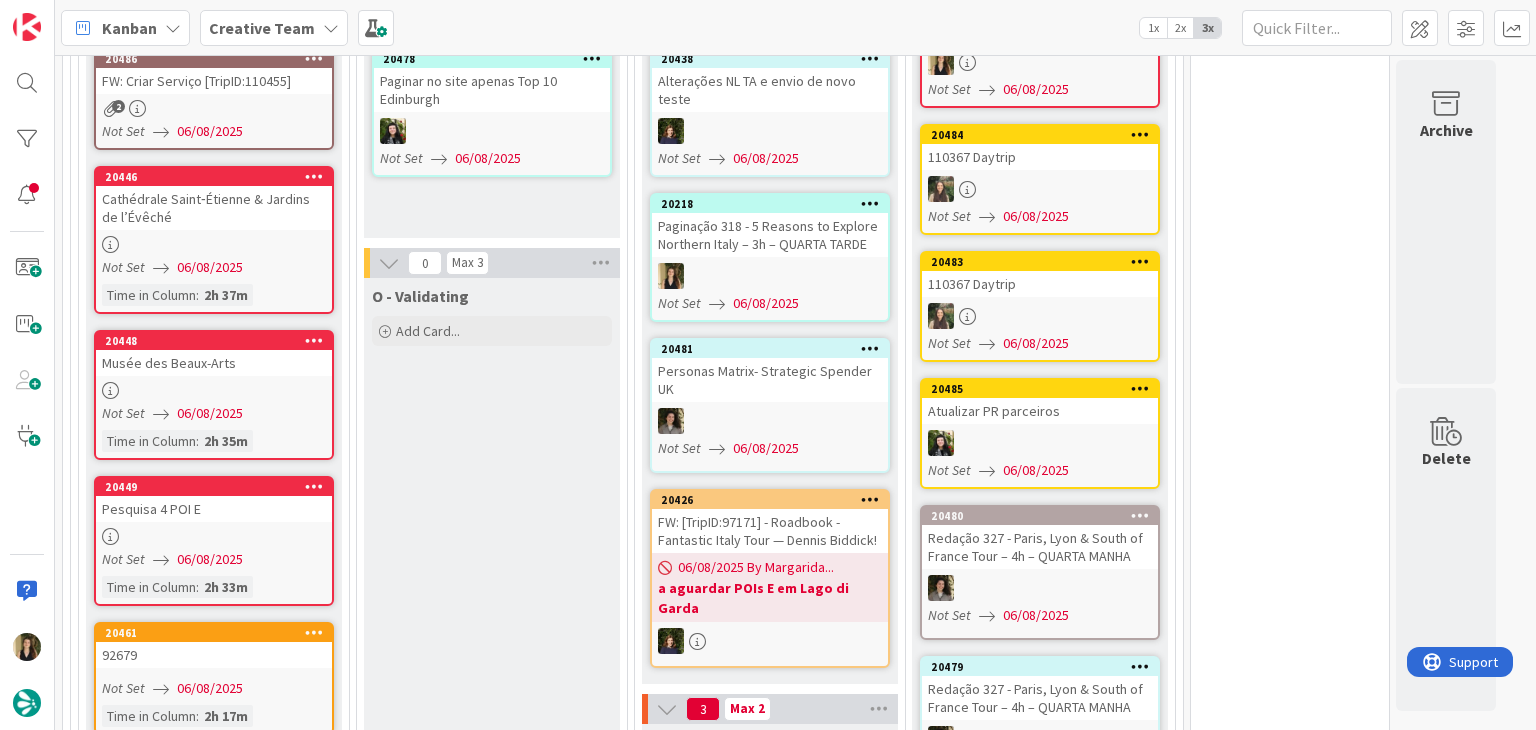 scroll, scrollTop: 1791, scrollLeft: 0, axis: vertical 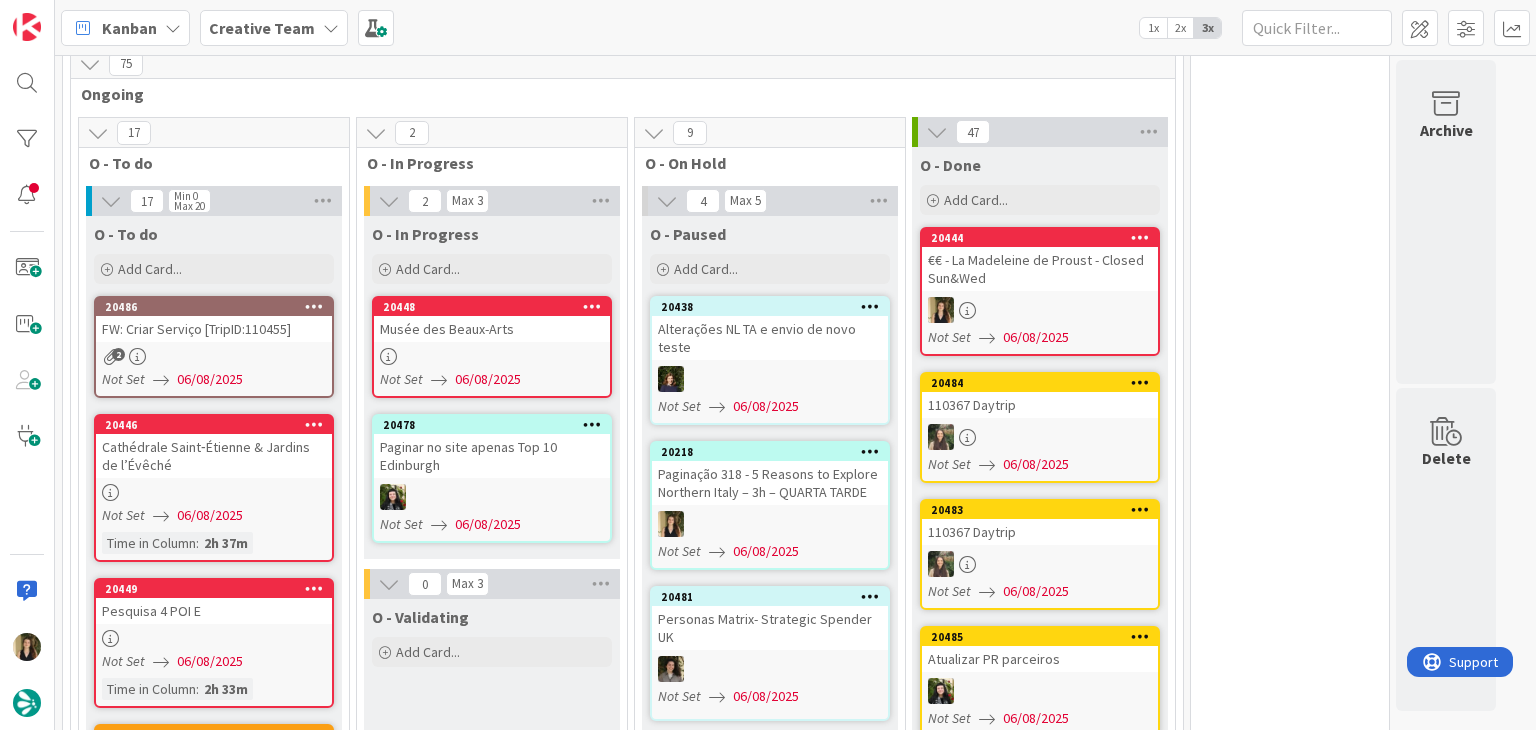 click on "Not Set 06/08/2025" at bounding box center (495, 379) 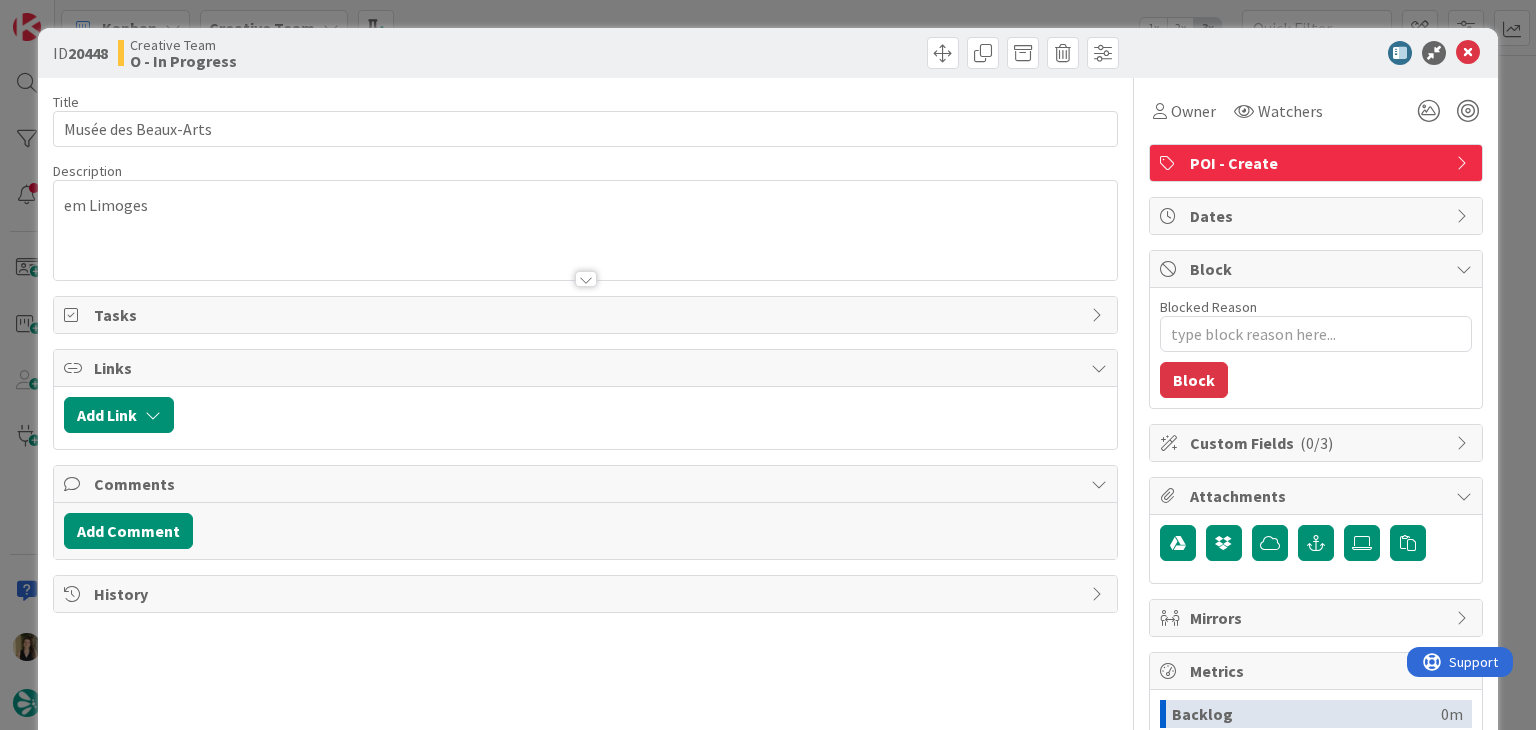 scroll, scrollTop: 0, scrollLeft: 0, axis: both 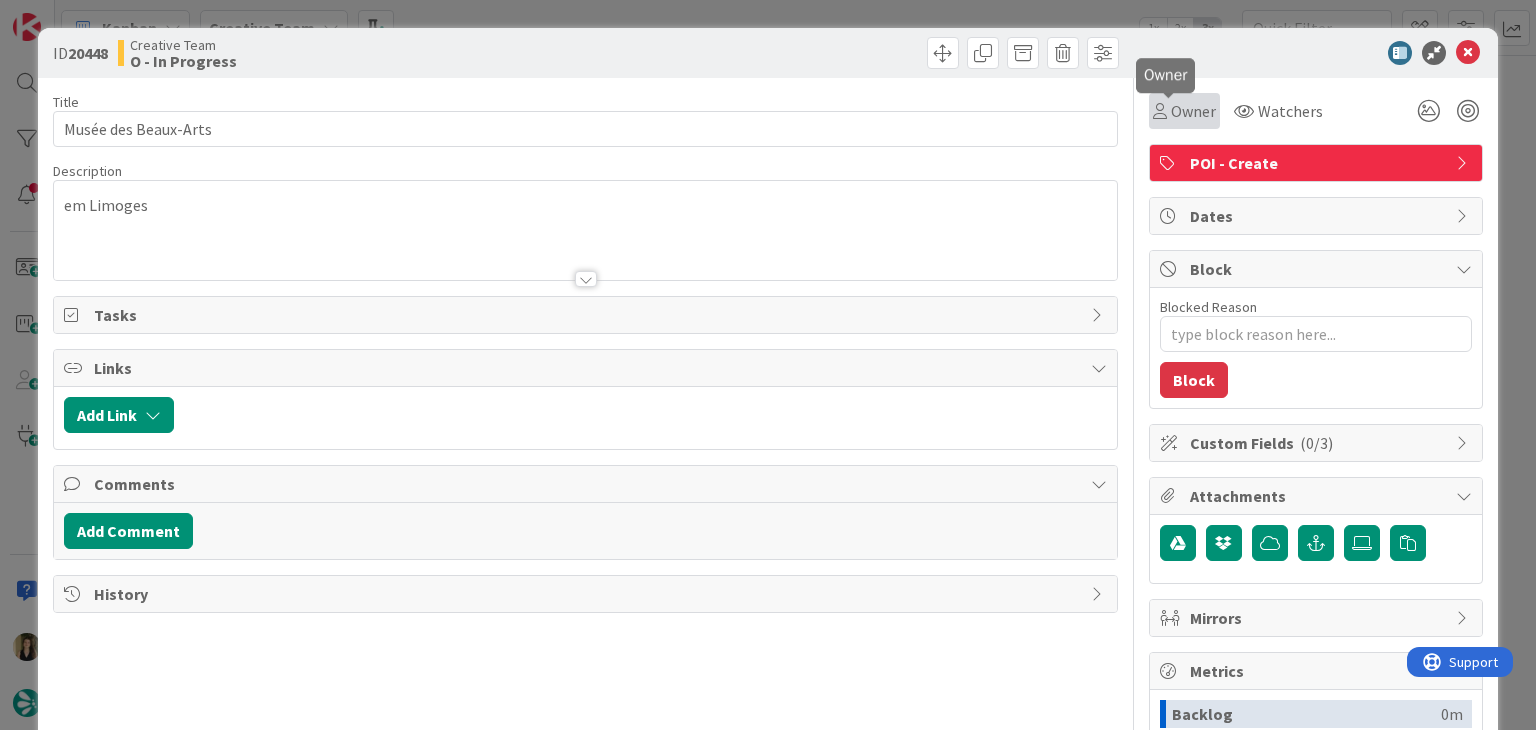 click on "Owner" at bounding box center [1193, 111] 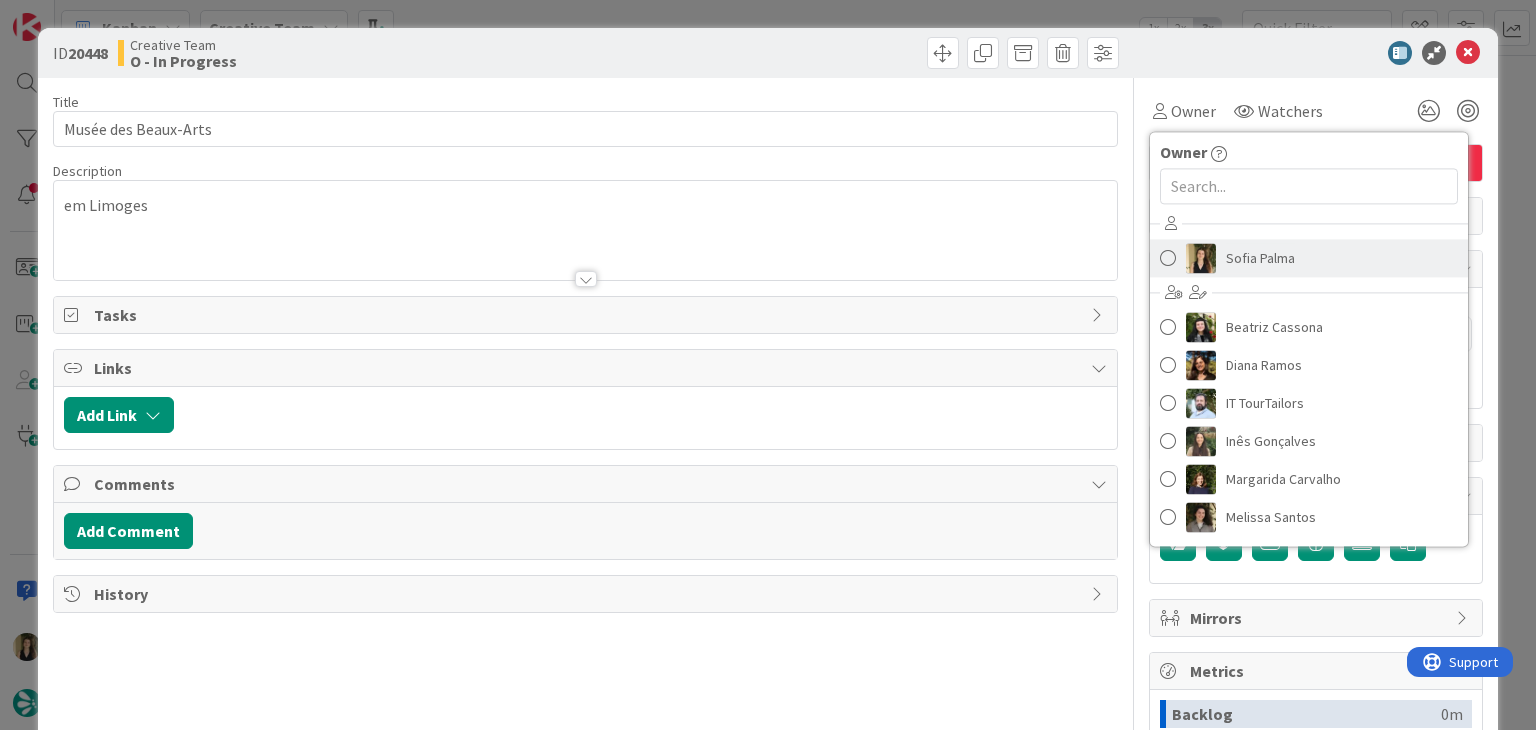 click on "Sofia Palma" at bounding box center [1260, 258] 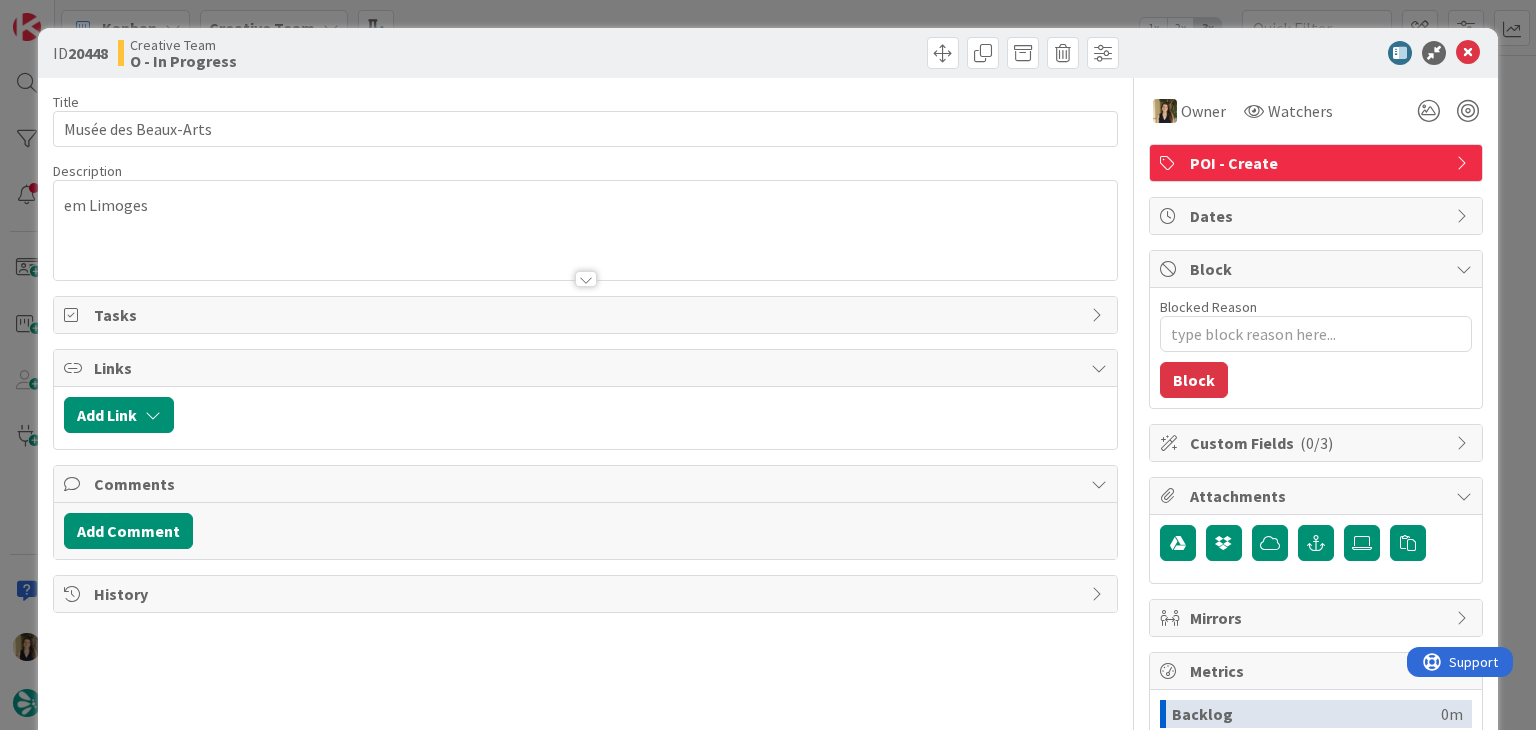 type on "x" 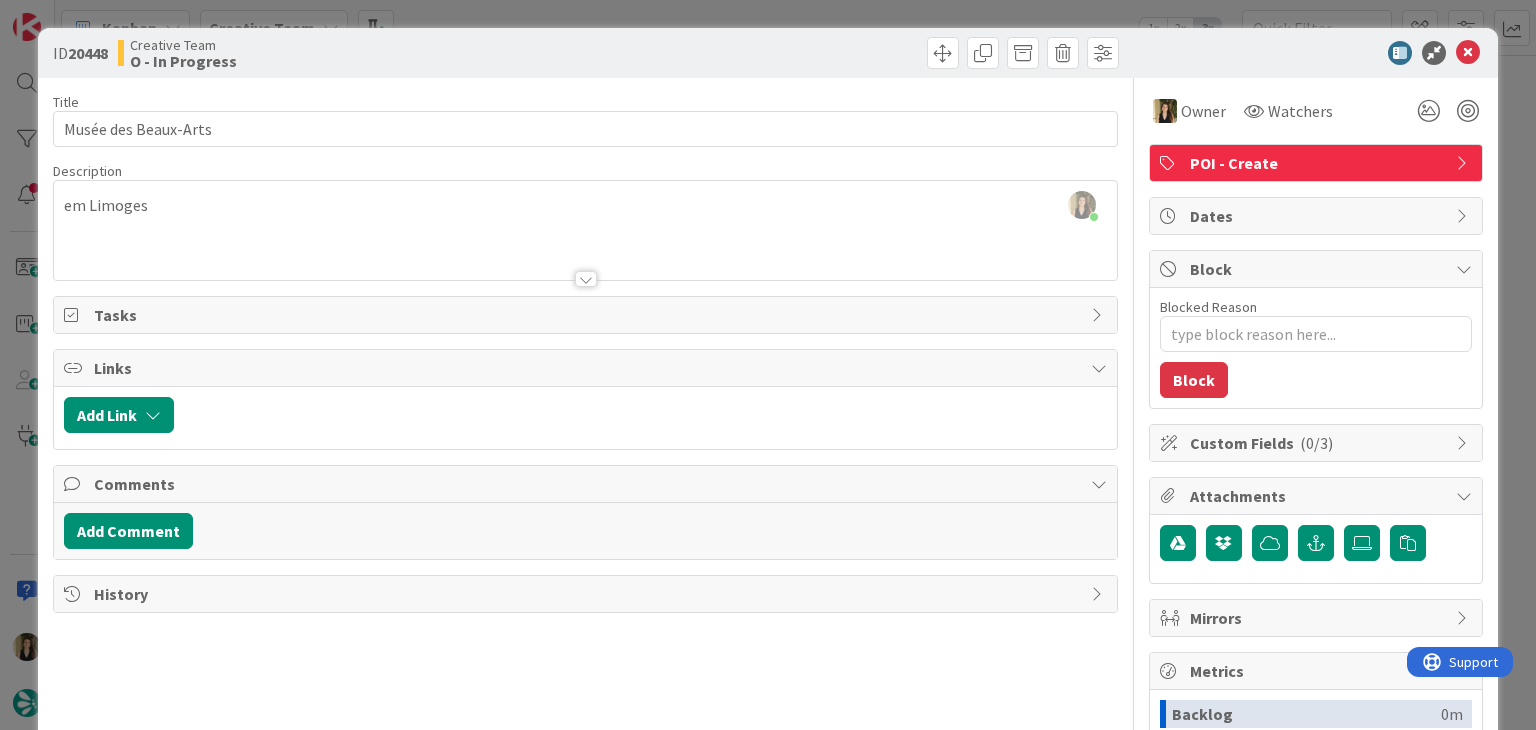 drag, startPoint x: 356, startPoint y: 72, endPoint x: 324, endPoint y: 94, distance: 38.832977 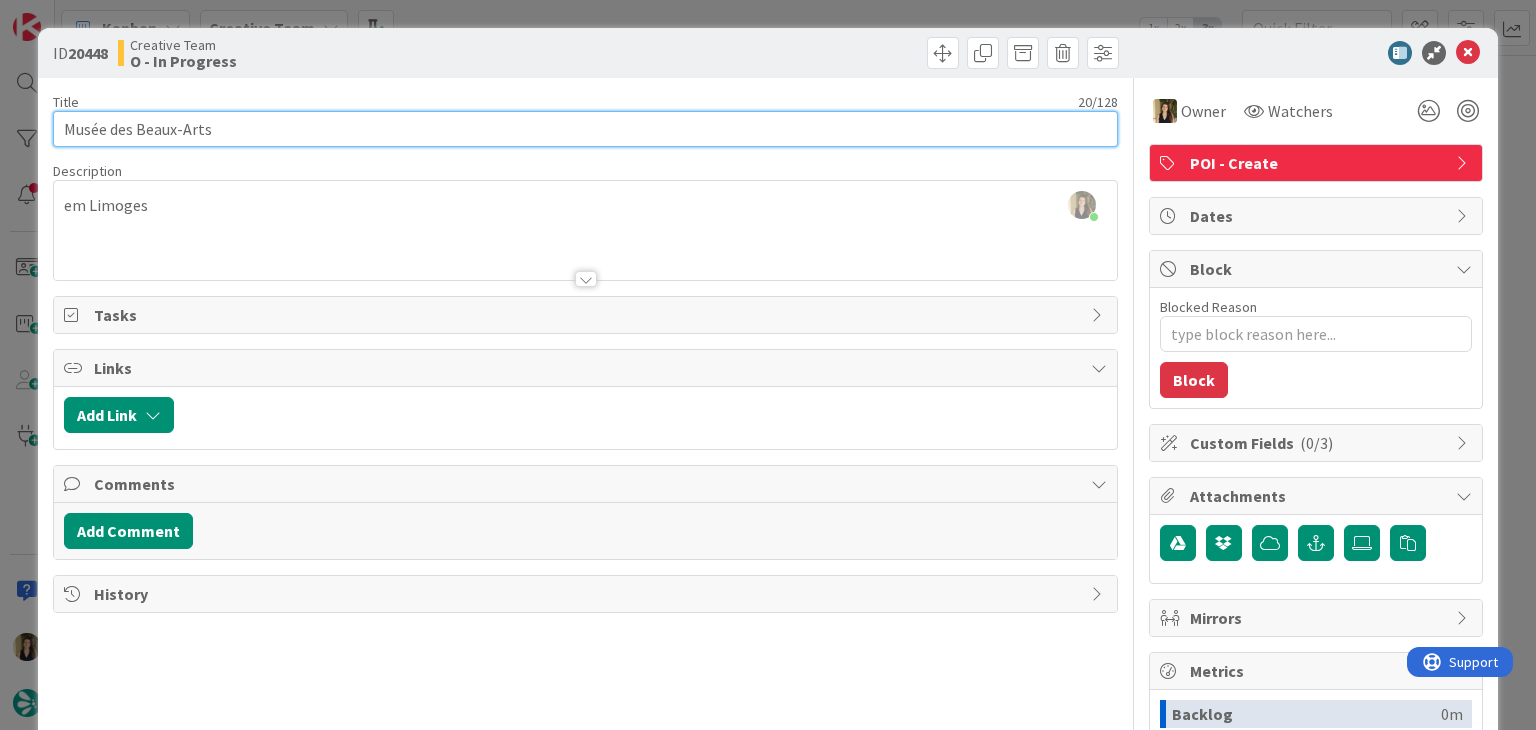 drag, startPoint x: 246, startPoint y: 132, endPoint x: 39, endPoint y: 132, distance: 207 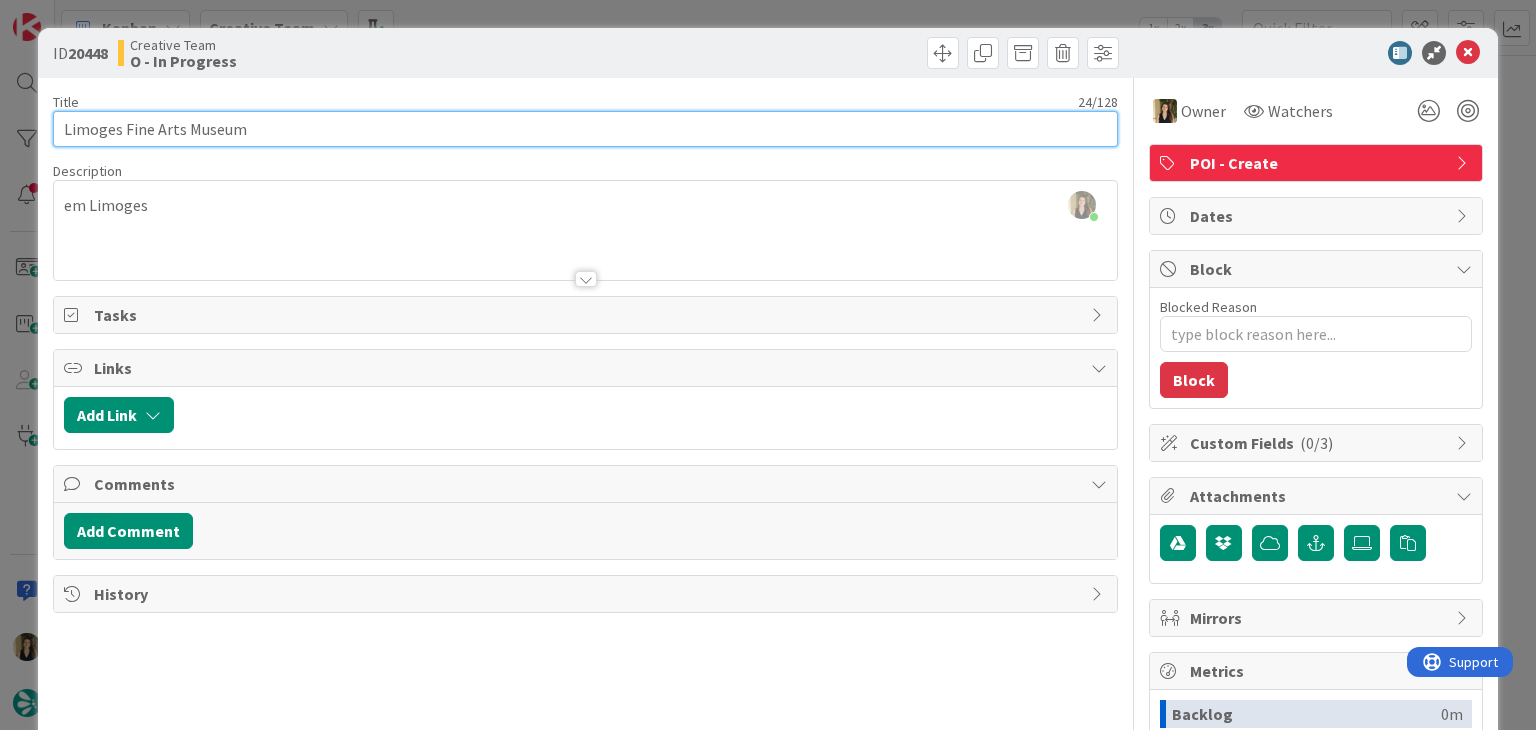 type on "x" 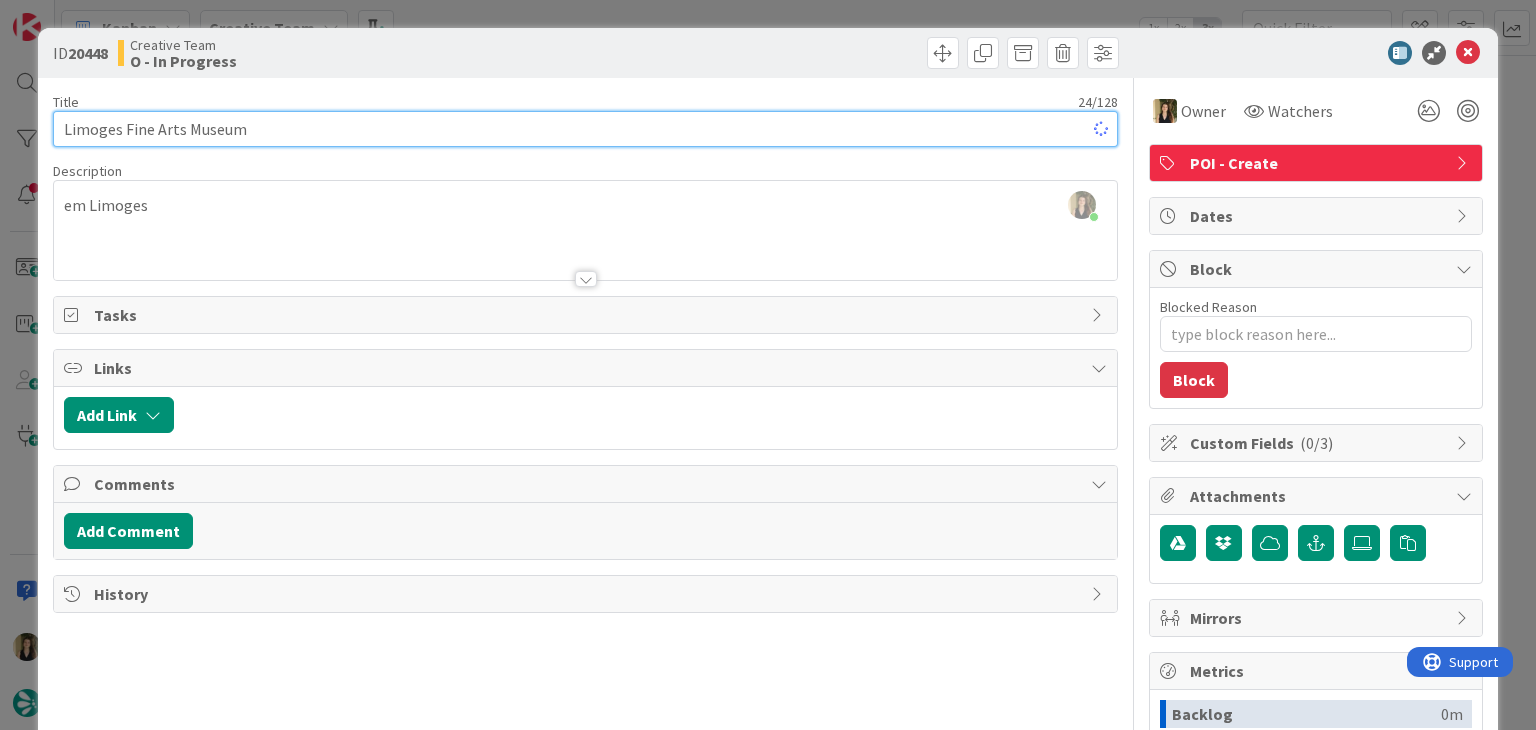 type on "Limoges Fine Arts Museum" 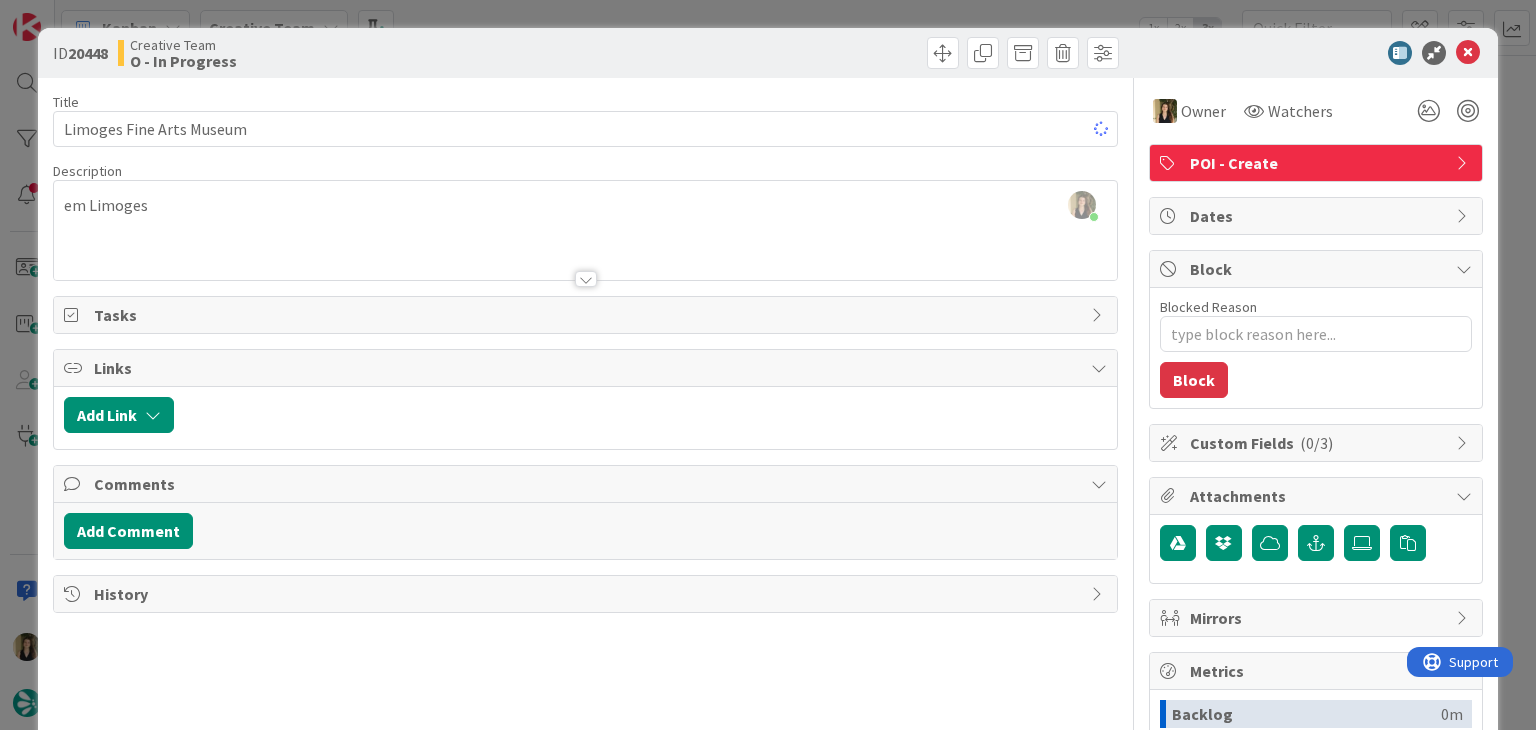 click on "Creative Team O - In Progress" at bounding box center [349, 53] 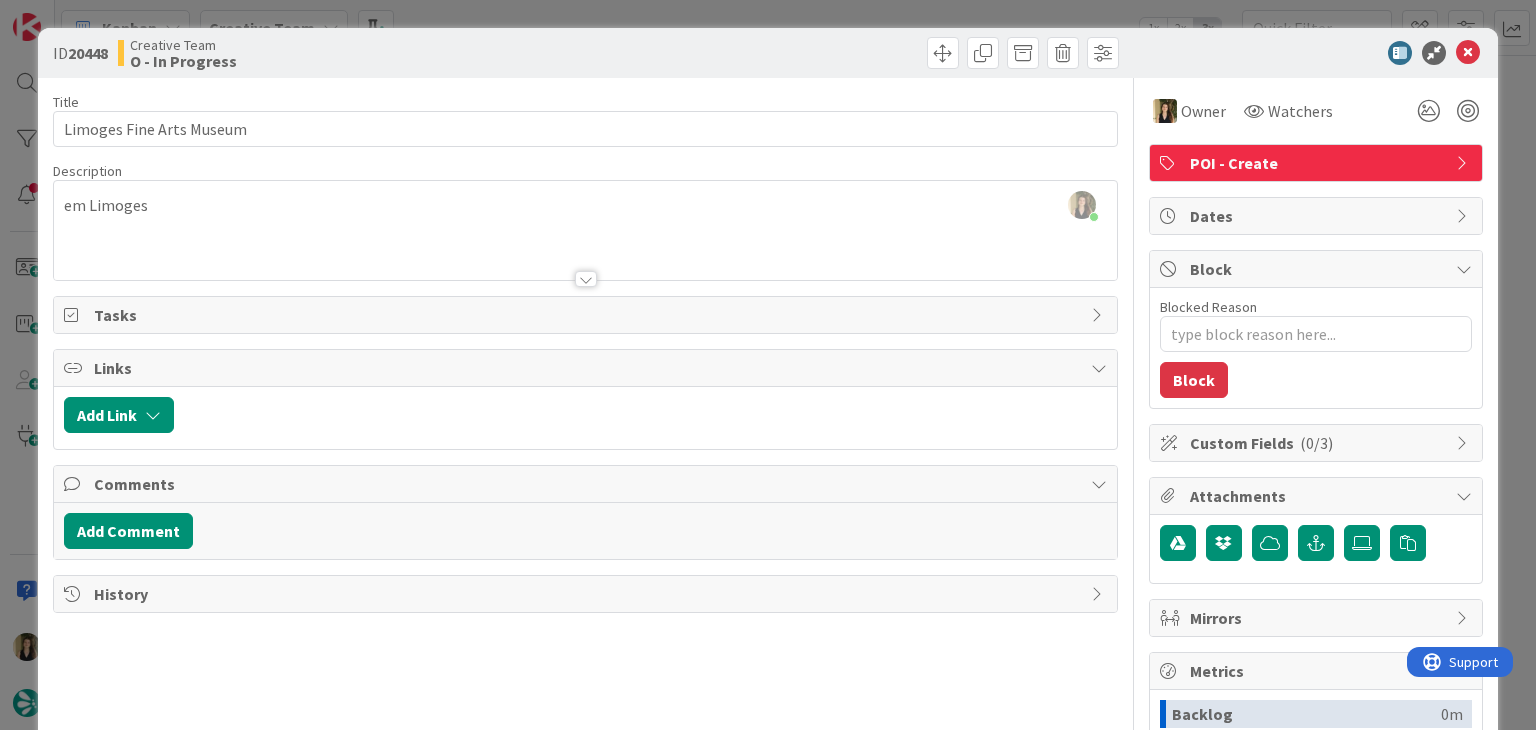 scroll, scrollTop: 1496, scrollLeft: 0, axis: vertical 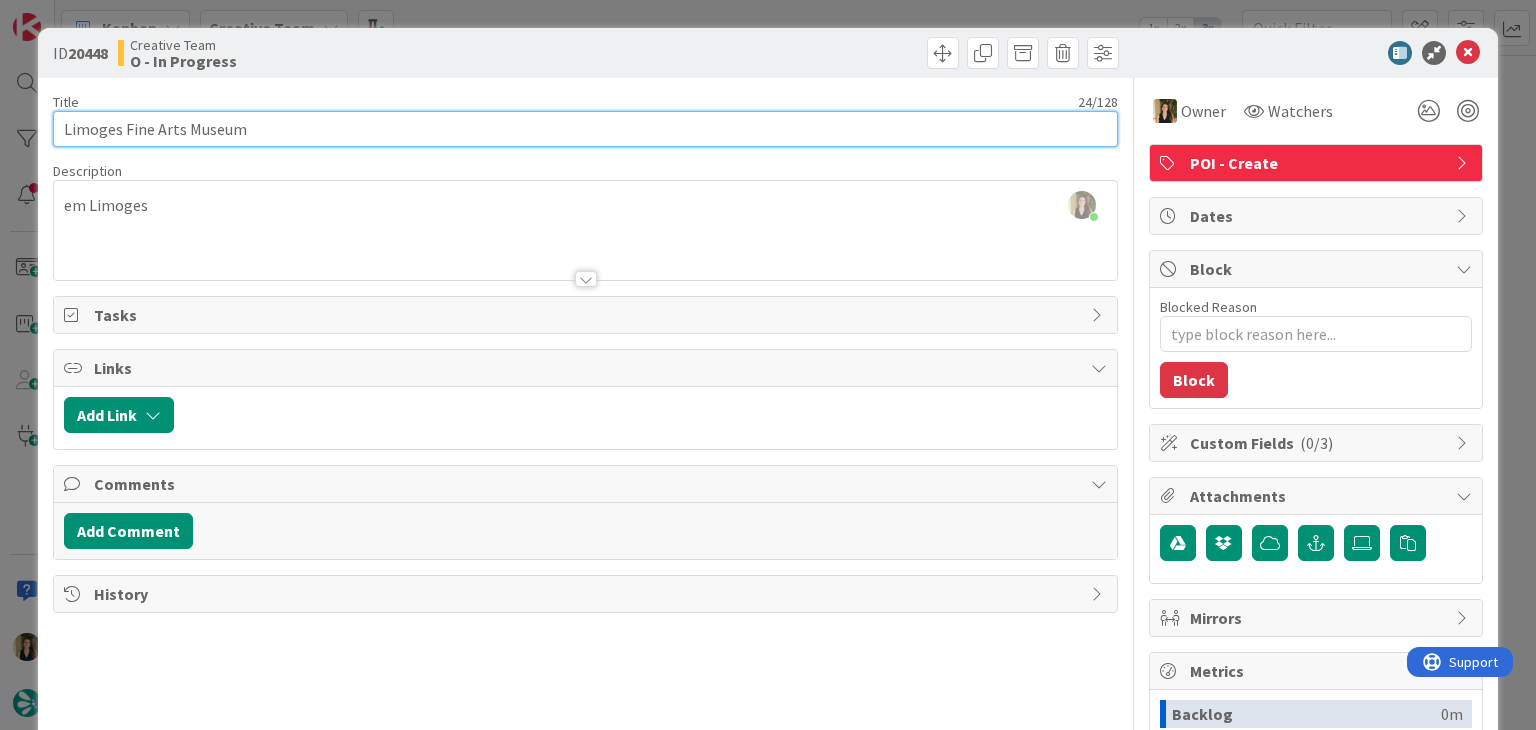 drag, startPoint x: 268, startPoint y: 125, endPoint x: 43, endPoint y: 125, distance: 225 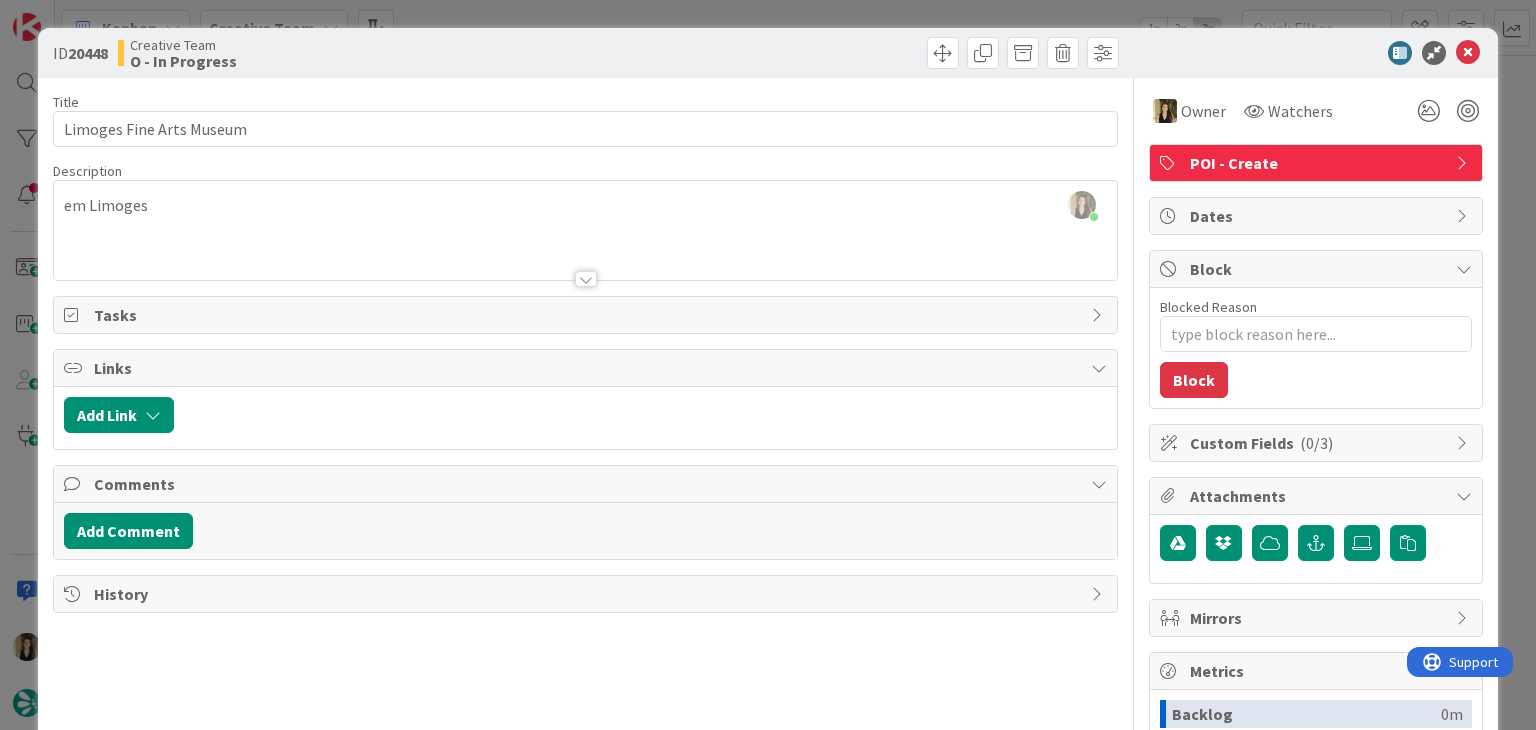 click on "ID  20448 Creative Team O - In Progress" at bounding box center (767, 53) 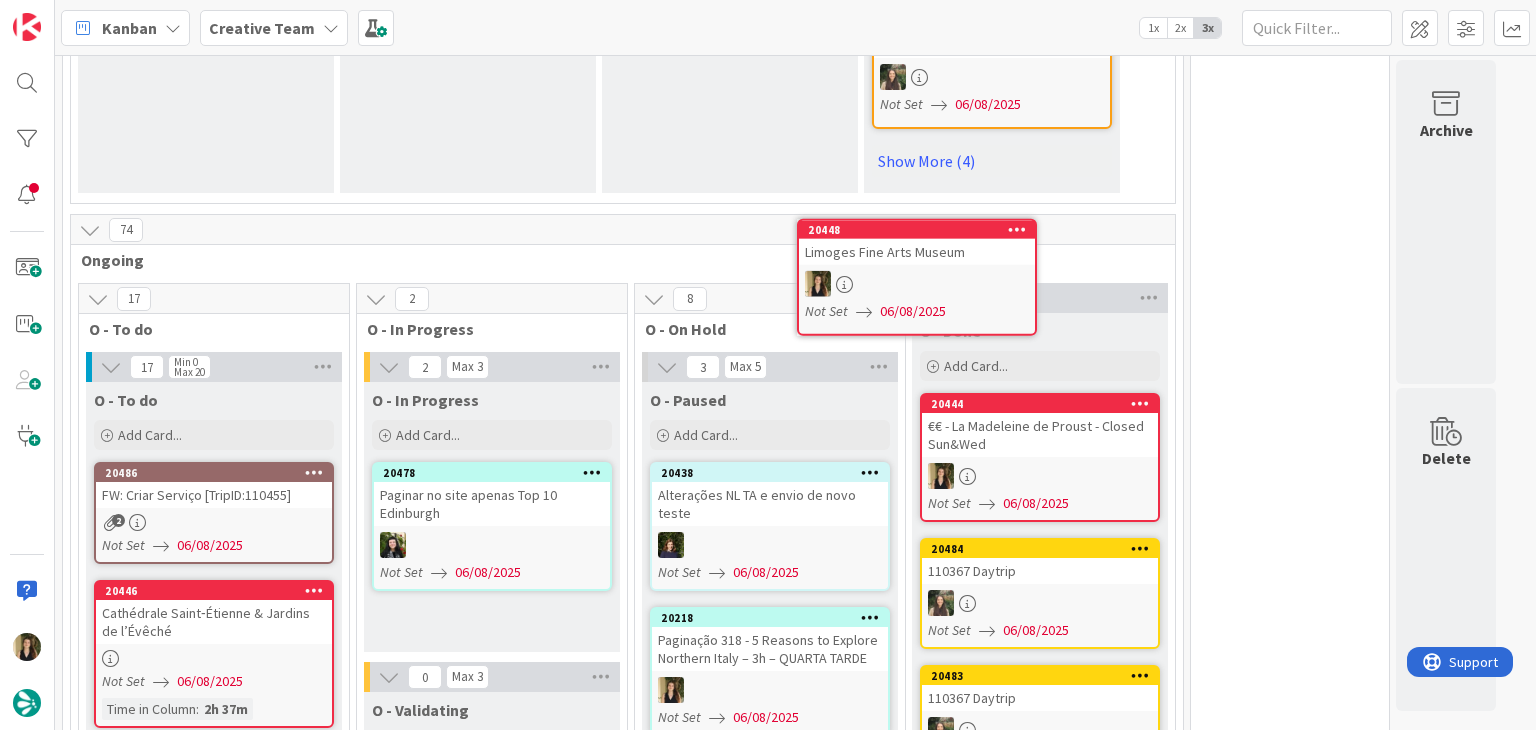 scroll, scrollTop: 1304, scrollLeft: 0, axis: vertical 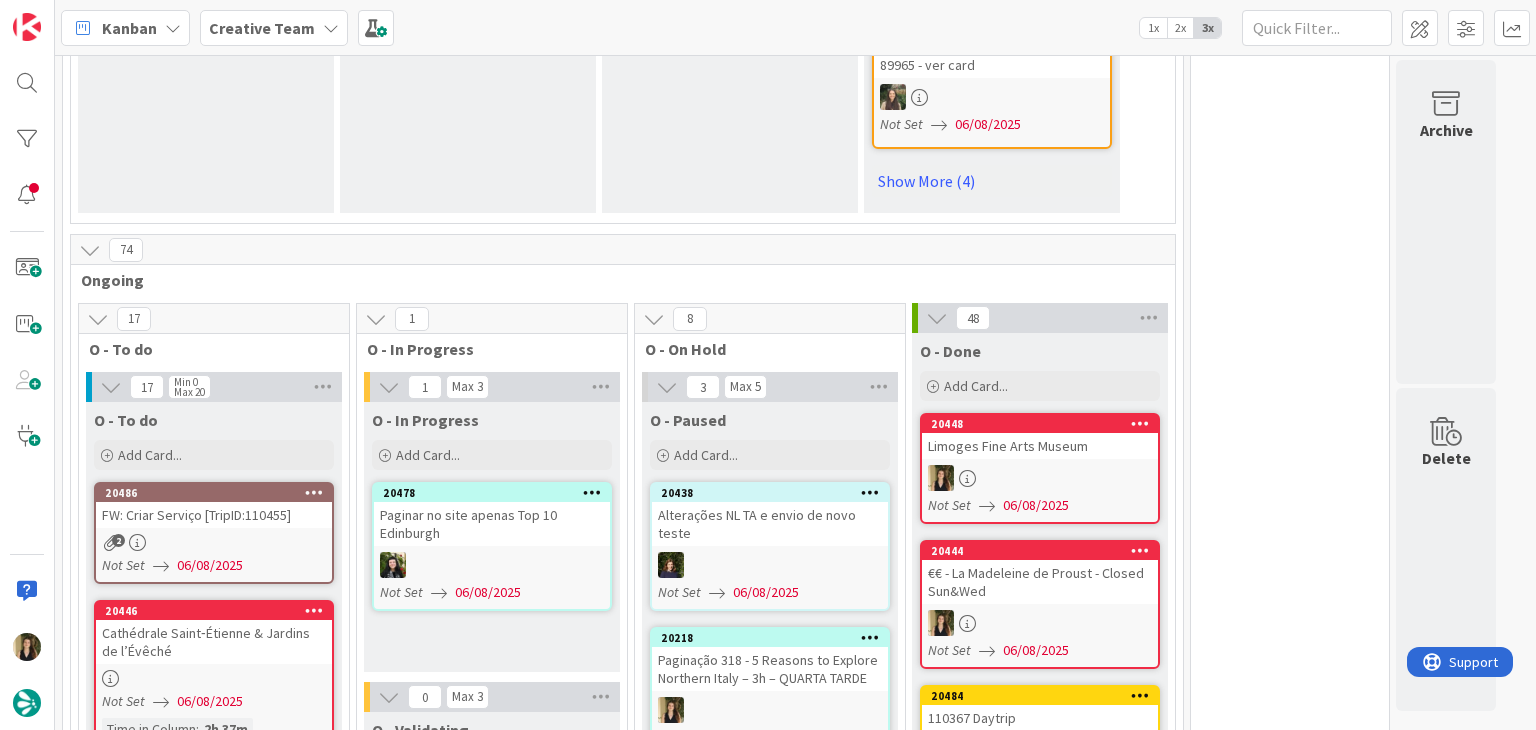 click on "0 Tempos máximos Roadbook  - Create -  30 min Roadbook  - Validation  - 20 min Roadbook  - Revision  - 25 min NL  - Blog Post + Email  - 4h30 NL  - Paginação  - 3 h NL  - Teste/agendar  - 30min Daytrip  - 5 min Car  - 20 min Service  - 20 min Service  Aux  - 10 min POI  - Pesquisa (exclui redação)  - 45 min POI  - Create  - 20 min Location  - 20 min Accommodation  - 30 min Accommodation  RB  - 20 min Website   -  Carregamento de Tours  - 6h Website  -  Edição conteúdo -  20min" at bounding box center (1290, 2094) 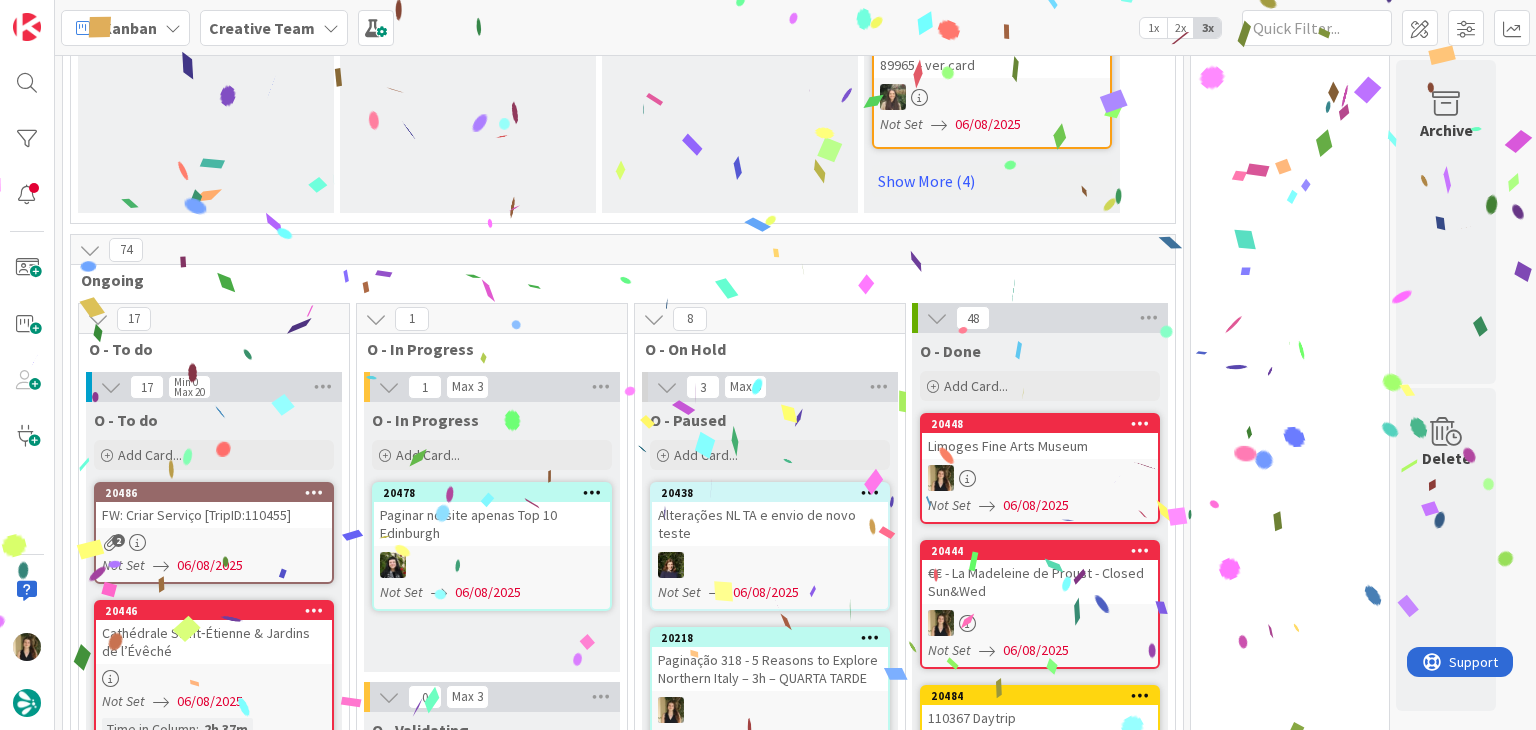 scroll, scrollTop: 1504, scrollLeft: 0, axis: vertical 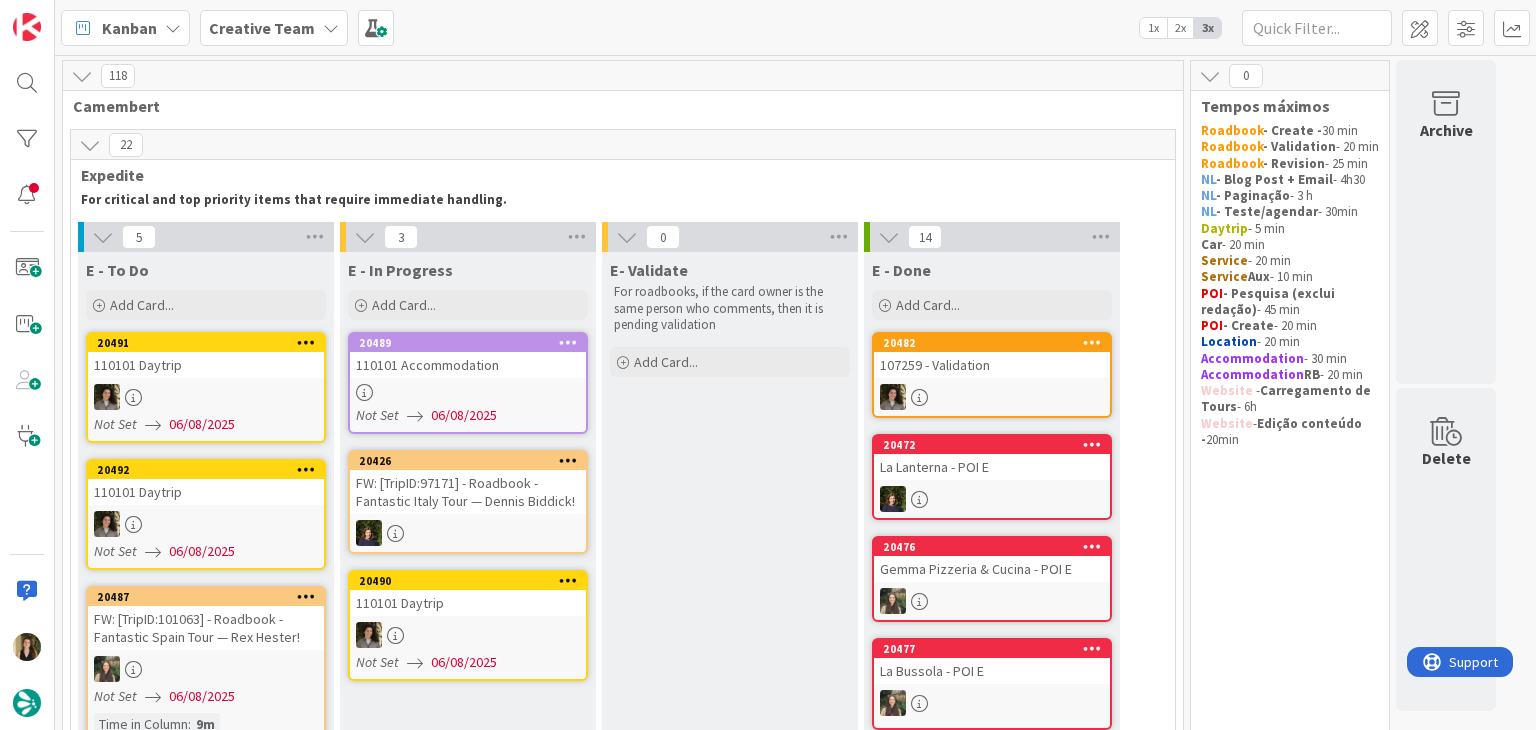 click on "20489 110101 Accommodation Not Set 06/08/2025" at bounding box center (468, 383) 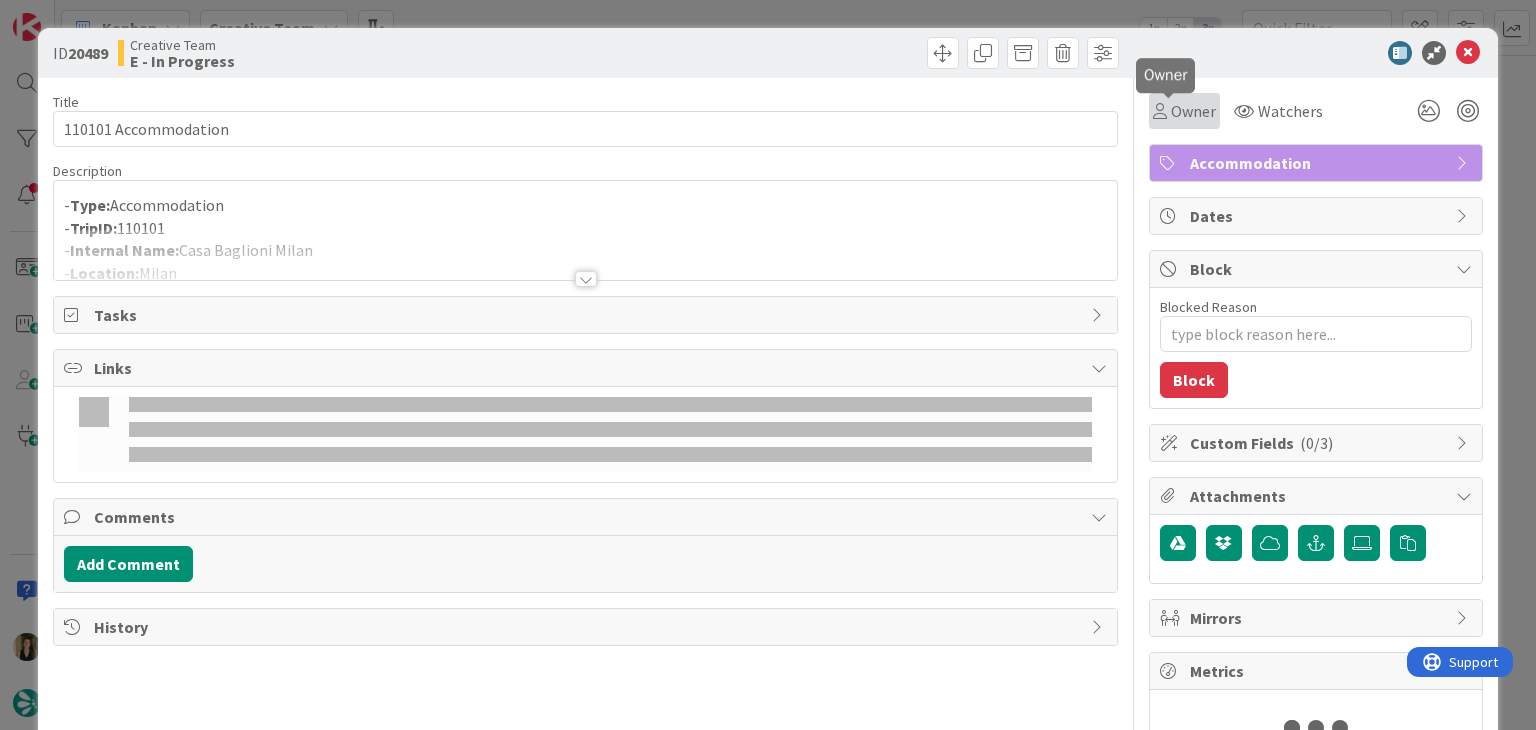 scroll, scrollTop: 0, scrollLeft: 0, axis: both 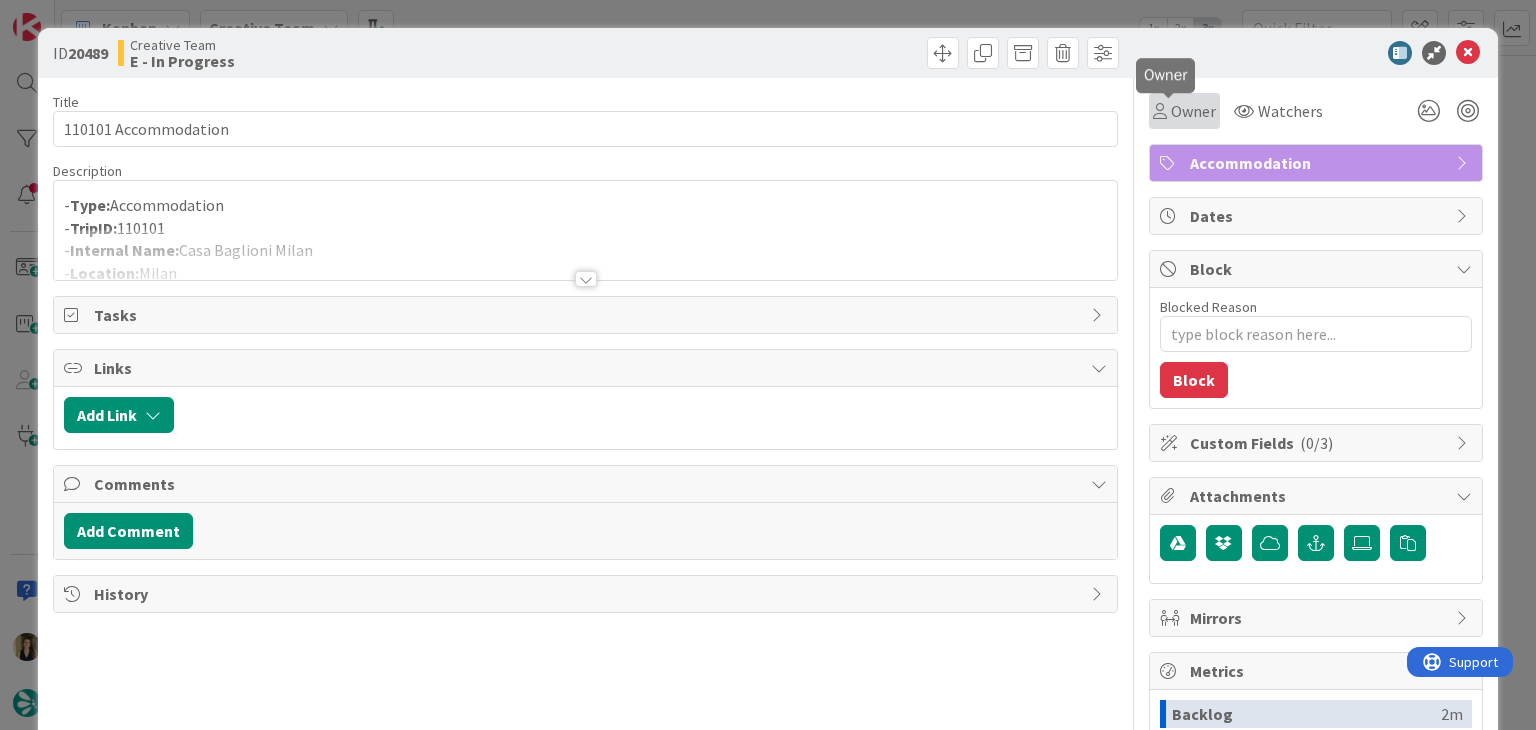 click on "Owner" at bounding box center [1193, 111] 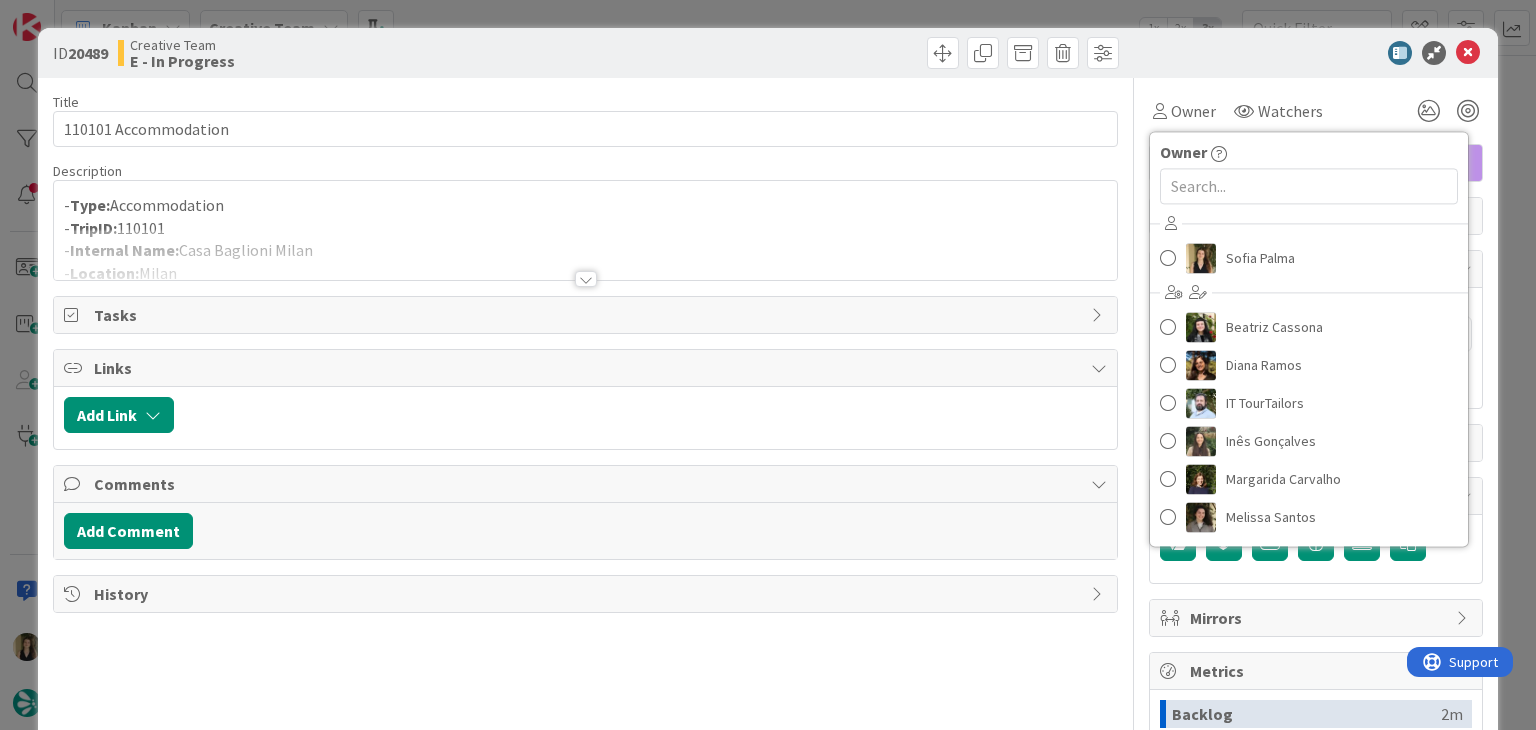 scroll, scrollTop: 0, scrollLeft: 0, axis: both 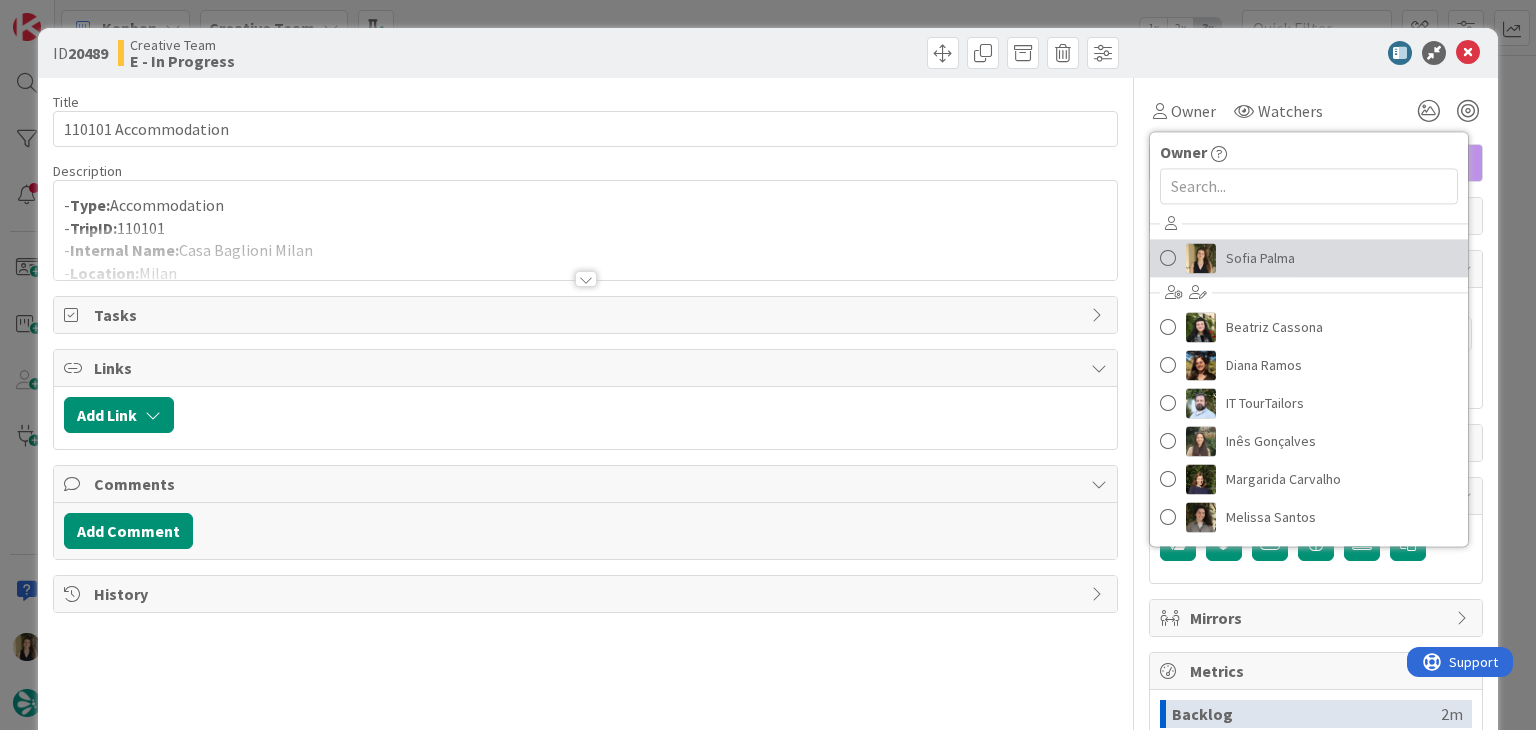 drag, startPoint x: 1224, startPoint y: 253, endPoint x: 816, endPoint y: 259, distance: 408.04413 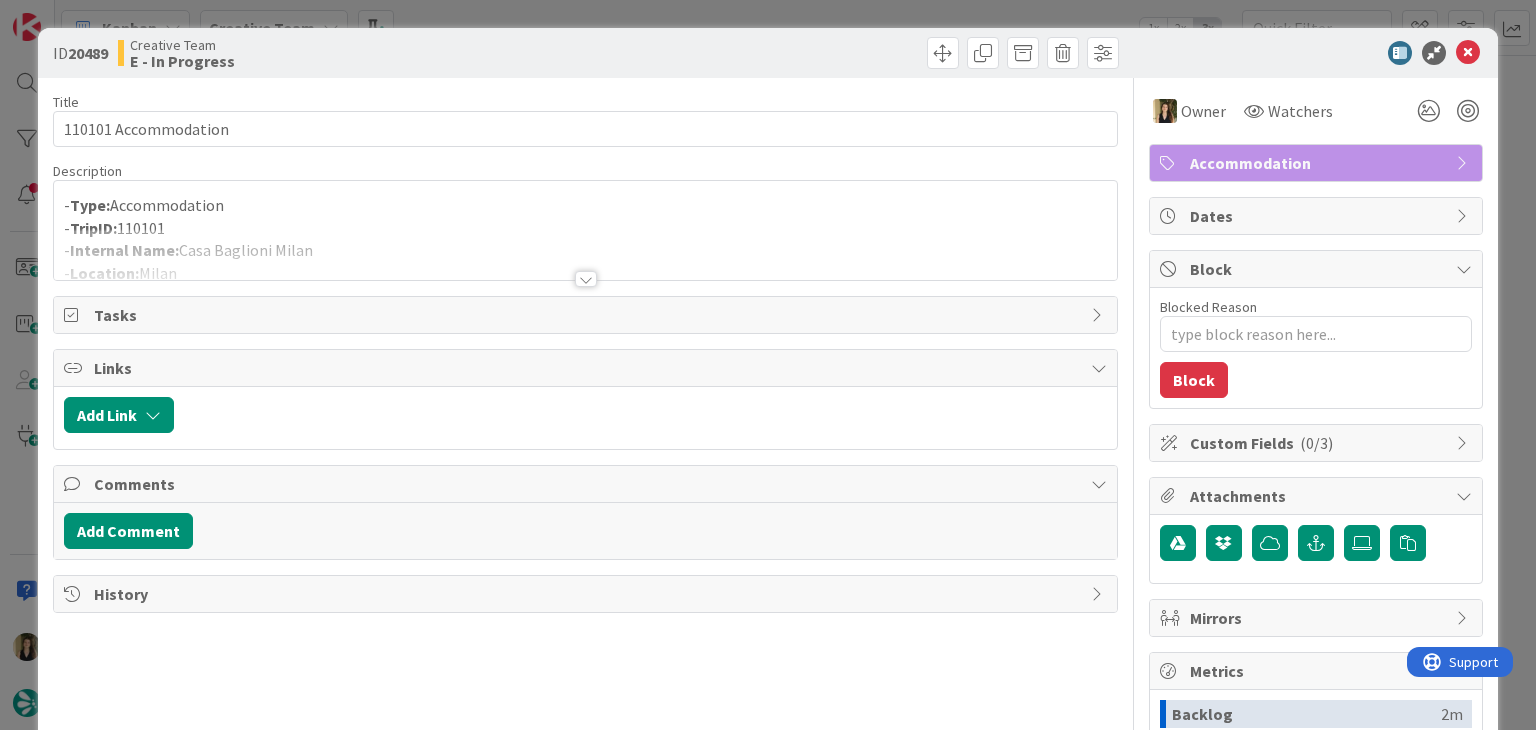 drag, startPoint x: 574, startPoint y: 279, endPoint x: 408, endPoint y: 592, distance: 354.29507 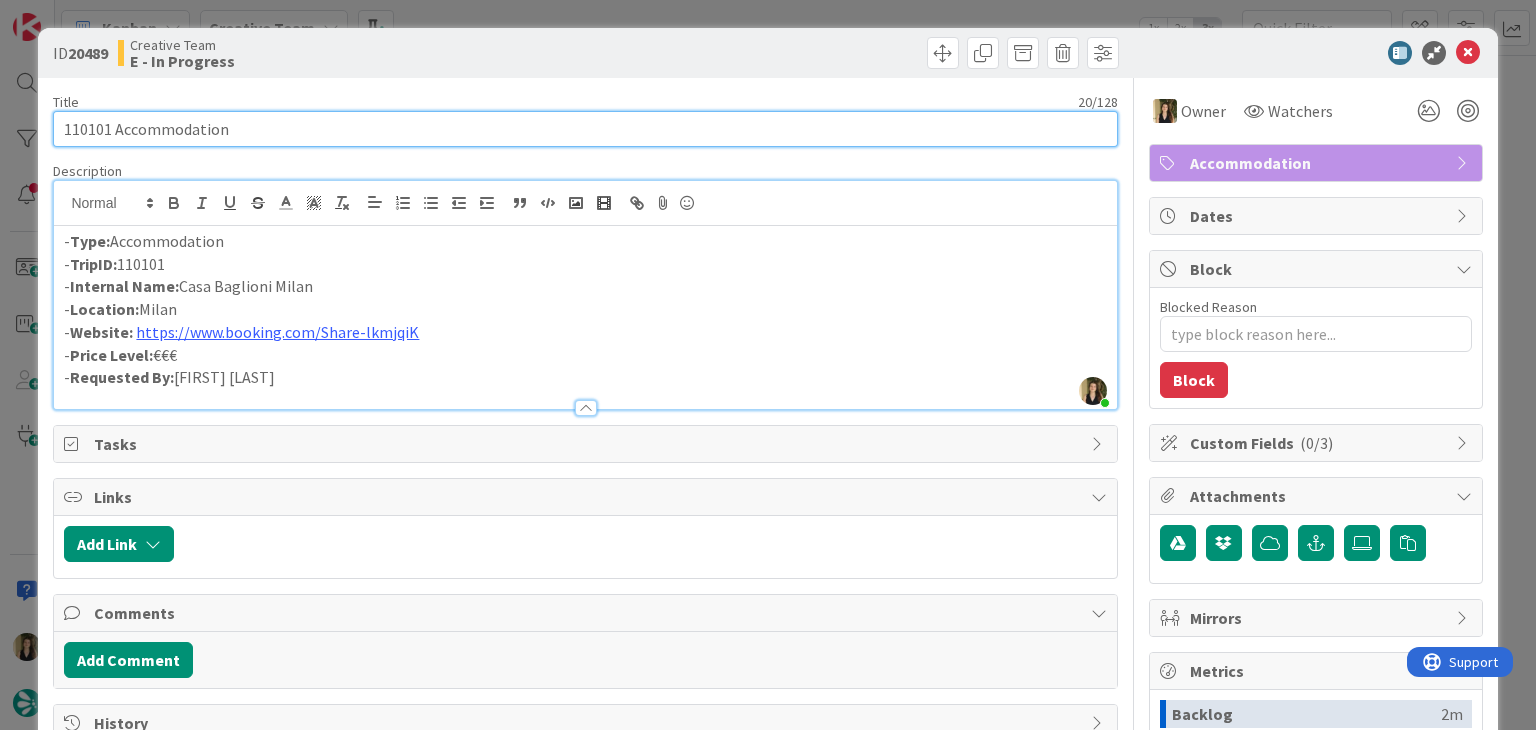 drag, startPoint x: 256, startPoint y: 129, endPoint x: 36, endPoint y: 129, distance: 220 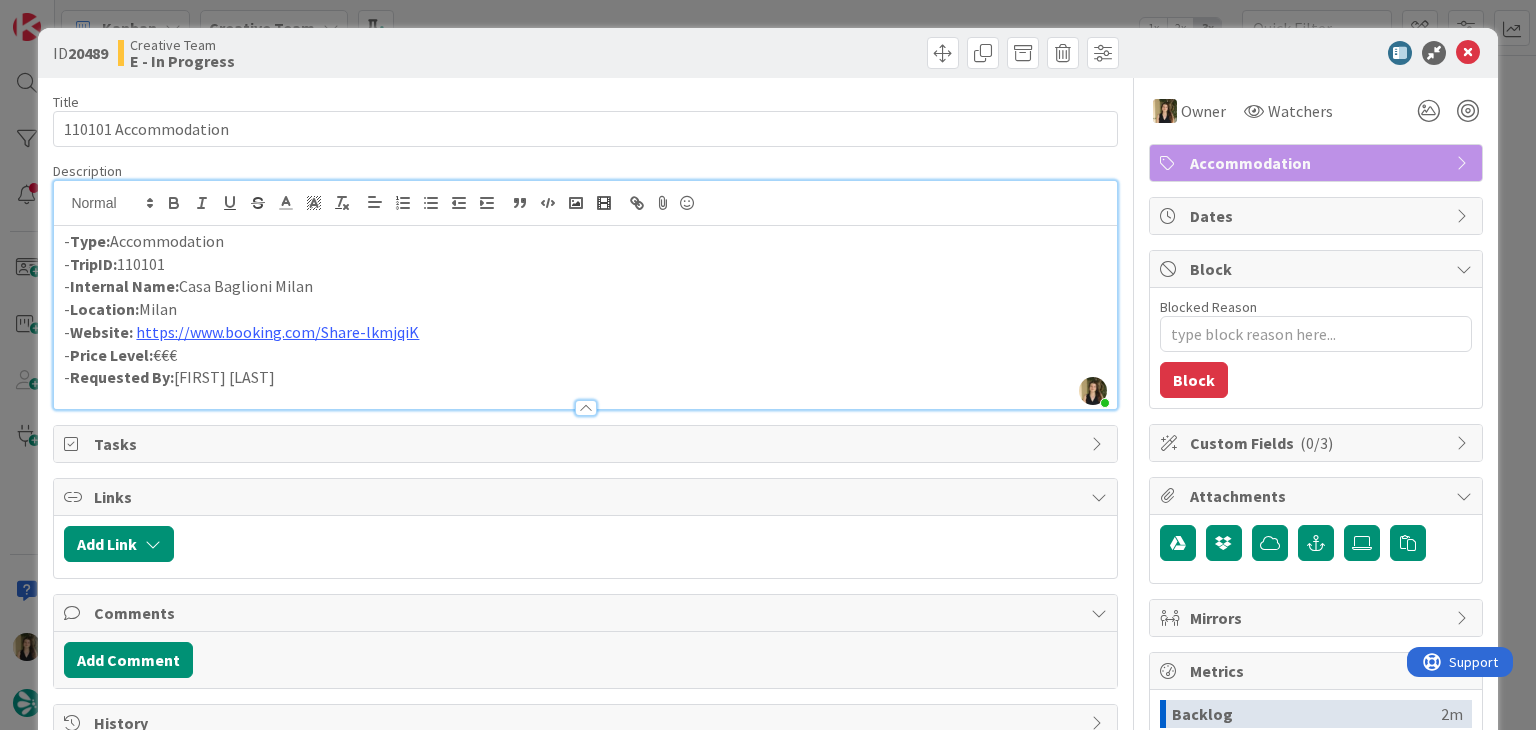 type on "x" 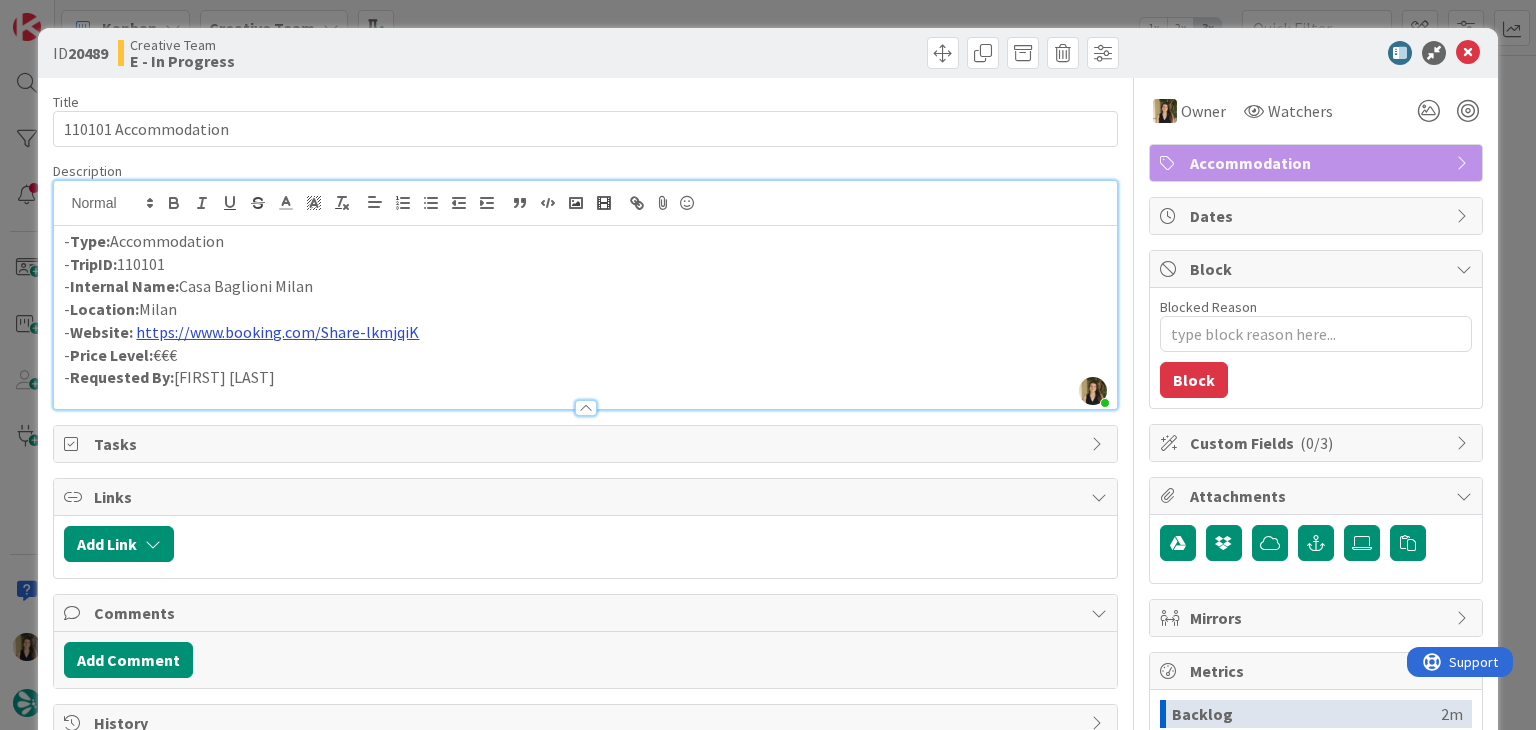 click on "https://www.booking.com/Share-lkmjqiK" at bounding box center [277, 332] 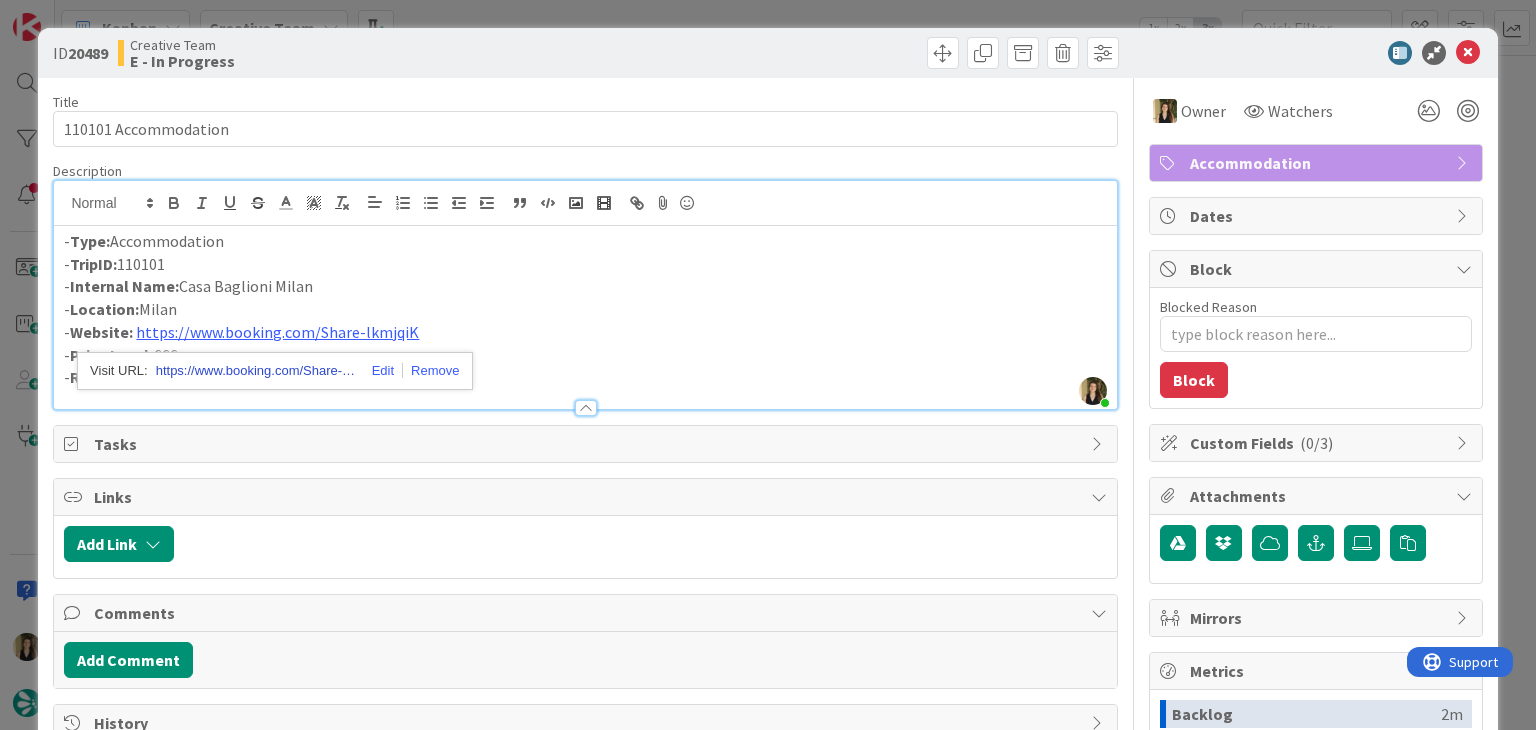 click on "https://www.booking.com/Share-lkmjqiK" at bounding box center [256, 371] 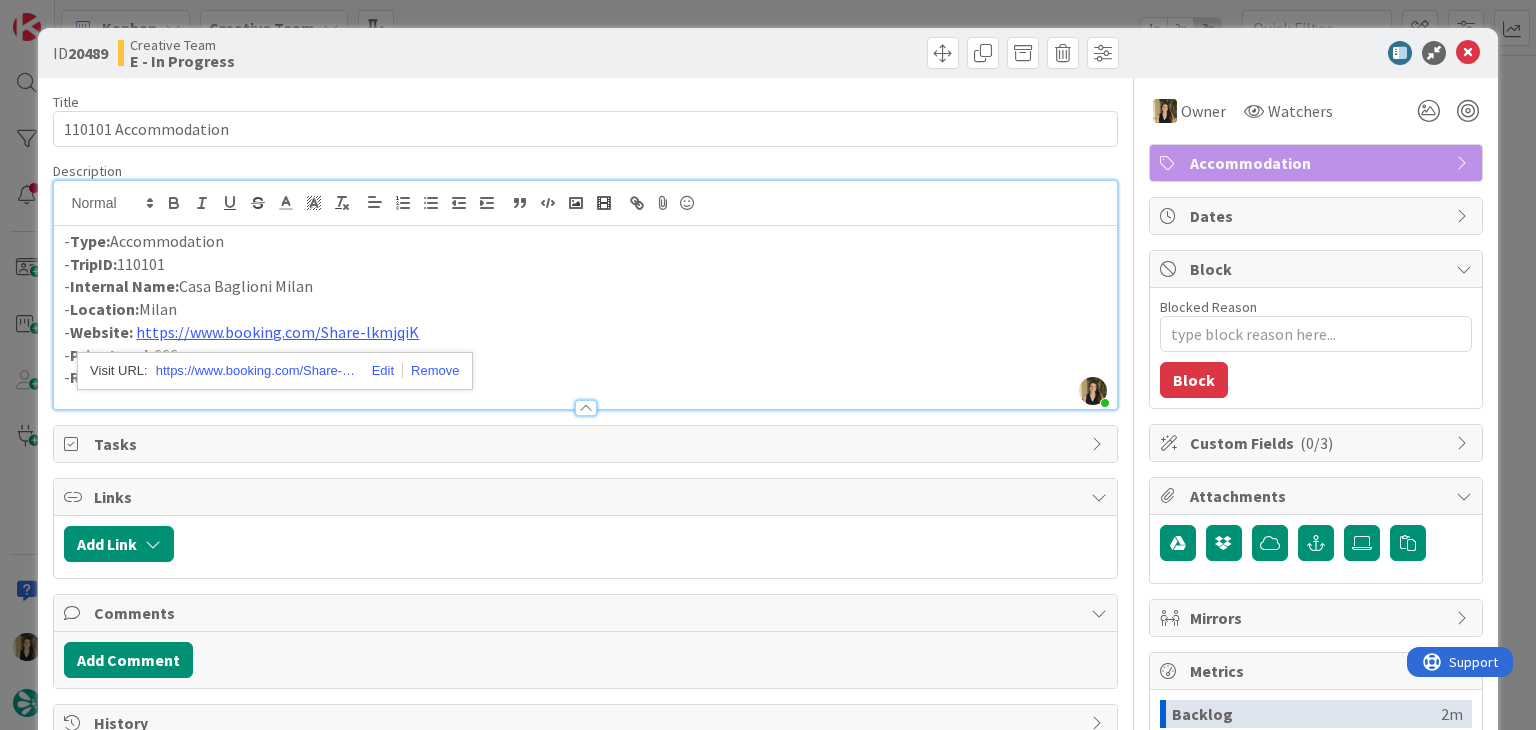 drag, startPoint x: 512, startPoint y: 53, endPoint x: 520, endPoint y: 20, distance: 33.955853 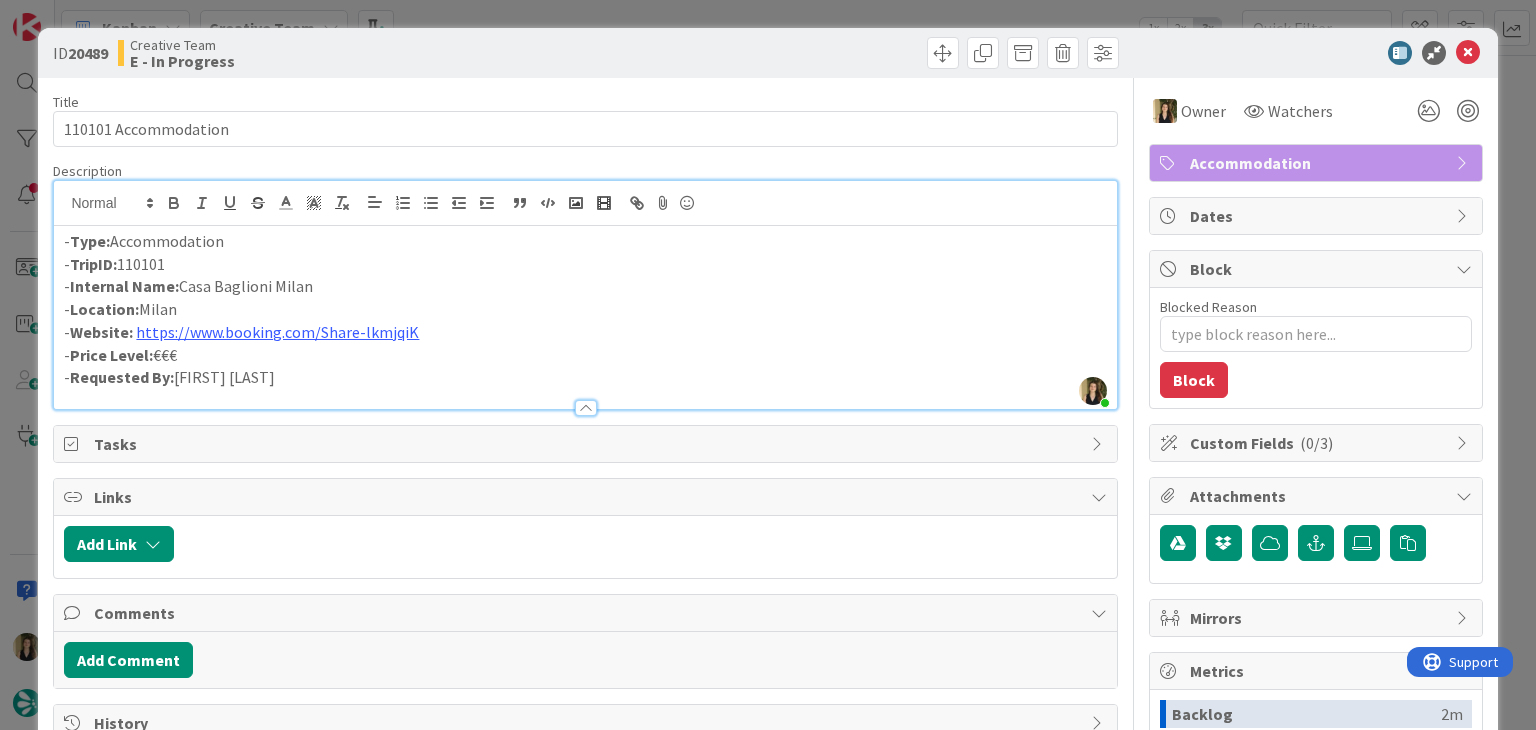 click on "ID  20489 Creative Team E - In Progress Title 20 / 128 110101 Accommodation Description Sofia Palma joined  2 m ago -  Type:  Accommodation -  TripID:  110101 -  Internal Name:  Casa Baglioni Milan -  Location:  Milan -  Website:   https://www.booking.com/Share-lkmjqiK -  Price Level:  €€€ -  Requested By:  Filipa Martins https://www.booking.com/Share-lkmjqiK Owner Watchers Accommodation Tasks Links Add Link Comments Add Comment History Owner Owner Remove Set as Watcher Sofia Palma Beatriz Cassona Diana Ramos  IT TourTailors Inês Gonçalves Margarida Carvalho Melissa Santos Rita Bernardo Watchers Accommodation Dates Block Blocked Reason 0 / 256 Block Custom Fields ( 0/3 ) Attachments Mirrors Metrics Backlog 2m To Do 2m Buffer 0m In Progress 0m Total Time 4m Lead Time 2m Cycle Time 0m Blocked Time 0m Show Details" at bounding box center (768, 365) 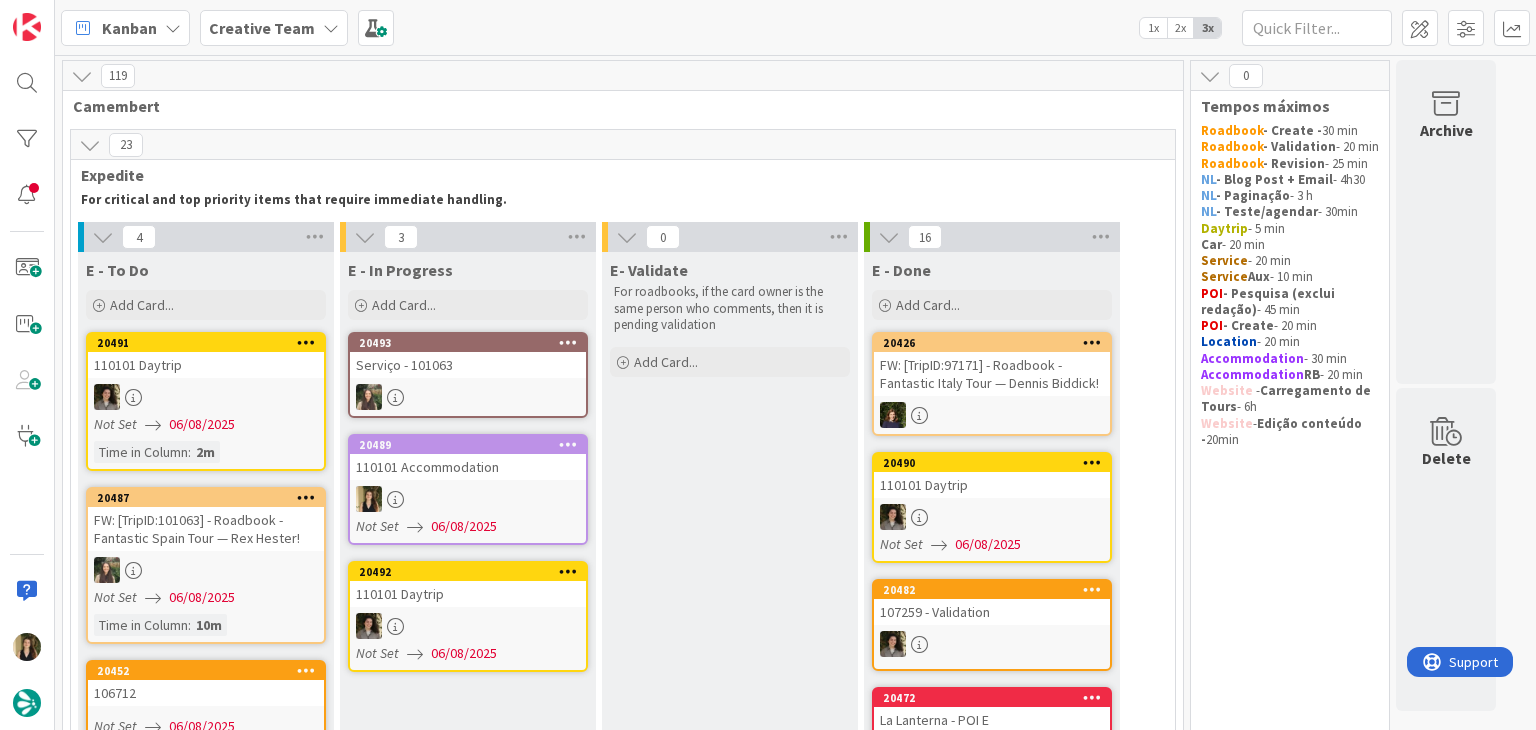 scroll, scrollTop: 0, scrollLeft: 0, axis: both 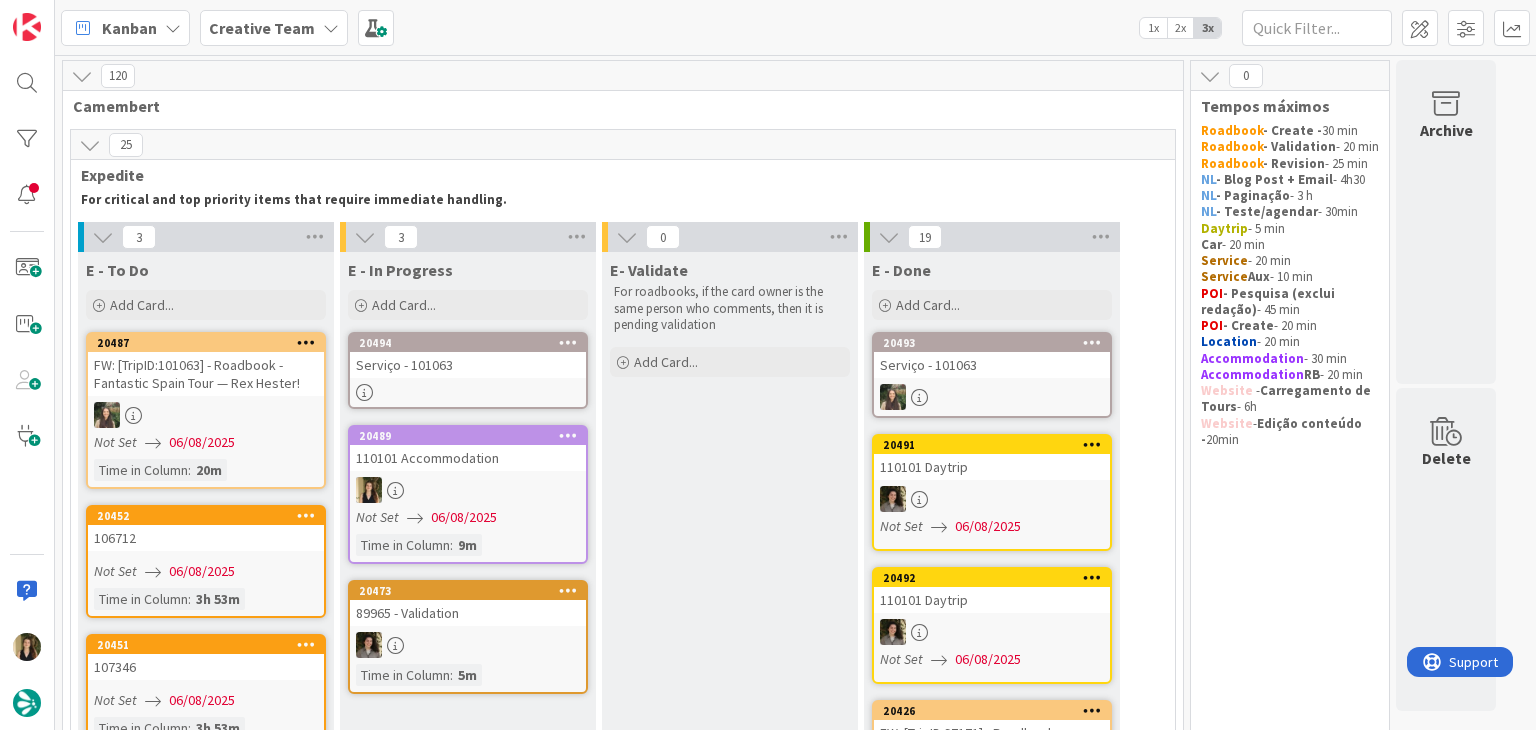 click on "20489 110101 Accommodation Not Set 06/08/2025 Time in Column : 9m" at bounding box center (468, 494) 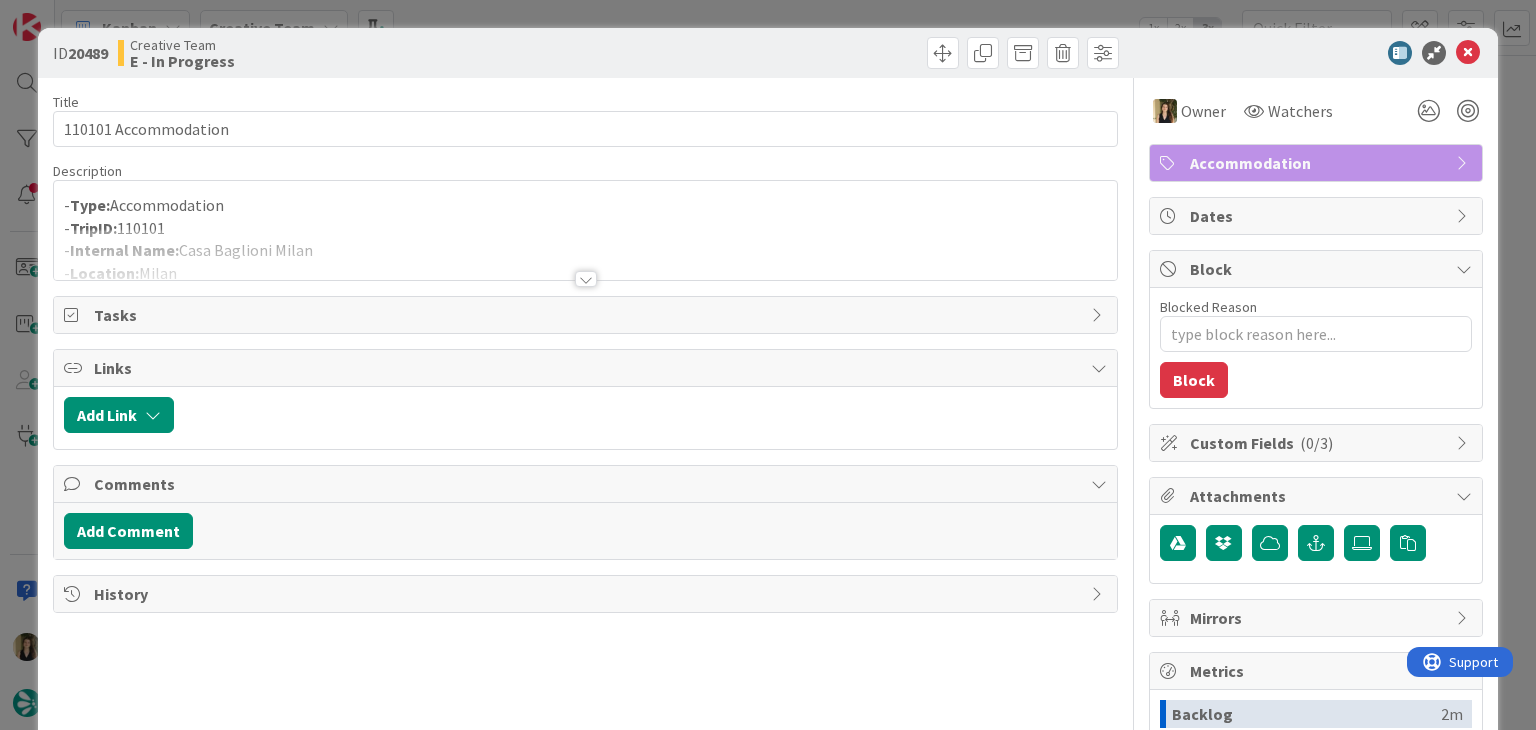 scroll, scrollTop: 0, scrollLeft: 0, axis: both 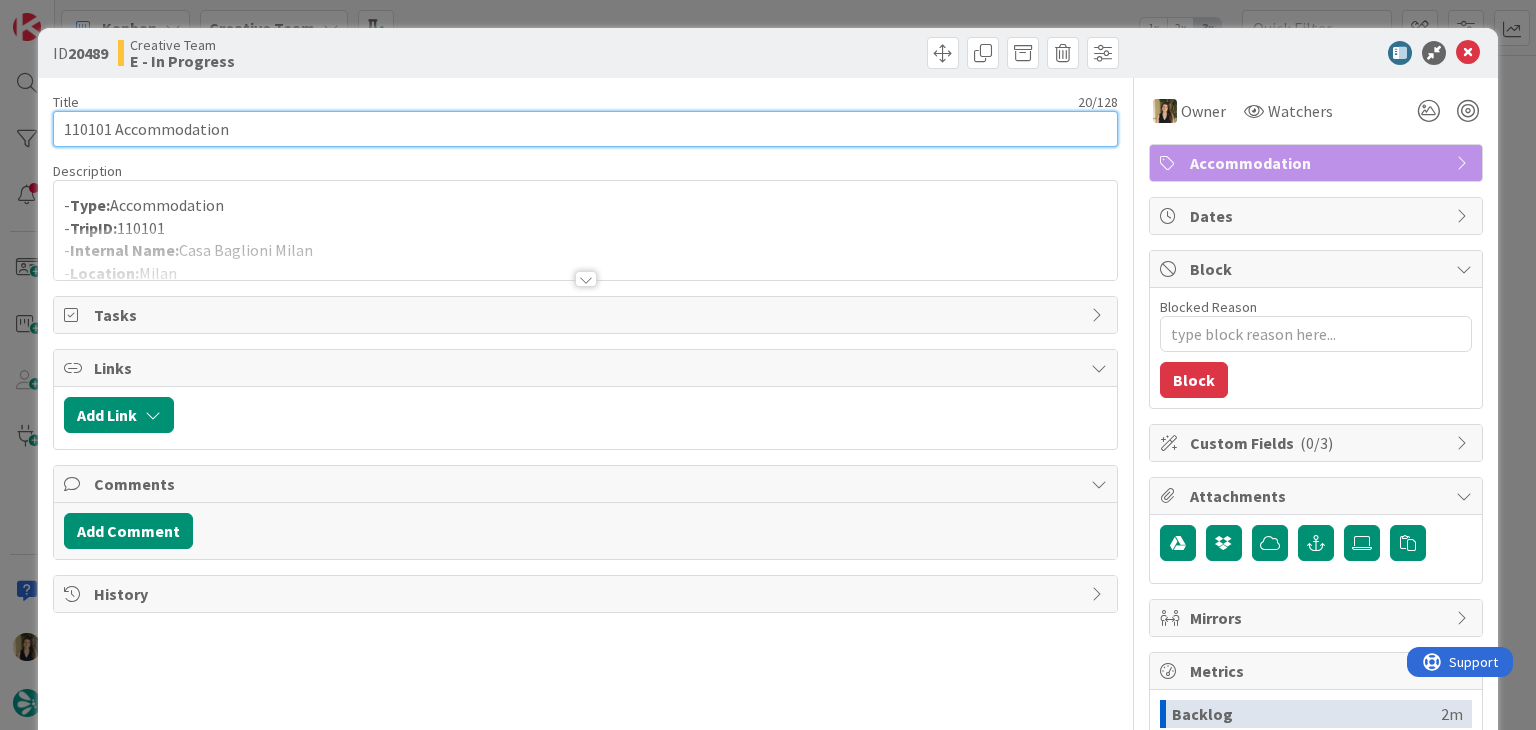 click on "110101 Accommodation" at bounding box center [585, 129] 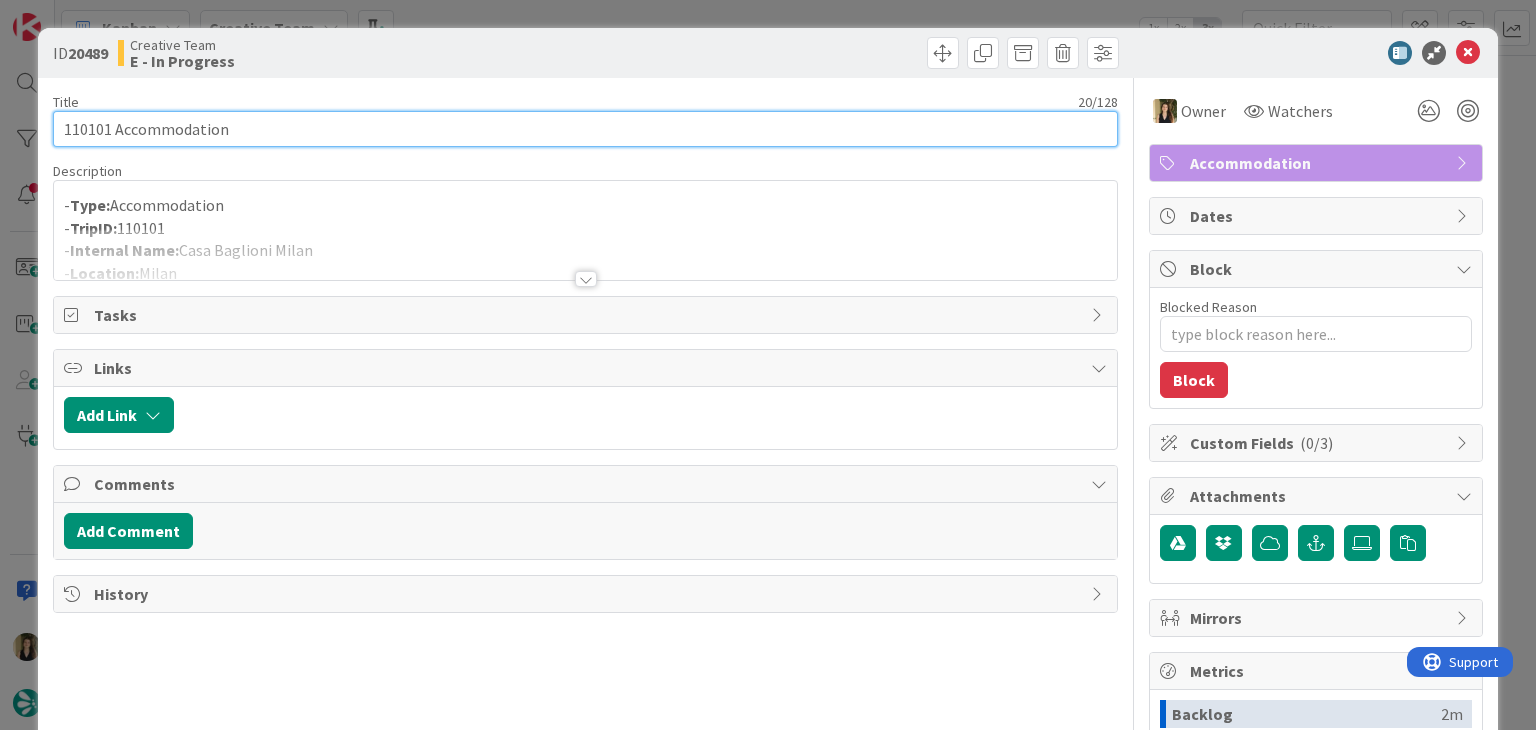 scroll, scrollTop: 0, scrollLeft: 0, axis: both 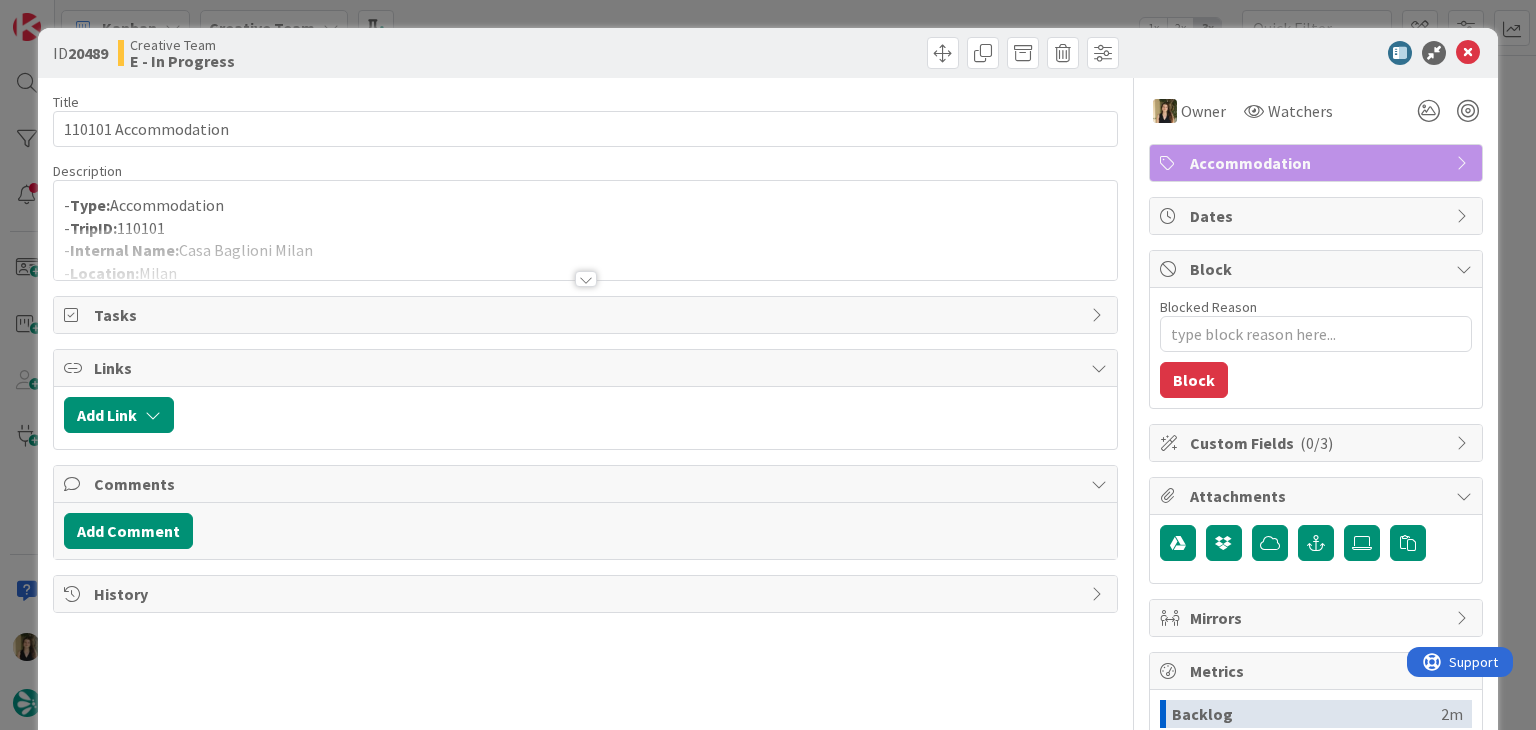 click at bounding box center [585, 254] 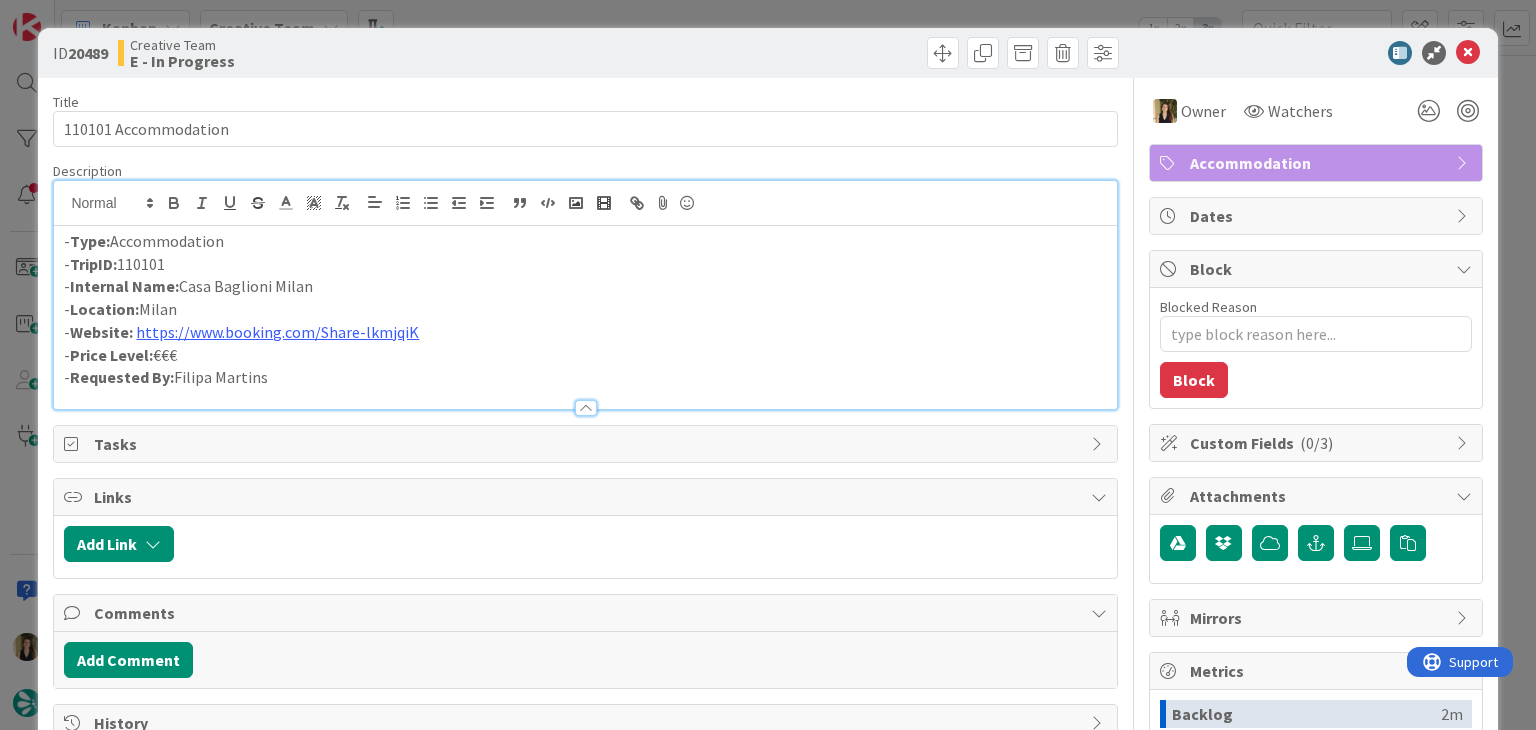 drag, startPoint x: 270, startPoint y: 288, endPoint x: 277, endPoint y: 265, distance: 24.04163 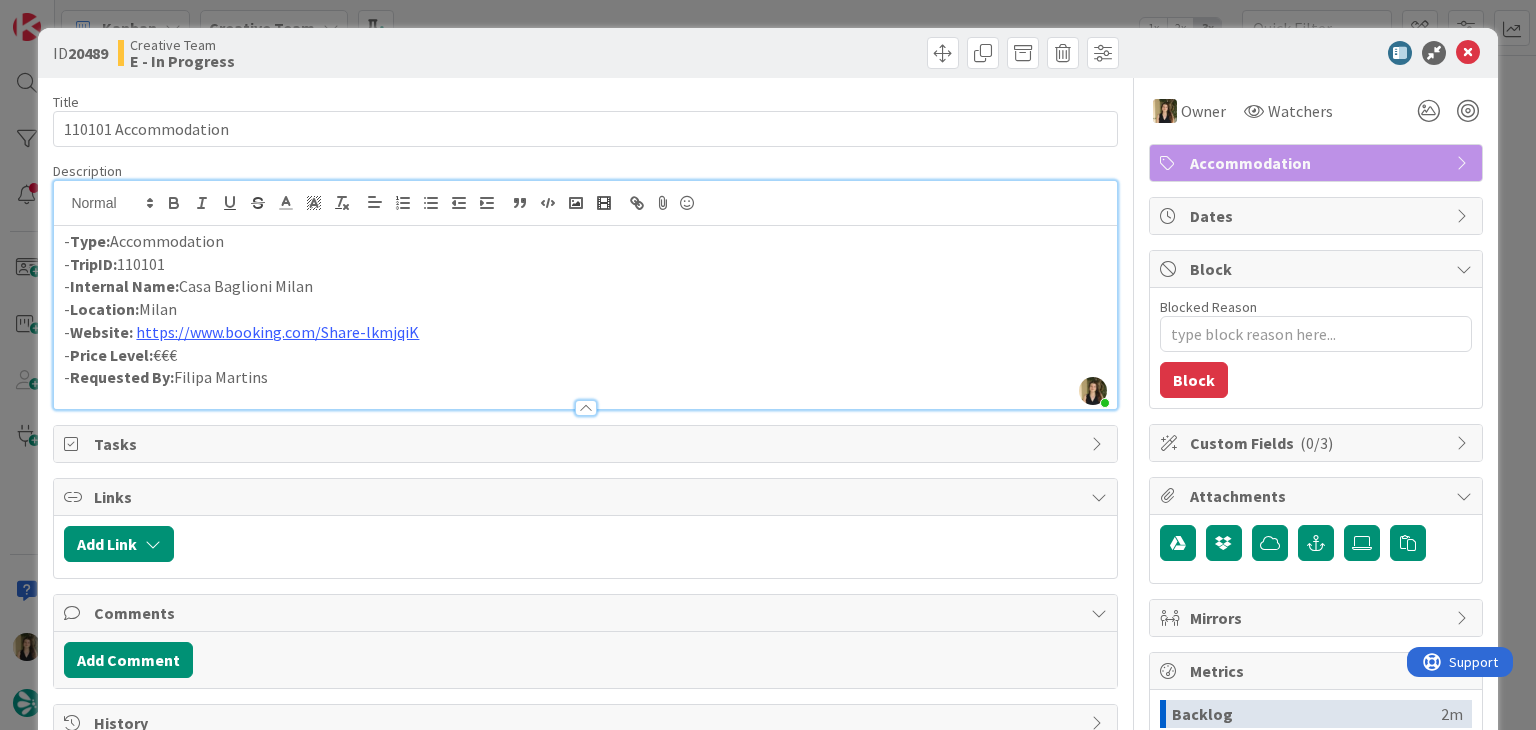 copy on "Casa Baglioni Milan" 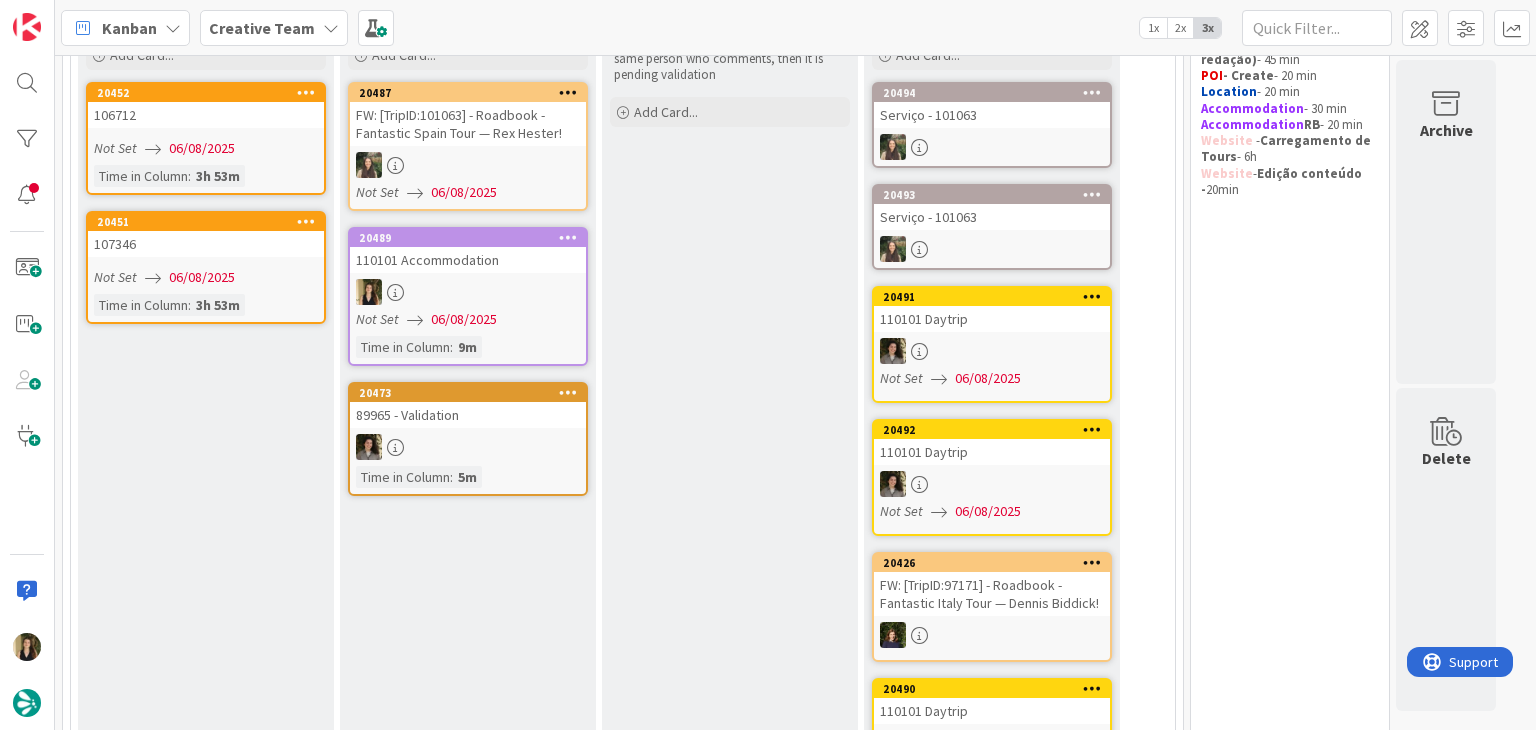 scroll, scrollTop: 300, scrollLeft: 0, axis: vertical 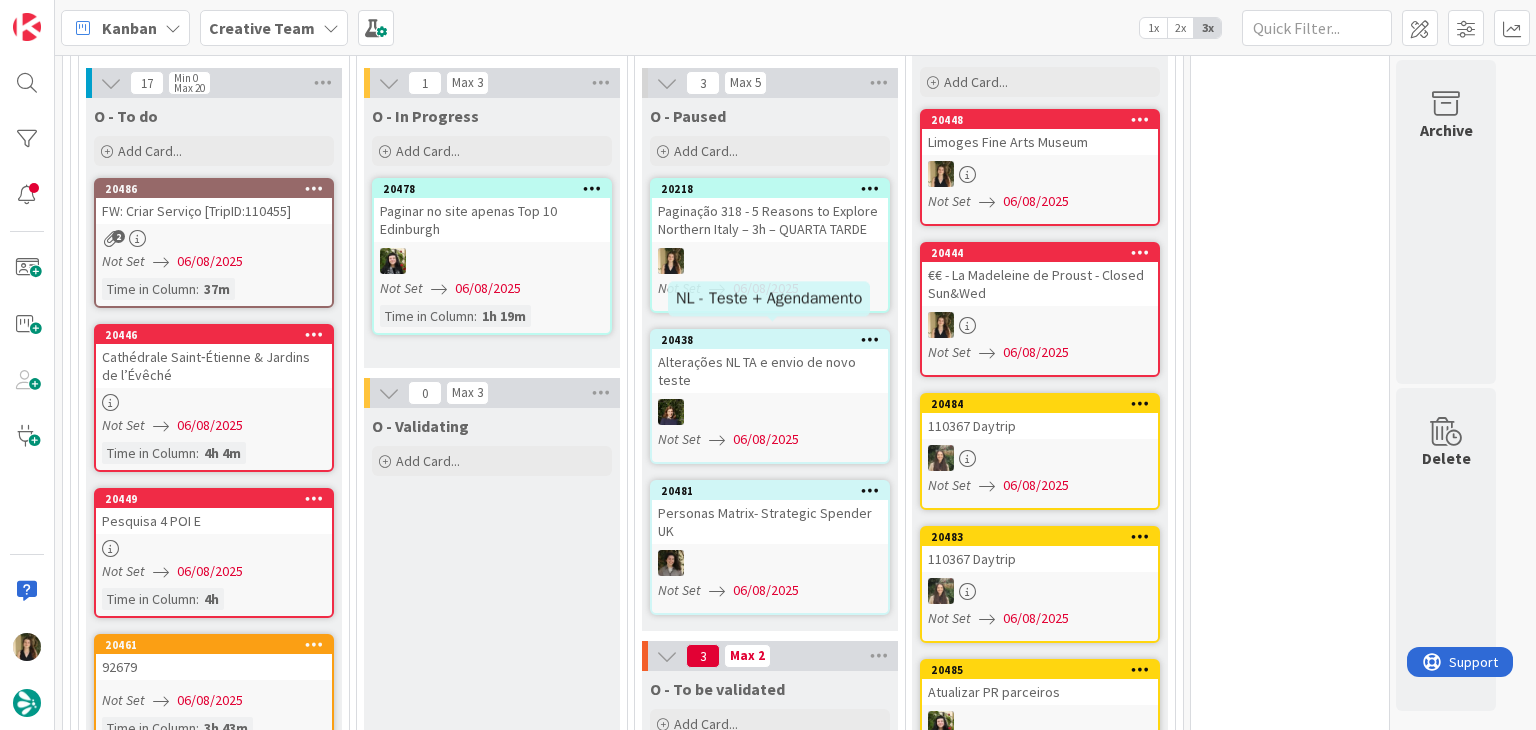 click at bounding box center (770, 261) 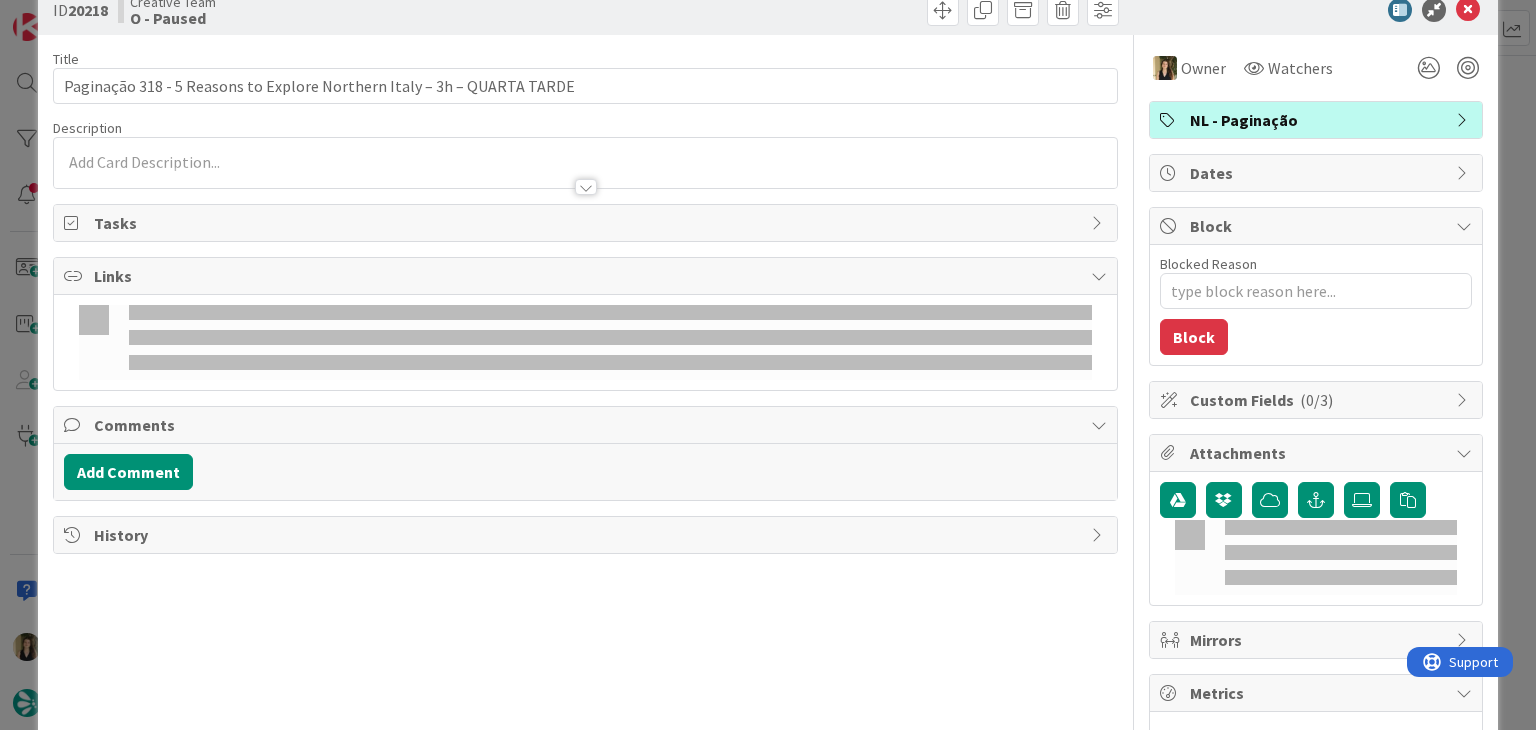scroll, scrollTop: 76, scrollLeft: 0, axis: vertical 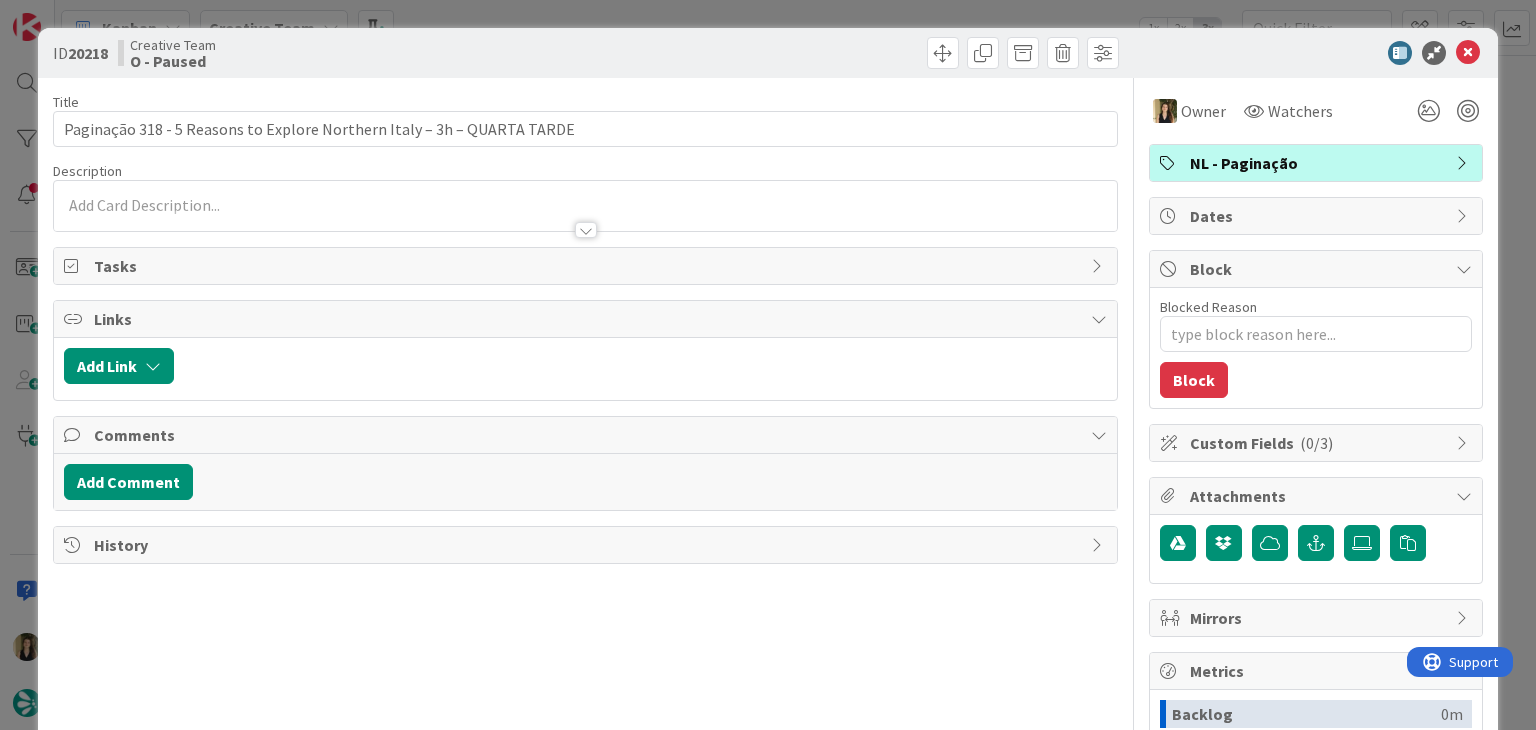 click on "ID  20218 Creative Team O - Paused Title 71 / 128 Paginação 318 - 5 Reasons to Explore Northern Italy – 3h – QUARTA TARDE Description Owner Watchers NL - Paginação Tasks Links Add Link Comments Add Comment History Owner Watchers NL - Paginação Dates Block Blocked Reason 0 / 256 Block Custom Fields ( 0/3 ) Attachments Mirrors Metrics Backlog 0m To Do 2d 3h 28m Buffer 0m In Progress 1h 25m Total Time 2d 4h 53m Lead Time 2d 4h 53m Cycle Time 1h 25m Blocked Time 0m Show Details" at bounding box center [768, 365] 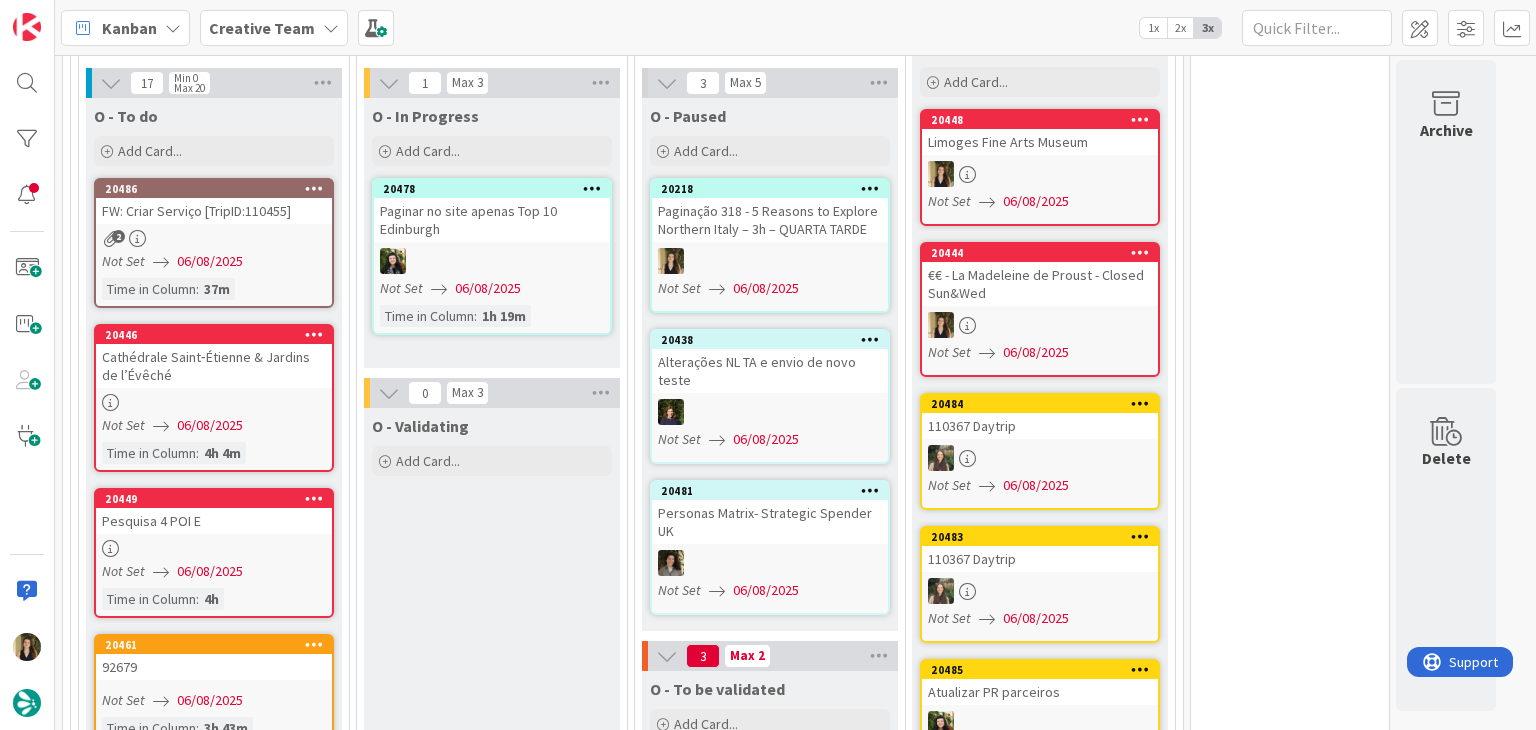 scroll, scrollTop: 0, scrollLeft: 0, axis: both 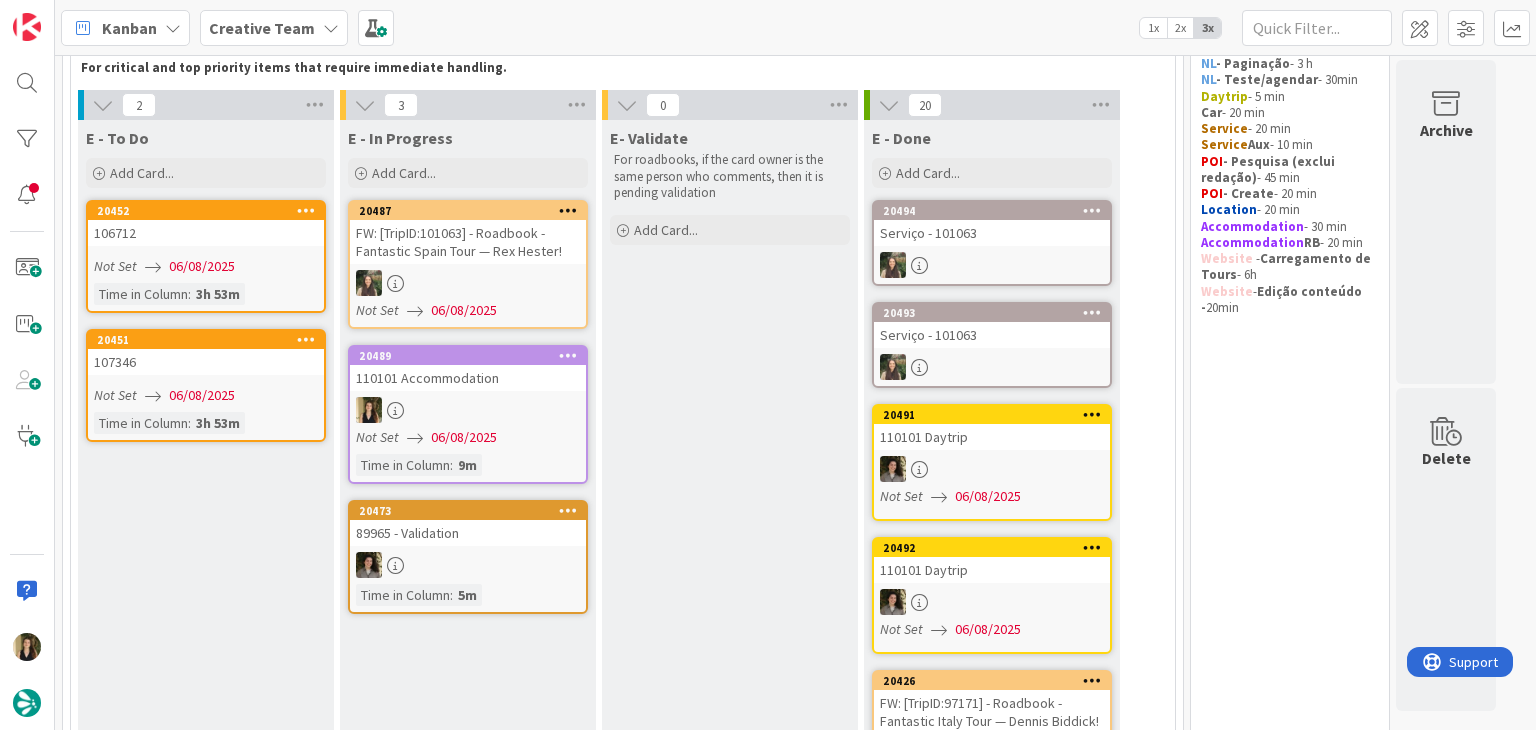 click at bounding box center (468, 410) 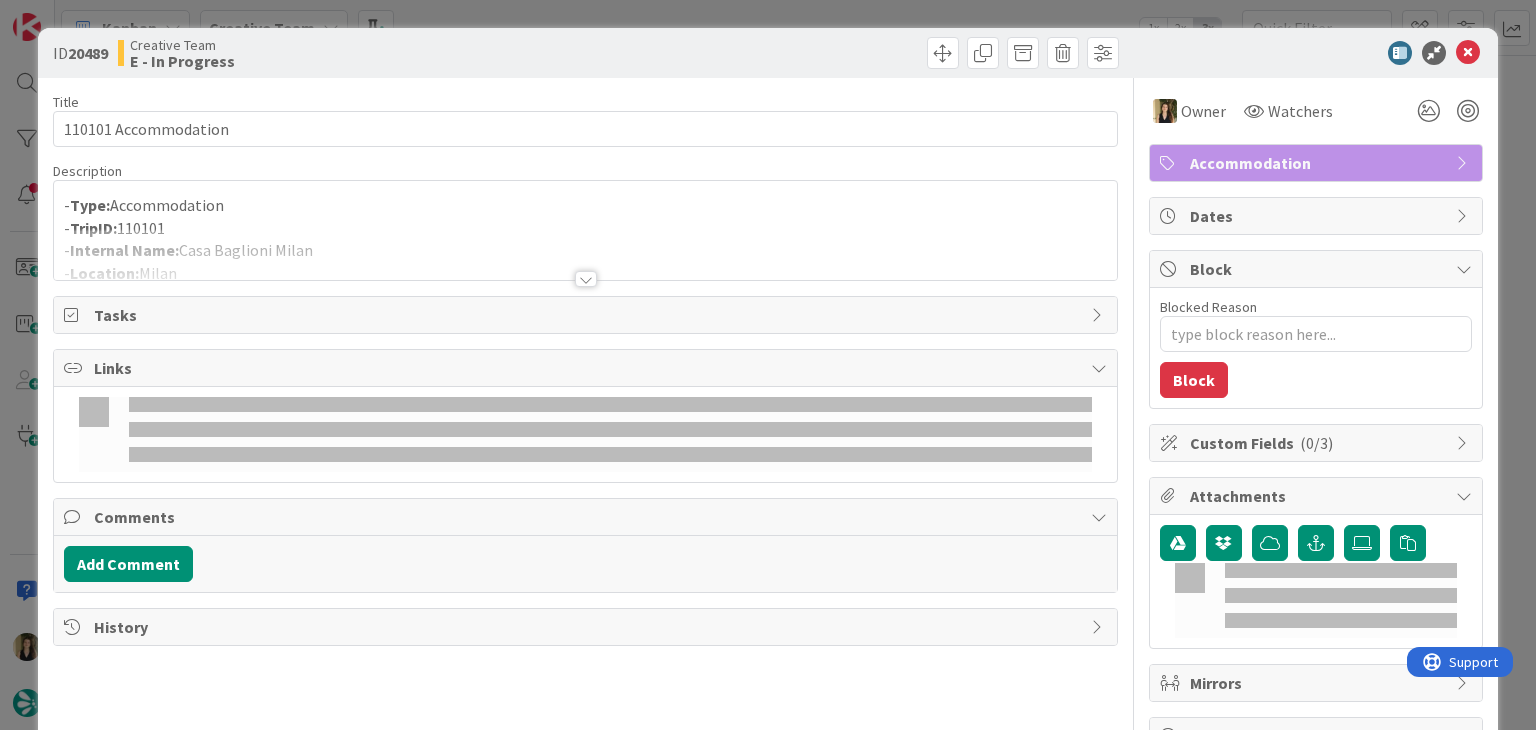 scroll, scrollTop: 0, scrollLeft: 0, axis: both 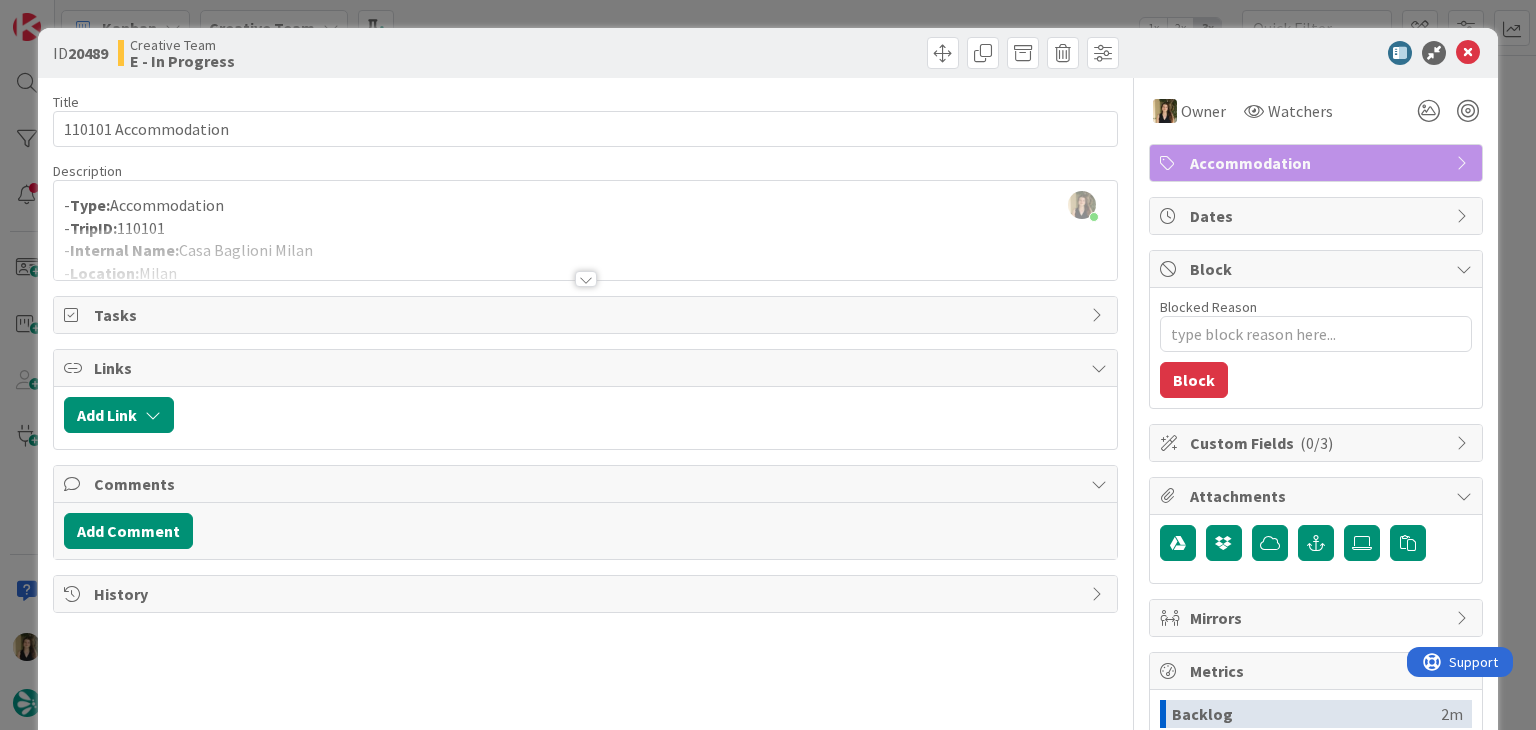 drag, startPoint x: 275, startPoint y: 240, endPoint x: 288, endPoint y: 241, distance: 13.038404 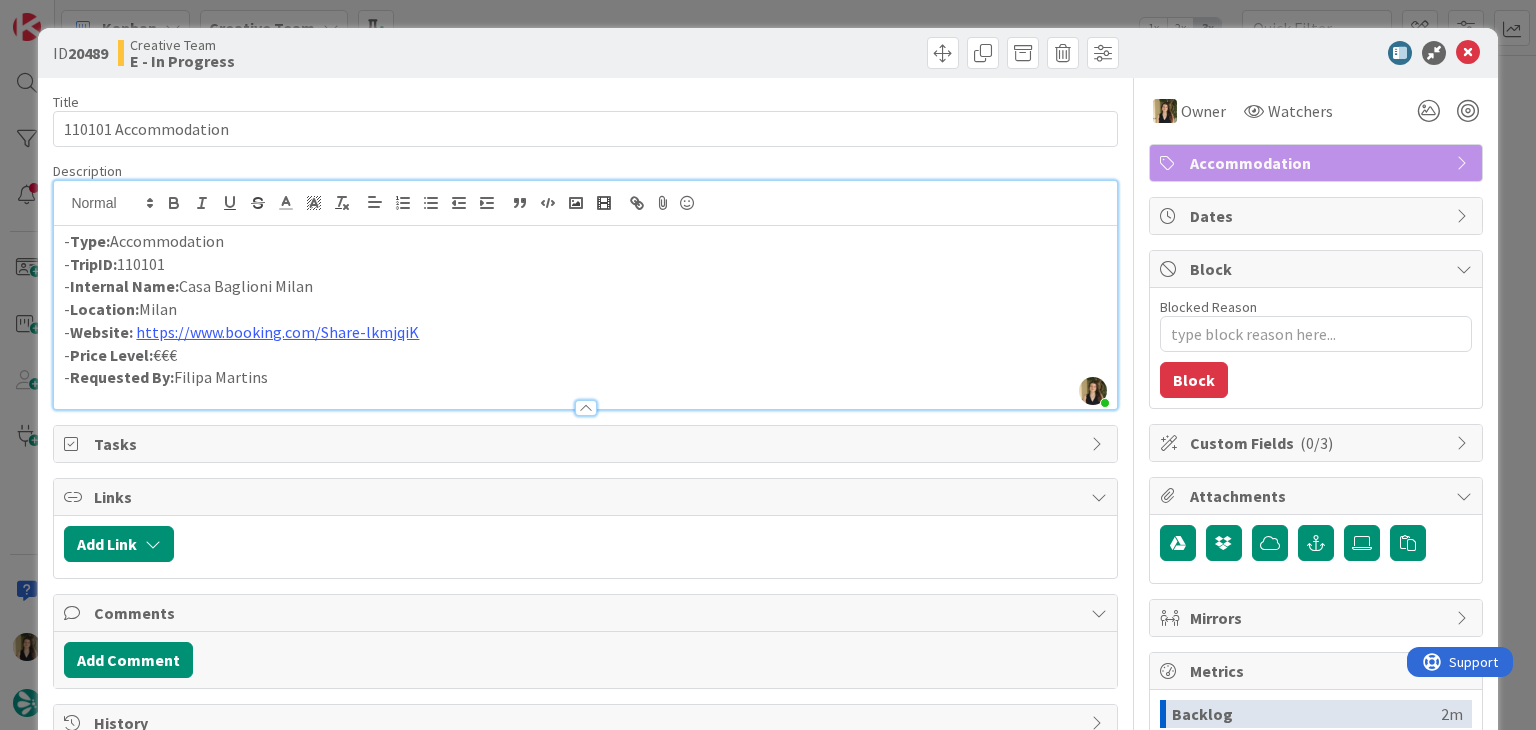 drag, startPoint x: 228, startPoint y: 284, endPoint x: 184, endPoint y: 284, distance: 44 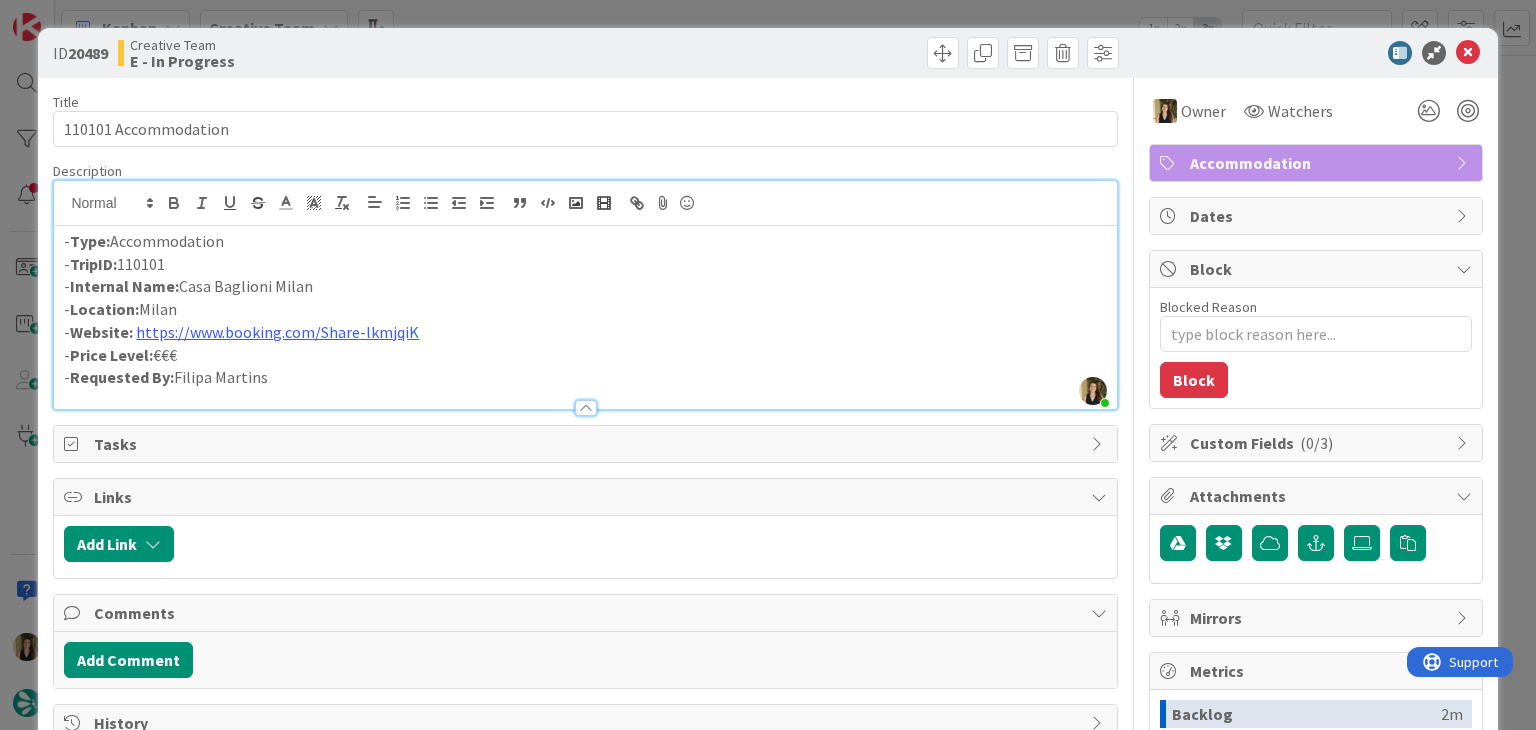 click on "ID  20489 Creative Team E - In Progress Title 20 / 128 110101 Accommodation Description Sofia Palma joined  2 m ago -  Type:  Accommodation -  TripID:  110101 -  Internal Name:  Casa Baglioni Milan -  Location:  [CITY] -  Website:   https://www.booking.com/Share-lkmjqiK -  Price Level:  €€€ -  Requested By:  Filipa Martins Owner Watchers Accommodation Tasks Links Add Link Comments Add Comment History Owner Watchers Accommodation Dates Block Blocked Reason 0 / 256 Block Custom Fields ( 0/3 ) Attachments Mirrors Metrics Backlog 2m To Do 2m Buffer 0m In Progress 22m Total Time 26m Lead Time 24m Cycle Time 22m Blocked Time 0m Show Details" at bounding box center (767, 537) 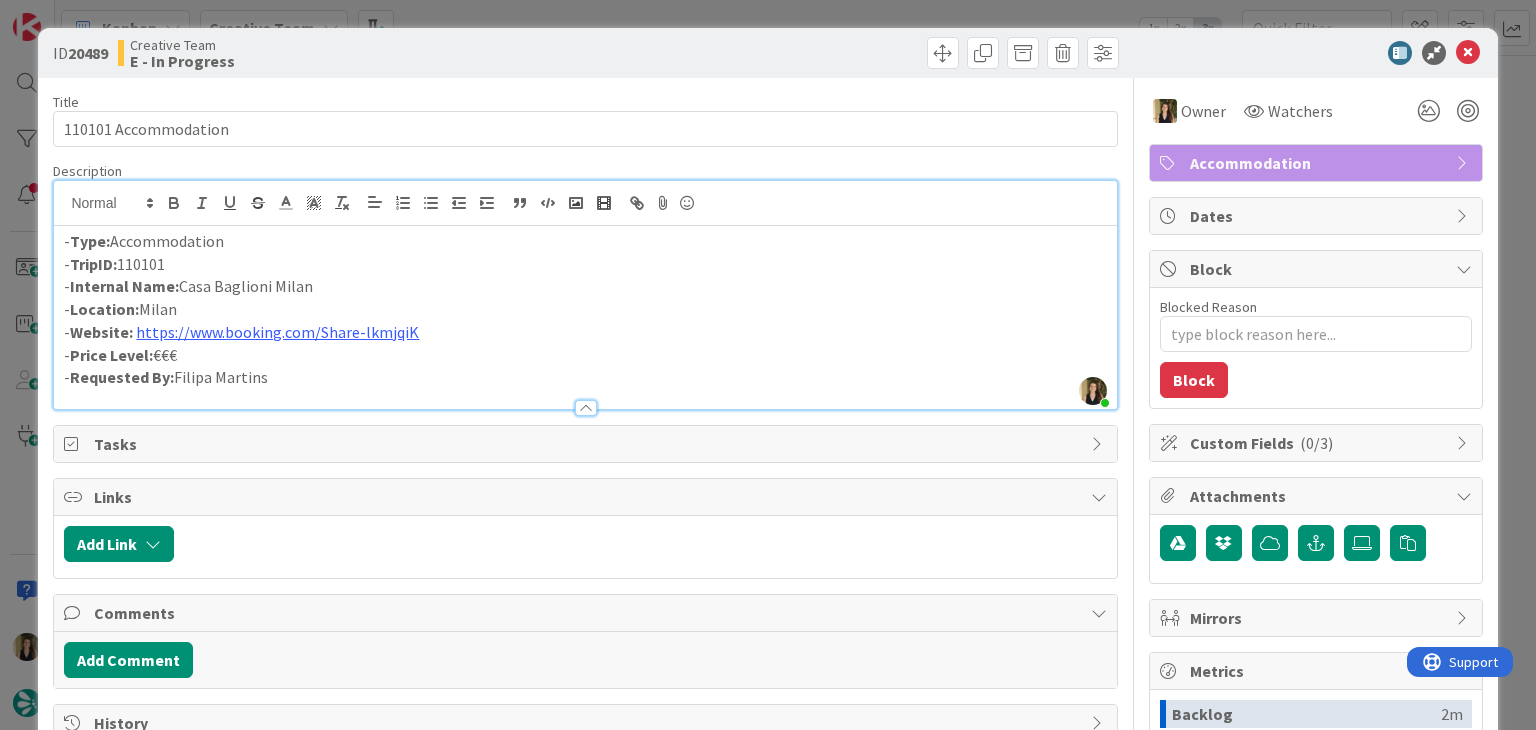 click on "ID  20489 Creative Team E - In Progress Title 20 / 128 110101 Accommodation Description Sofia Palma joined  2 m ago -  Type:  Accommodation -  TripID:  110101 -  Internal Name:  Casa Baglioni Milan -  Location:  [CITY] -  Website:   https://www.booking.com/Share-lkmjqiK -  Price Level:  €€€ -  Requested By:  Filipa Martins Owner Watchers Accommodation Tasks Links Add Link Comments Add Comment History Owner Watchers Accommodation Dates Block Blocked Reason 0 / 256 Block Custom Fields ( 0/3 ) Attachments Mirrors Metrics Backlog 2m To Do 2m Buffer 0m In Progress 22m Total Time 26m Lead Time 24m Cycle Time 22m Blocked Time 0m Show Details" at bounding box center (768, 365) 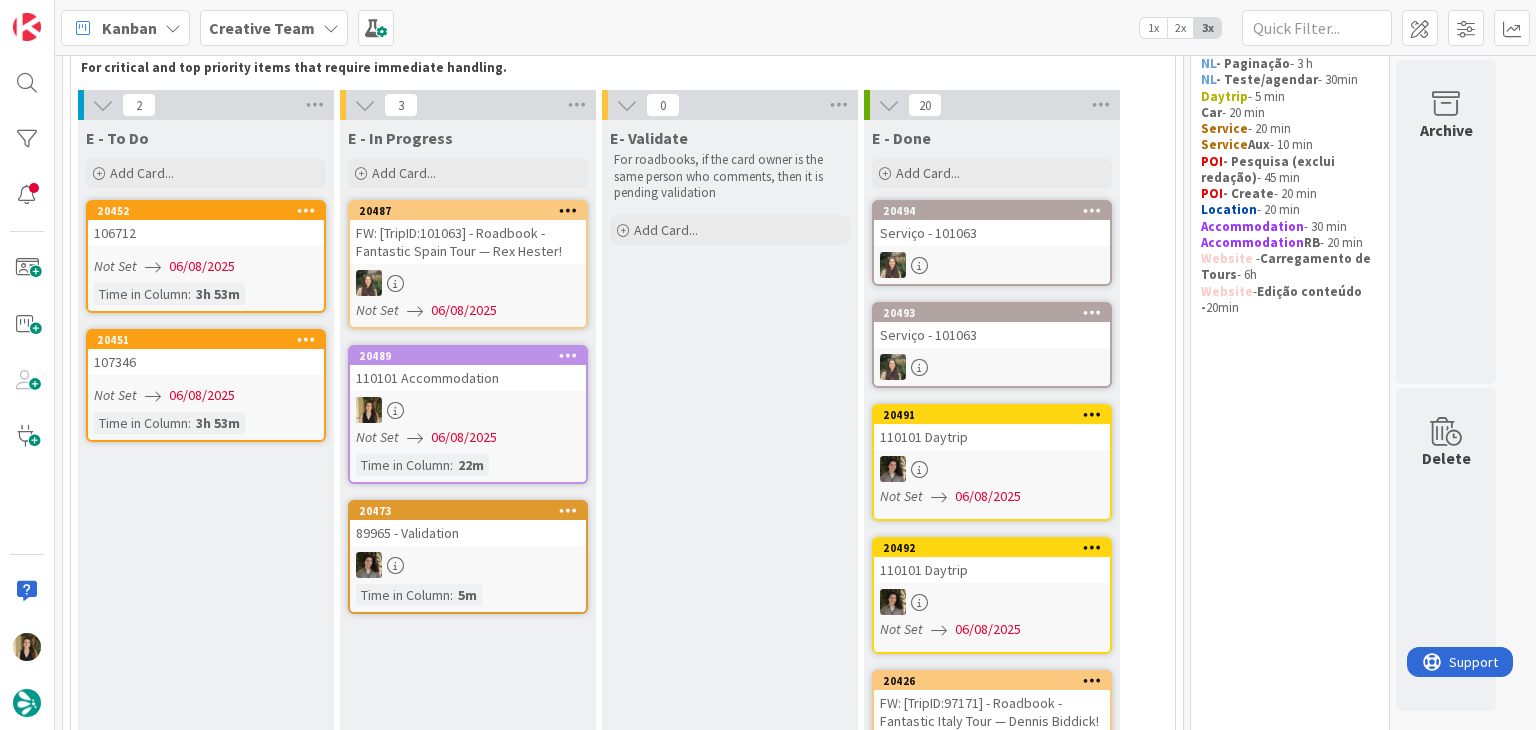 scroll, scrollTop: 0, scrollLeft: 0, axis: both 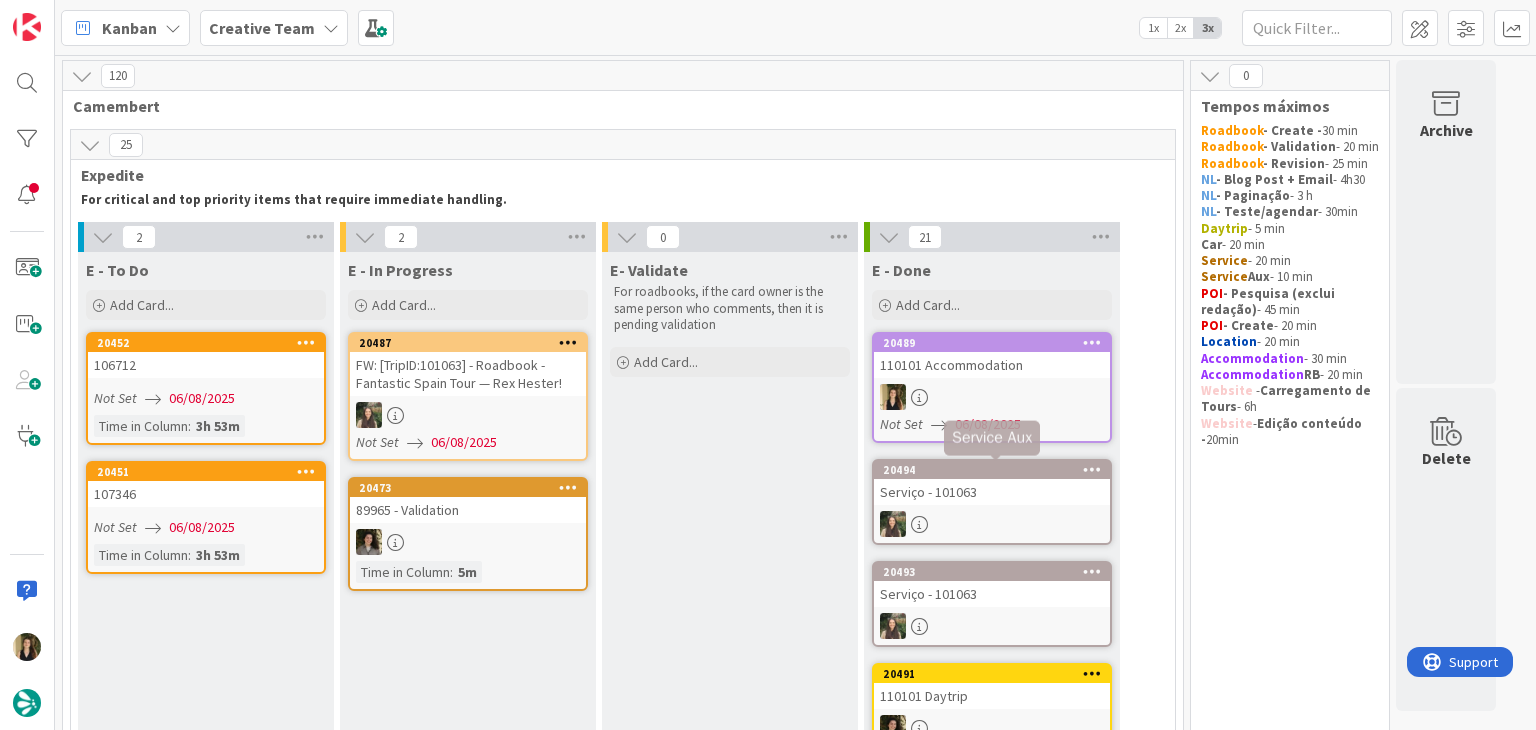 drag, startPoint x: 795, startPoint y: 477, endPoint x: 774, endPoint y: 467, distance: 23.259407 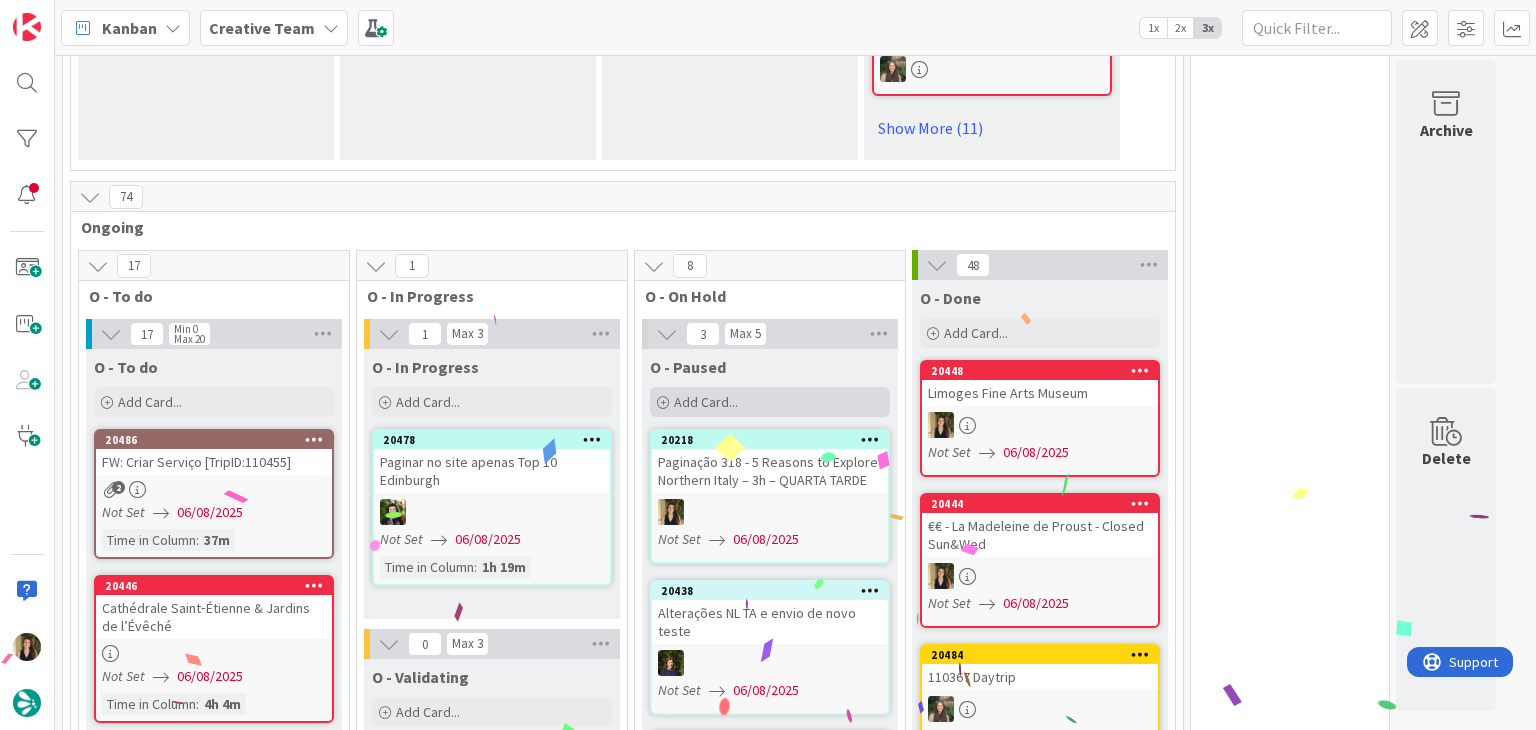 scroll, scrollTop: 1700, scrollLeft: 0, axis: vertical 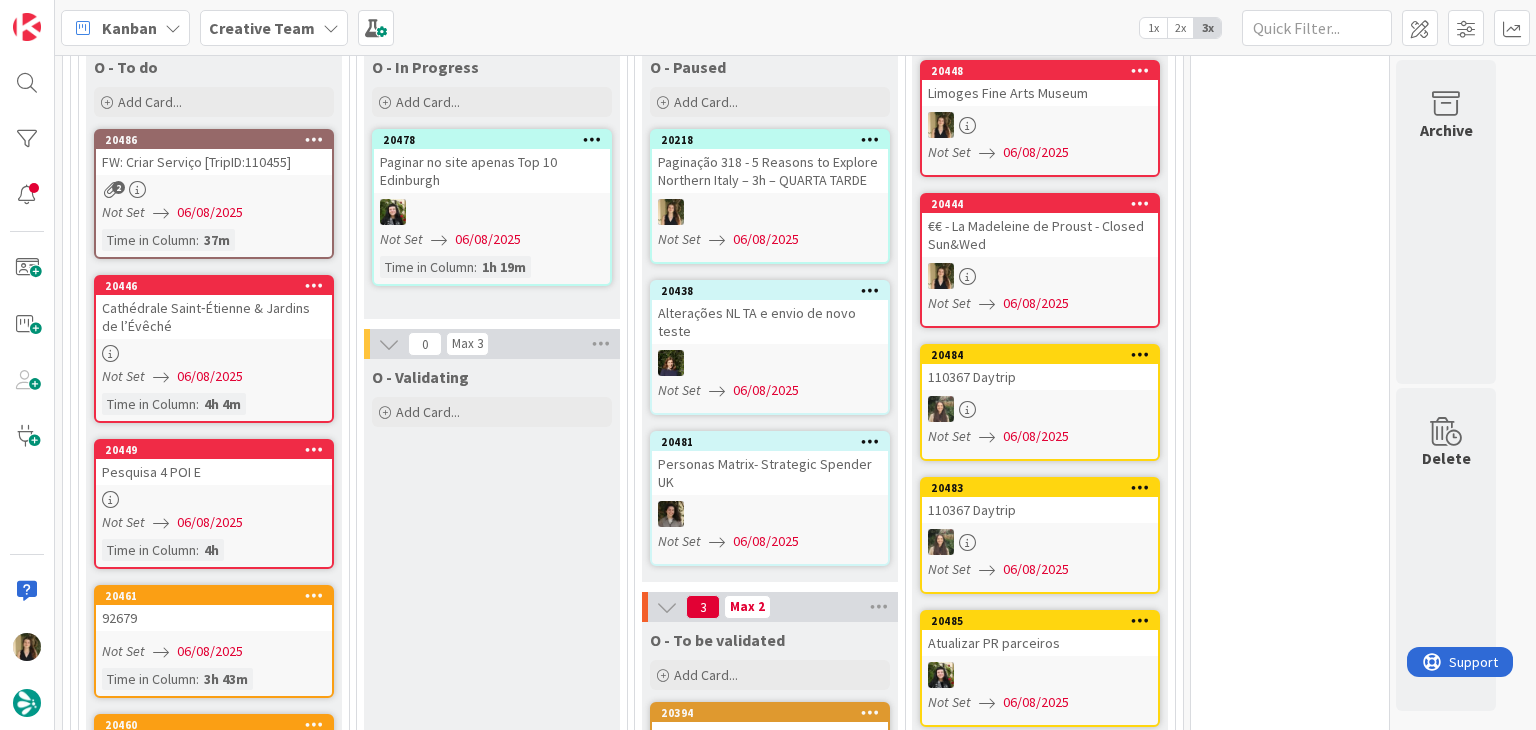 click on "O - Validating Add Card..." at bounding box center (492, 1520) 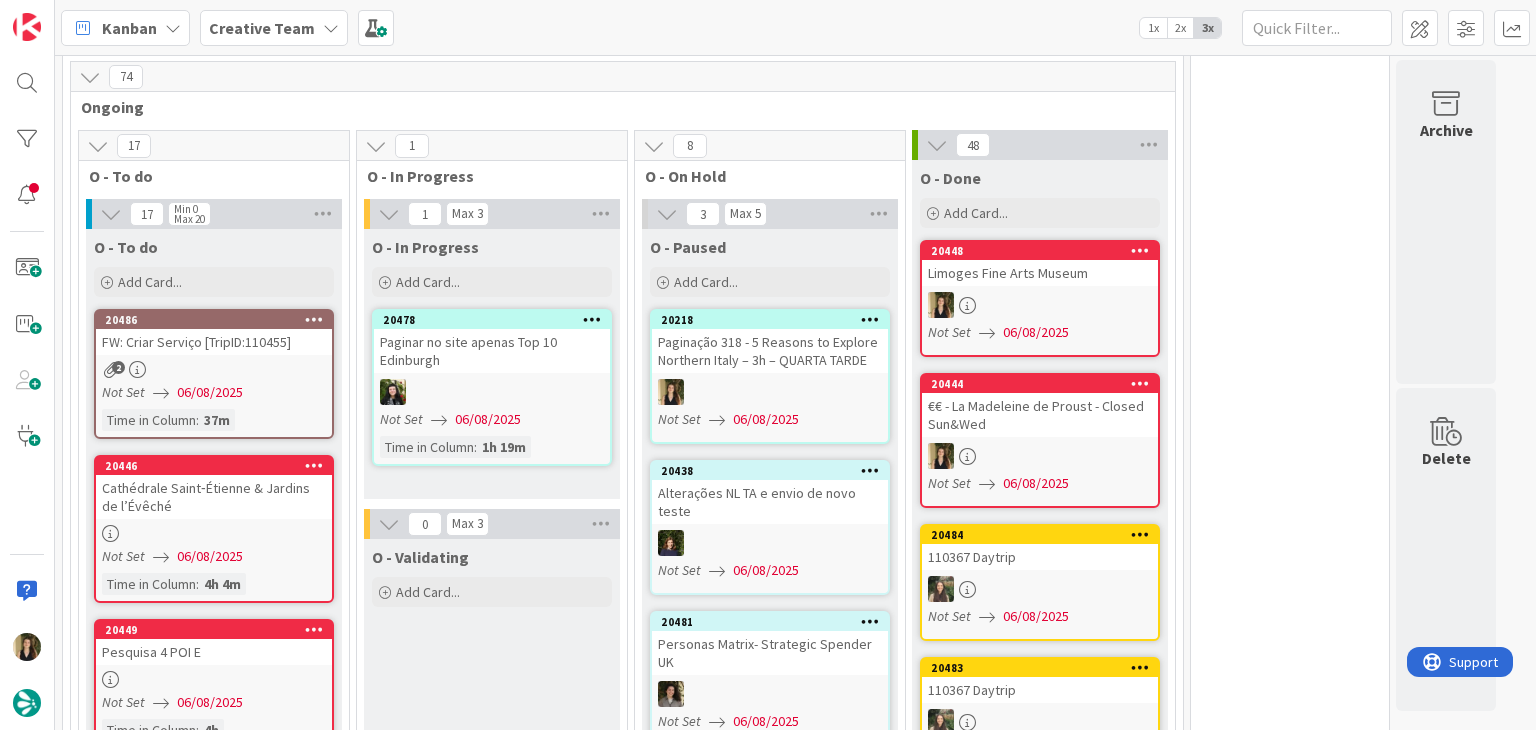 scroll, scrollTop: 1500, scrollLeft: 0, axis: vertical 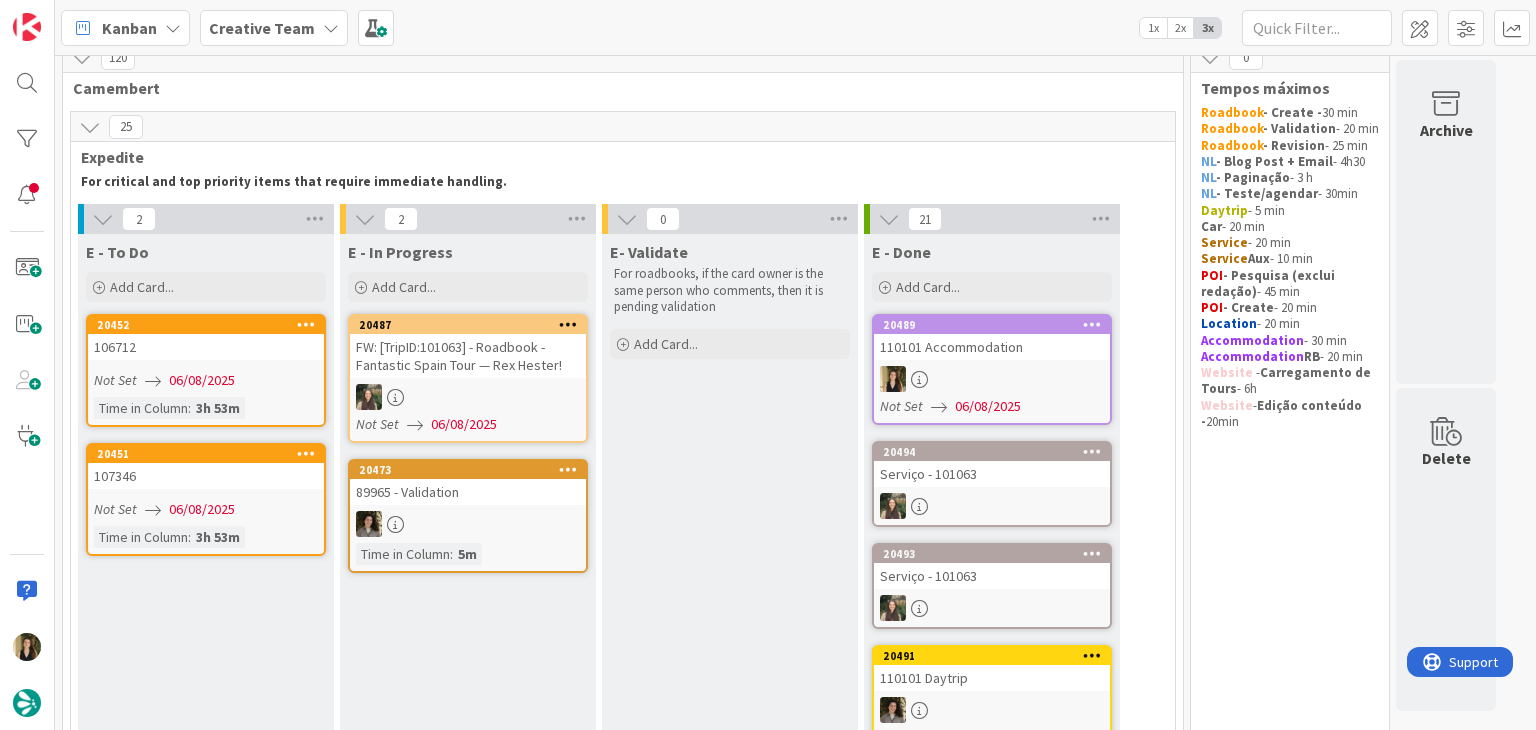 click on "E- Validate For roadbooks, if the card owner is the same person who comments, then it is pending validation Add Card..." at bounding box center [730, 888] 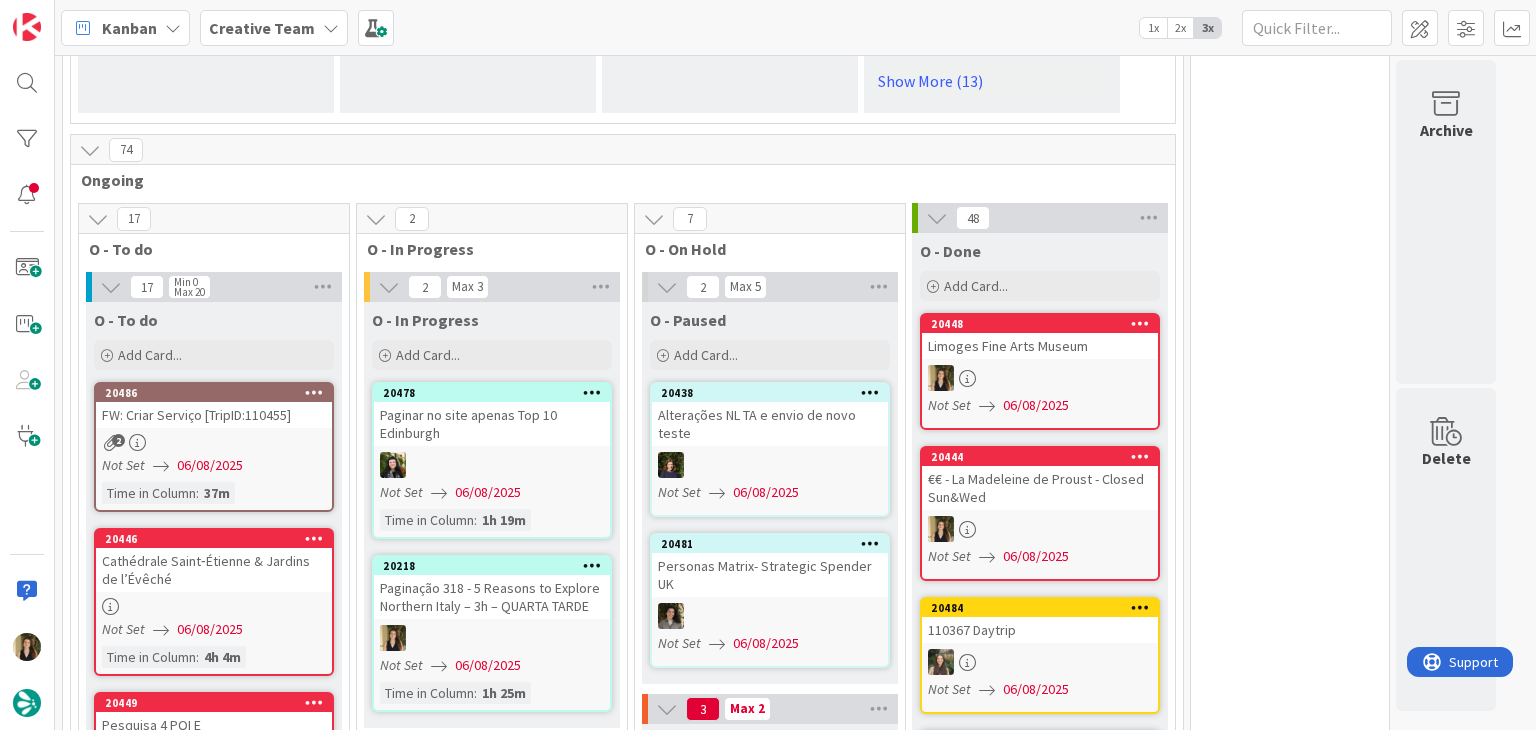 scroll, scrollTop: 1818, scrollLeft: 0, axis: vertical 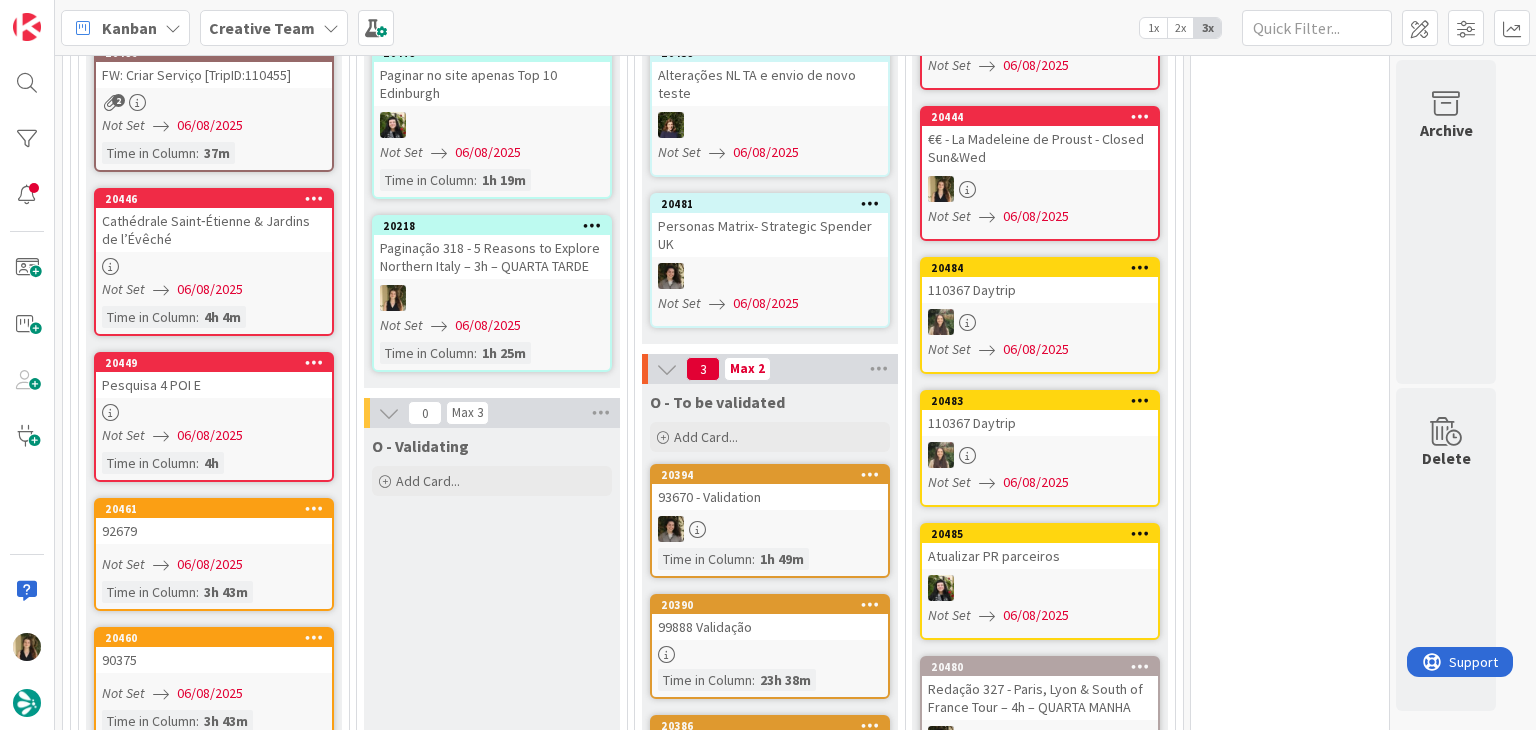 click on "O - Validating Add Card..." at bounding box center (492, 1511) 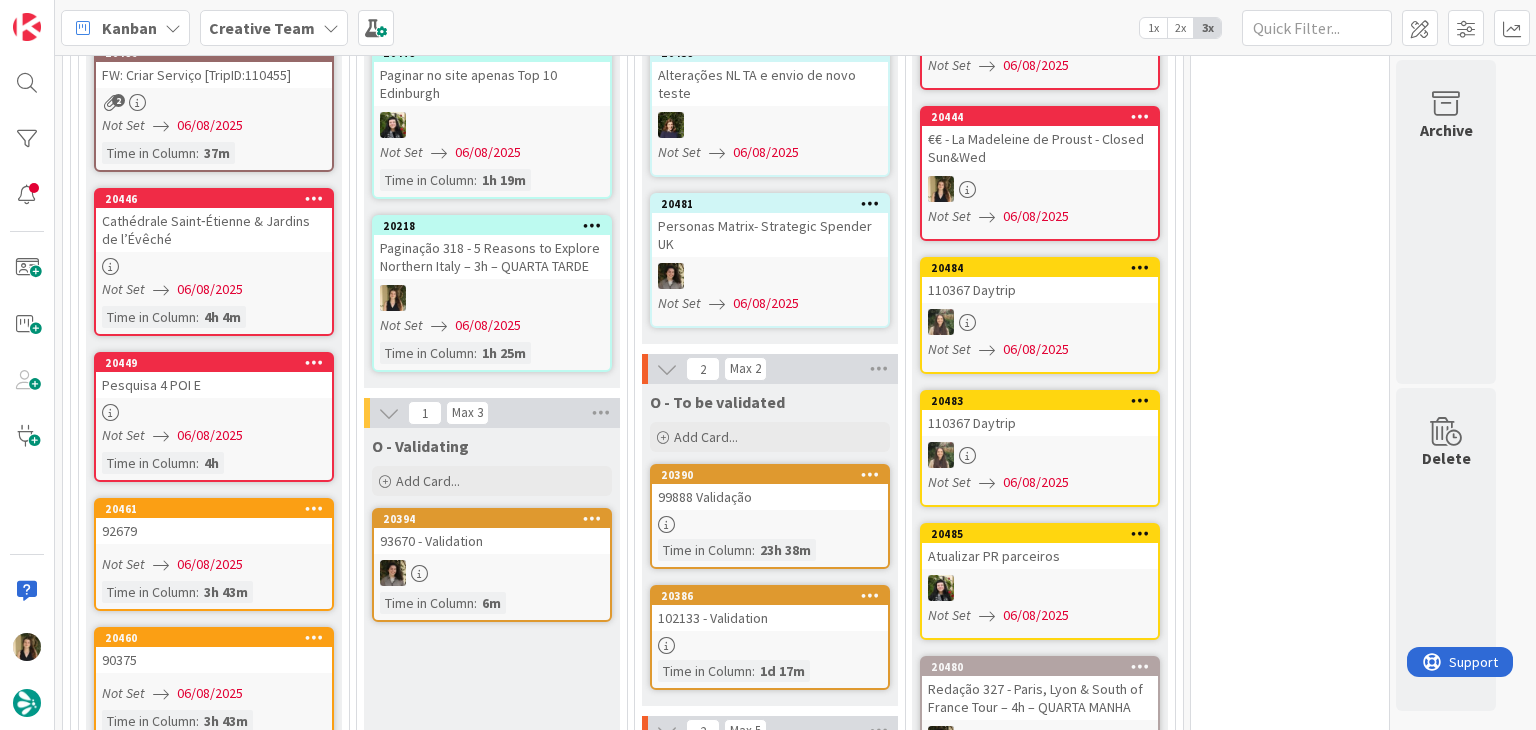 click on "O - Validating Add Card... 20394 93670 - Validation Time in Column : 6m" at bounding box center [492, 1511] 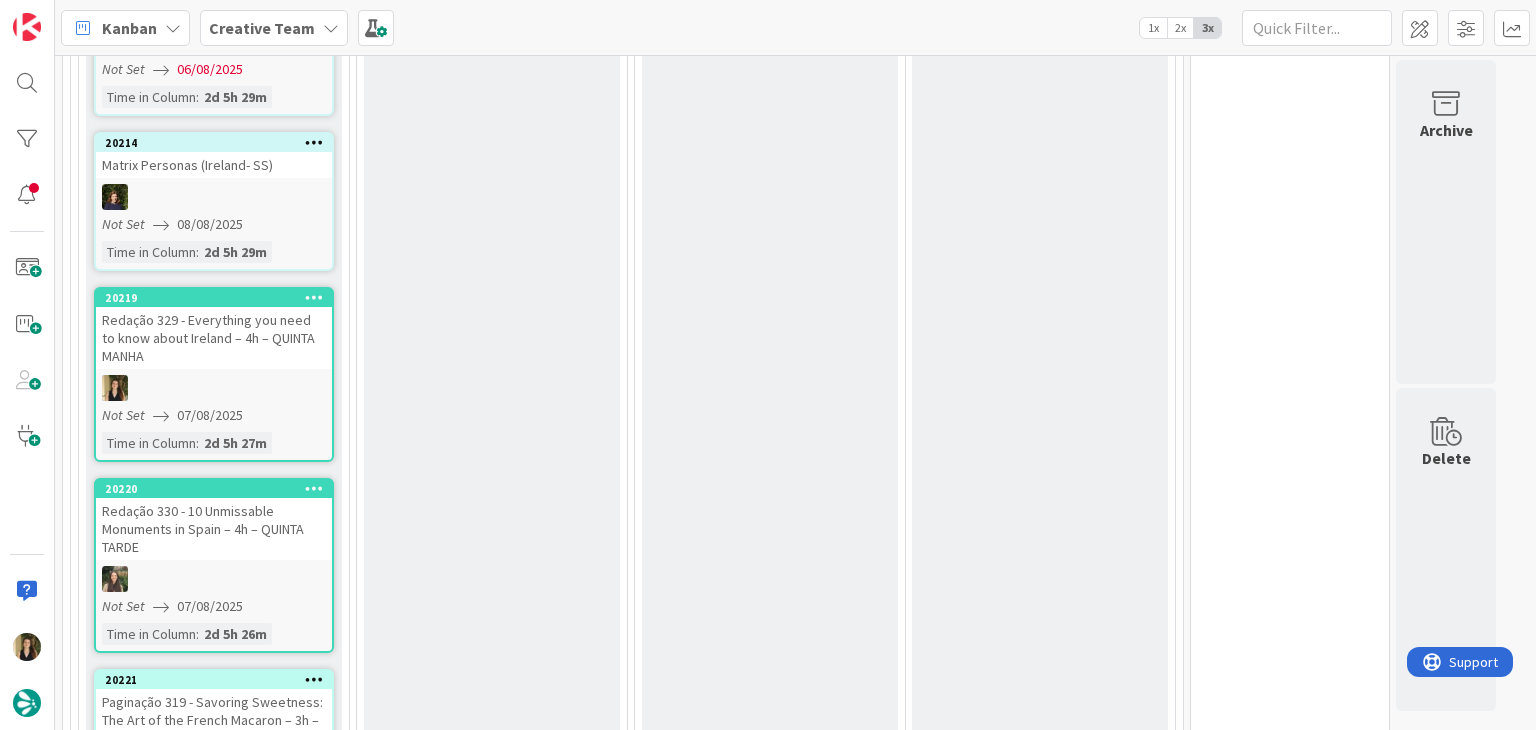 scroll, scrollTop: 3800, scrollLeft: 0, axis: vertical 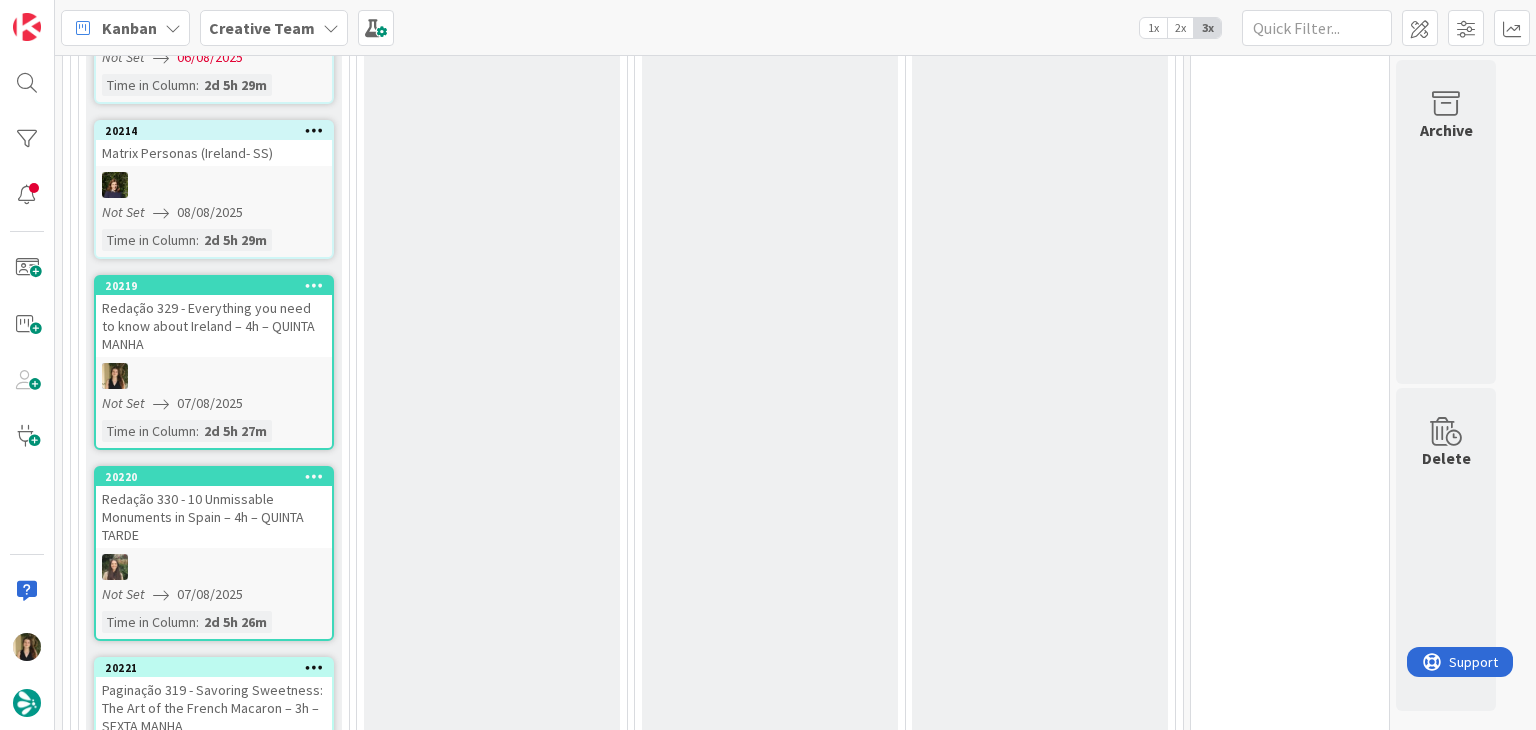 click on "O - Validating Add Card... 20394 93670 - Validation Time in Column : 6m" at bounding box center (492, -353) 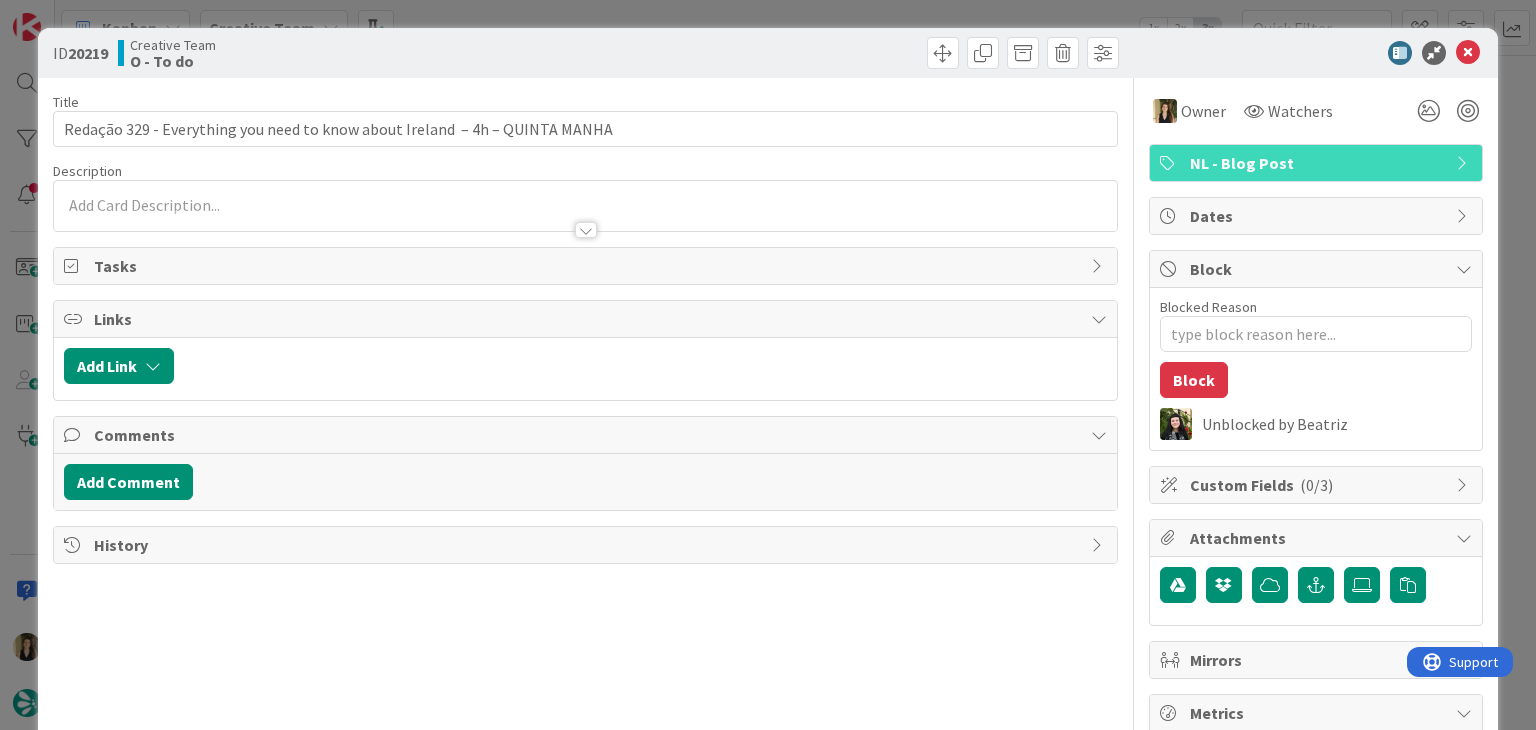 scroll, scrollTop: 0, scrollLeft: 0, axis: both 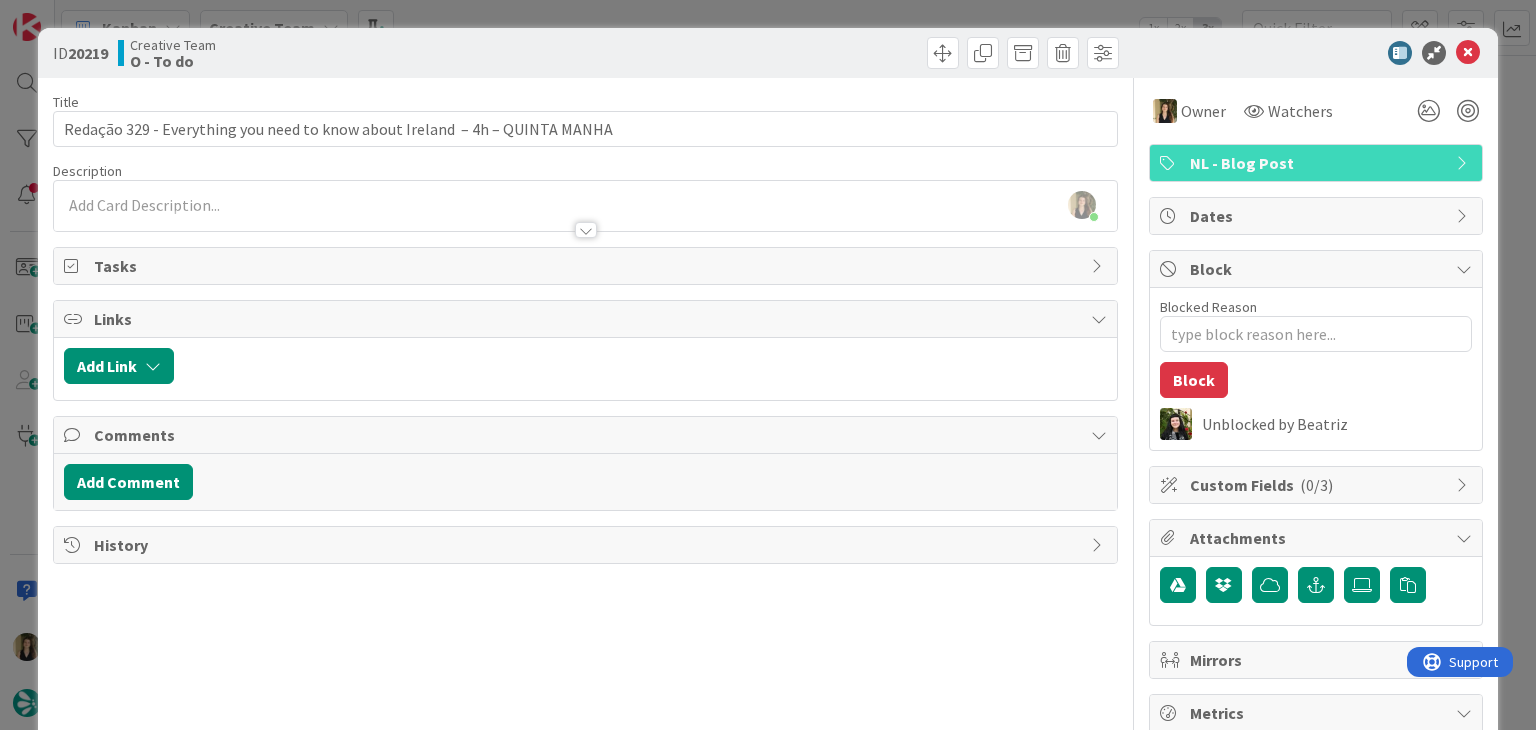 click on "ID  20219 Creative Team O - To do Title 76 / 128 Redação 329 - Everything you need to know about Ireland  – 4h – QUINTA MANHA Description Sofia Palma just joined Owner Watchers NL - Blog Post Tasks Links Add Link Comments Add Comment History Owner Watchers NL - Blog Post Dates Block Blocked Reason 0 / 256 Block Unblocked by Beatriz Custom Fields ( 0/3 ) Attachments Mirrors Metrics Backlog 0m To Do 2d 5h 56m Buffer 0m In Progress 0m Total Time 2d 5h 56m Lead Time 2d 5h 56m Cycle Time 0m Blocked Time 3h 13m Show Details" at bounding box center [768, 365] 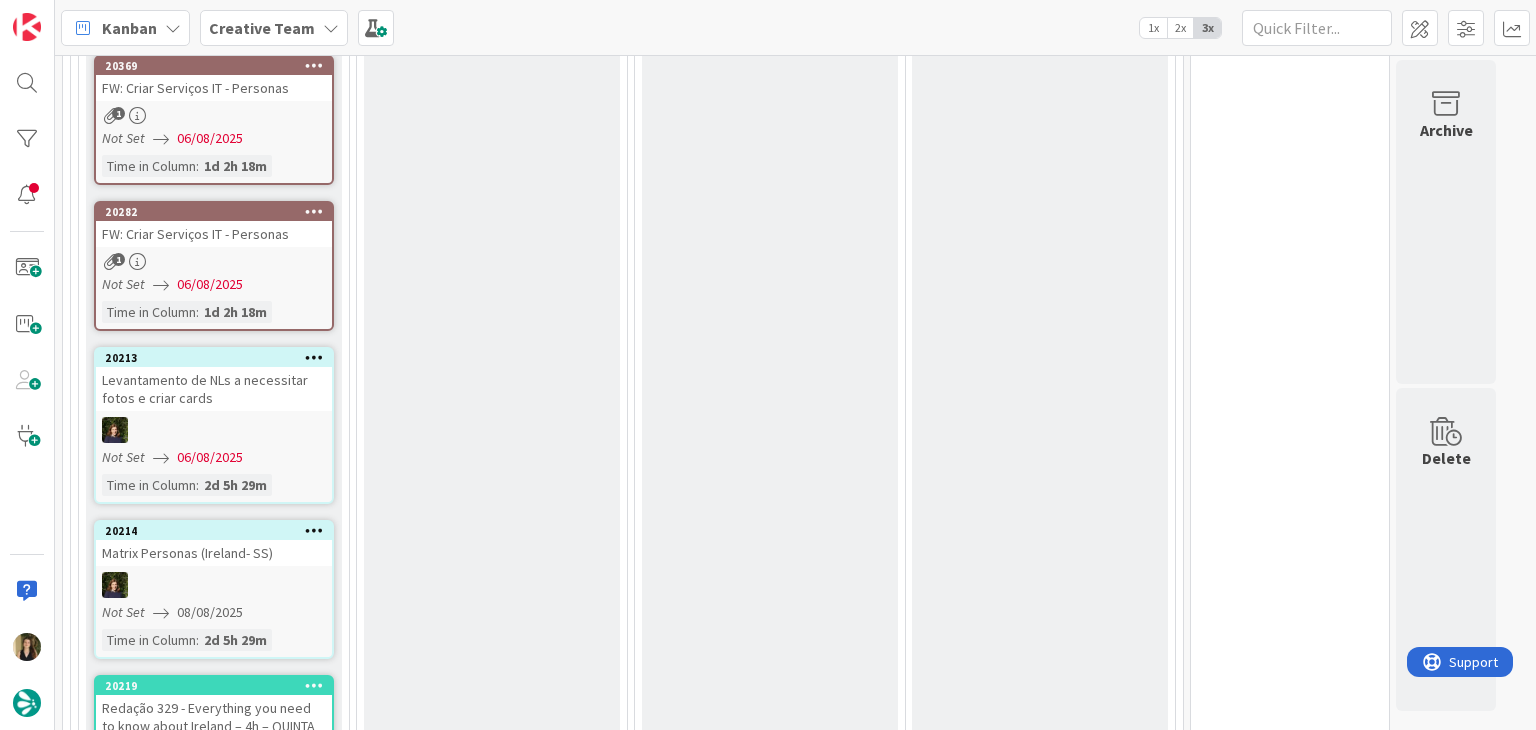 scroll, scrollTop: 3200, scrollLeft: 0, axis: vertical 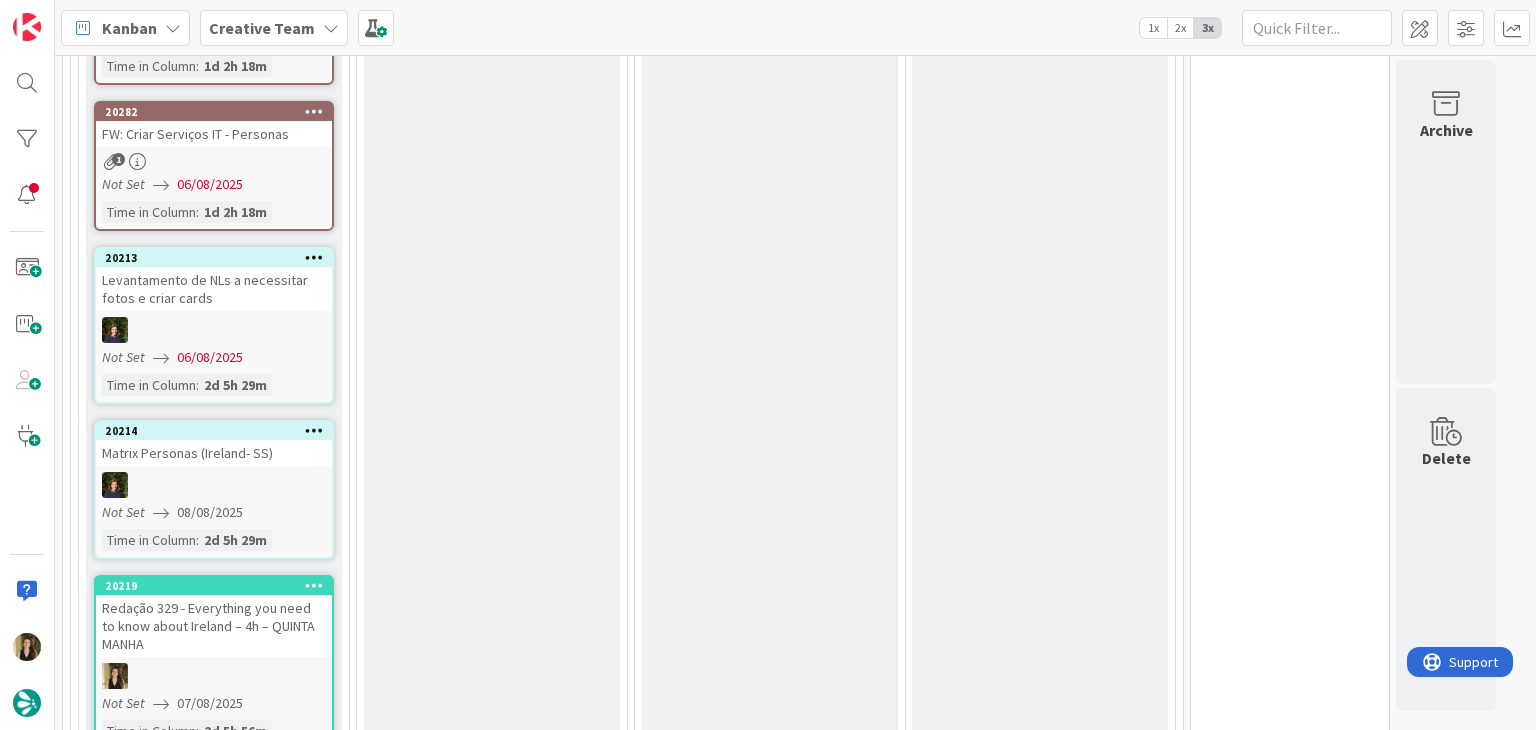 click on "O - Validating Add Card... 20394 93670 - Validation Time in Column : 6m" at bounding box center (492, -53) 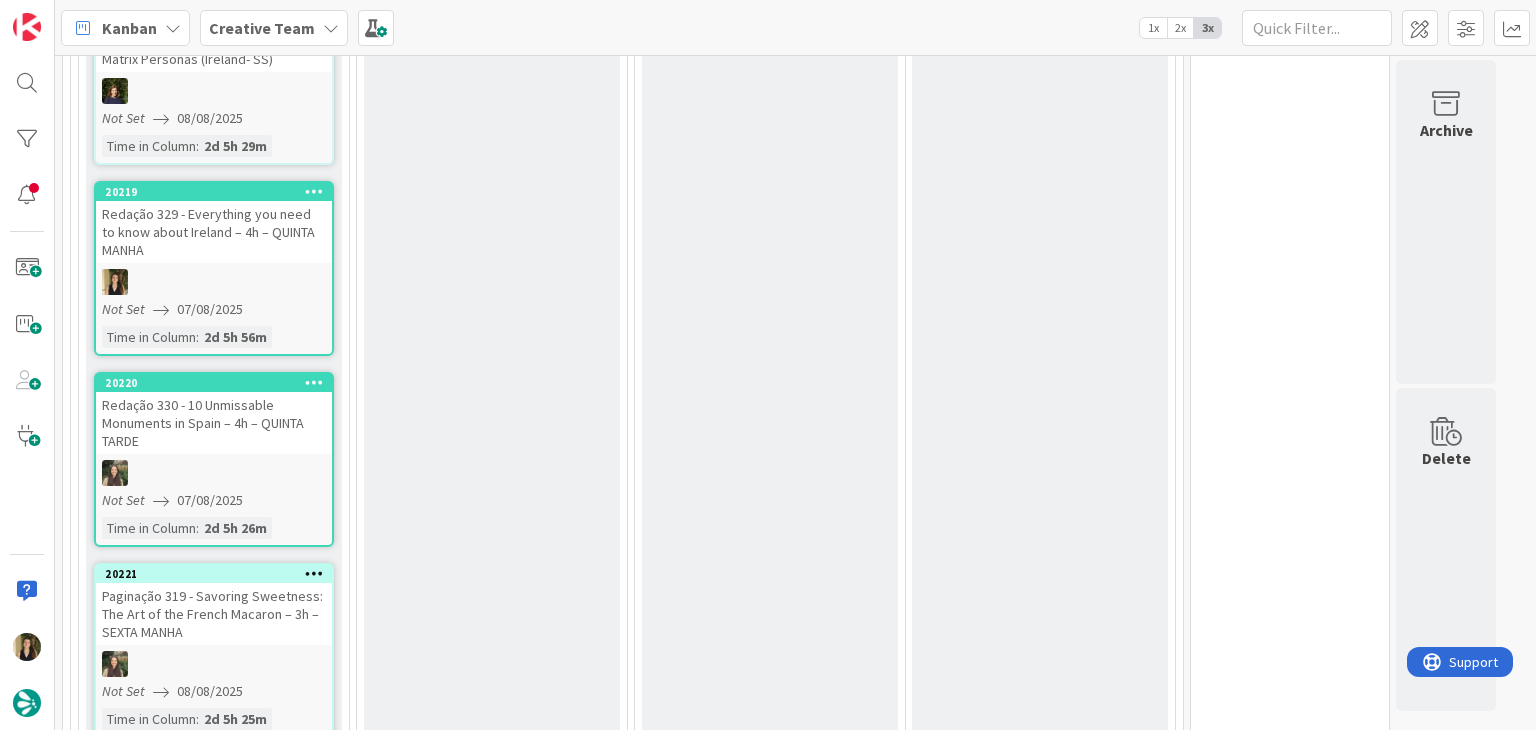 scroll, scrollTop: 4000, scrollLeft: 0, axis: vertical 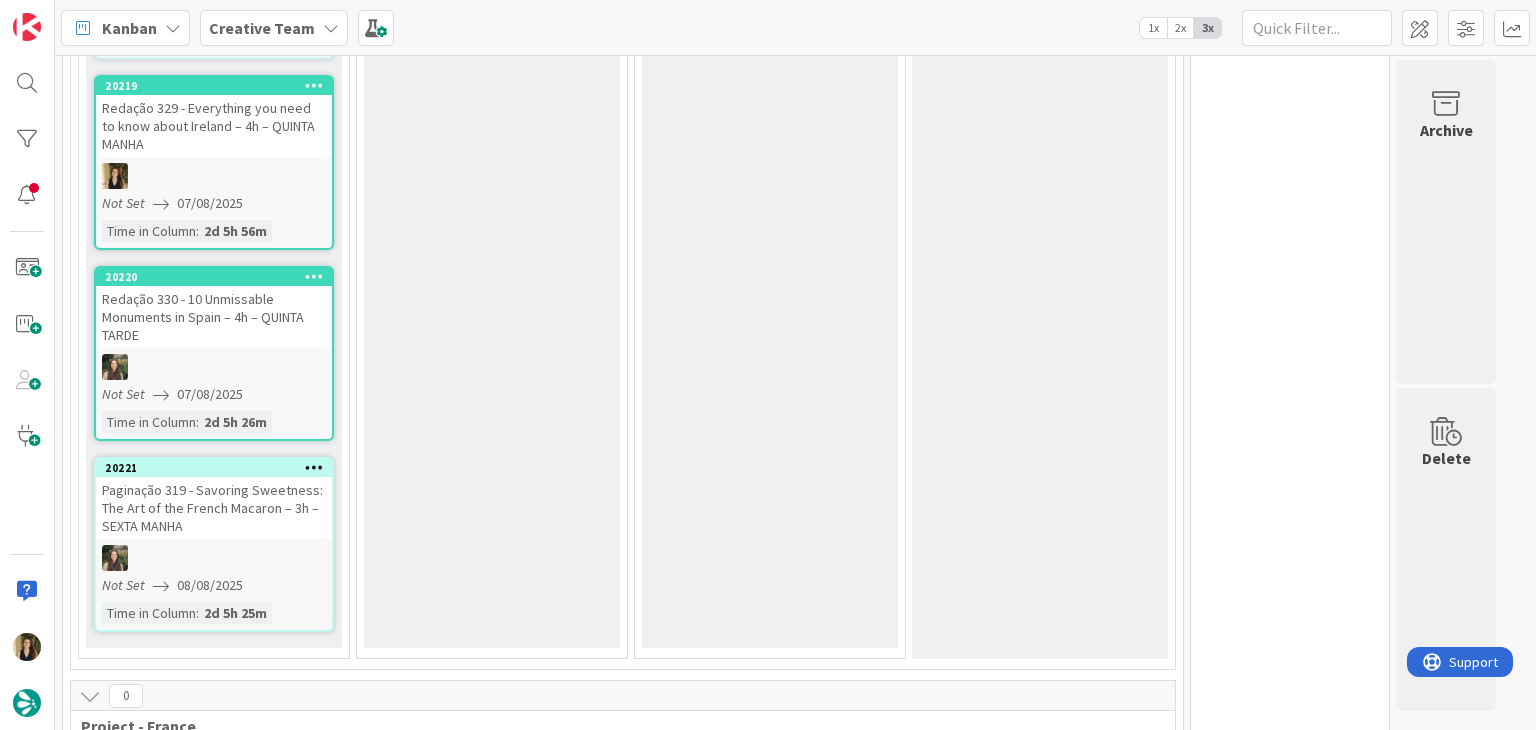 click on "O - Done Add Card... 20448 Limoges Fine Arts Museum Not Set 06/08/2025 20444 €€ - La Madeleine de Proust - Closed Sun&Wed Not Set 06/08/2025 20484 110367 Daytrip Not Set 06/08/2025 20483 110367 Daytrip Not Set 06/08/2025 20485 Atualizar PR parceiros Not Set 06/08/2025 20480 Redação 327 - Paris, Lyon & South of France Tour – 4h – QUARTA MANHA Not Set 06/08/2025 20479 Redação 327 - Paris, Lyon & South of France Tour – 4h – QUARTA MANHA Not Set 06/08/2025 20217 Redação 327 - Paris, Lyon & South of France Tour – 4h – QUARTA MANHA Not Set 06/08/2025 20470 PR parceiros Not Set 06/08/2025 20441 108807 Daytrip Not Set 06/08/2025 Show More (38)" at bounding box center [1040, -815] 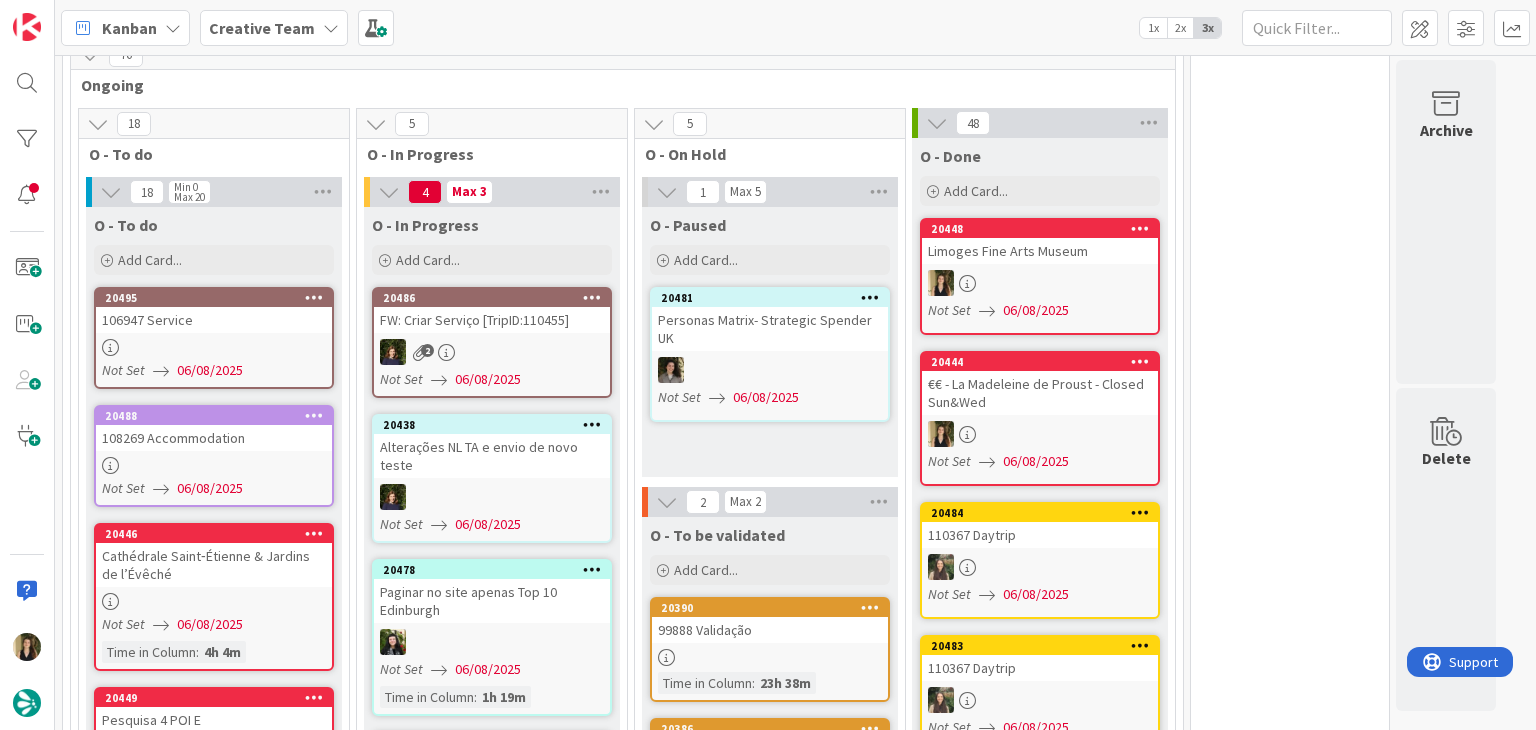 scroll, scrollTop: 1555, scrollLeft: 0, axis: vertical 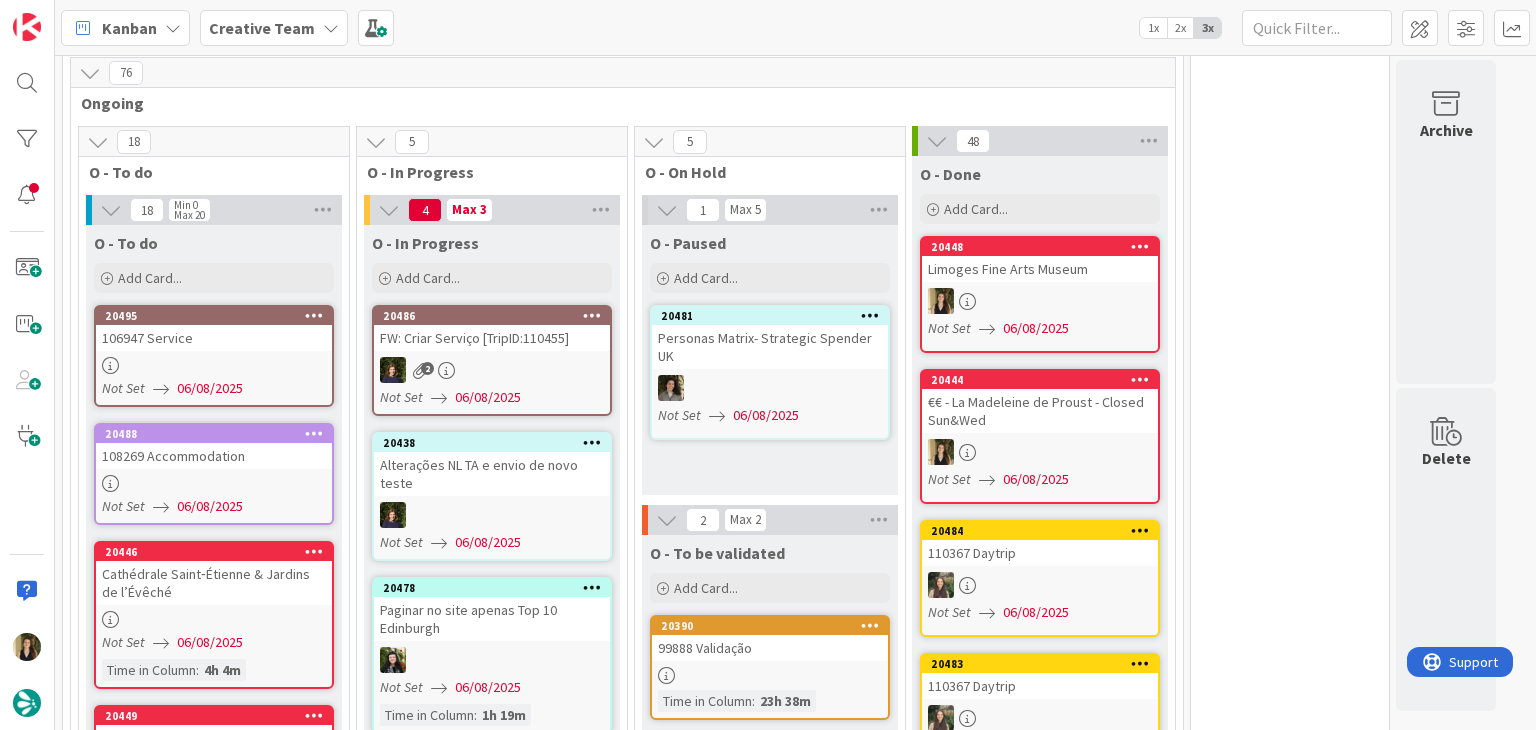 click on "O - Paused Add Card... 20481 Personas Matrix- Strategic Spender UK Not Set 06/08/2025" at bounding box center [770, 360] 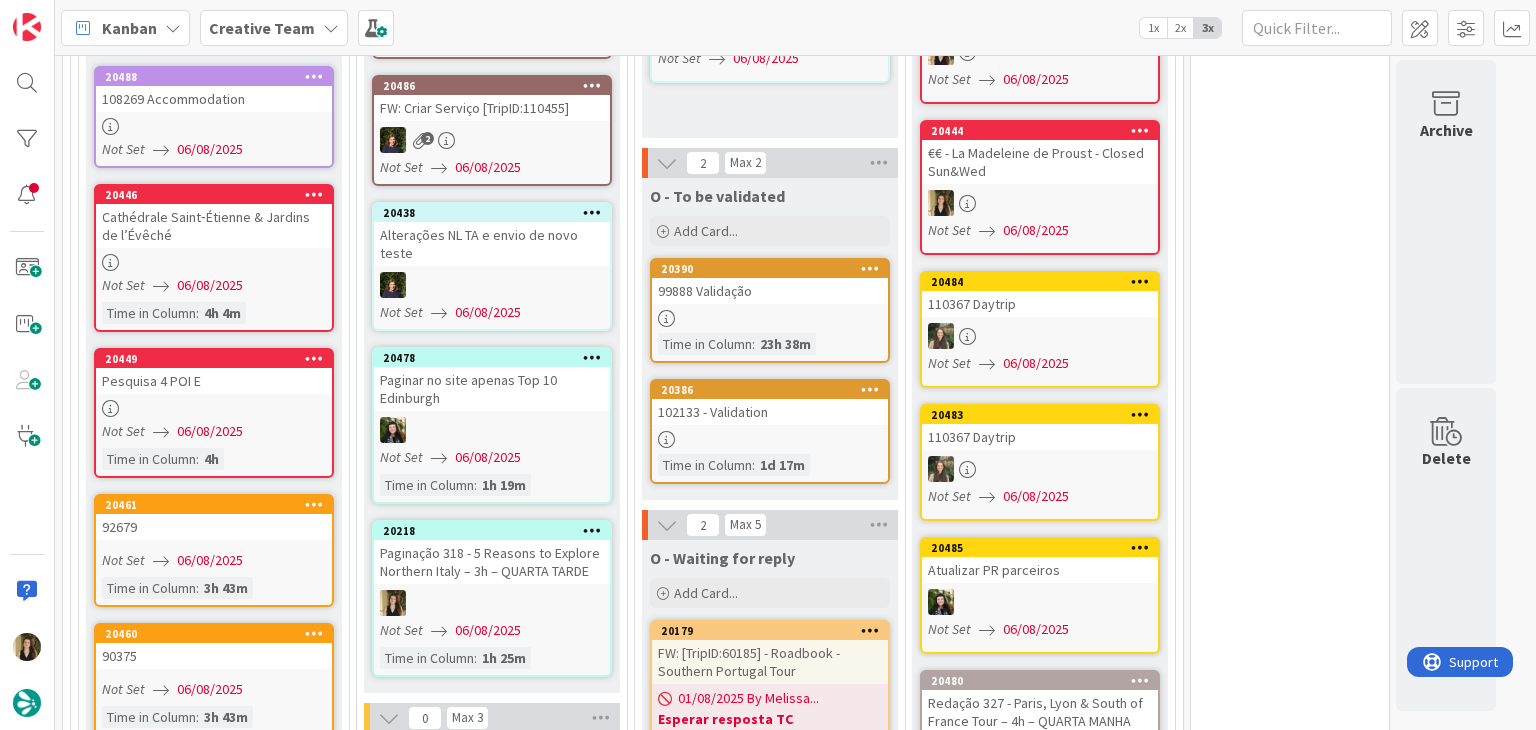 scroll, scrollTop: 1955, scrollLeft: 0, axis: vertical 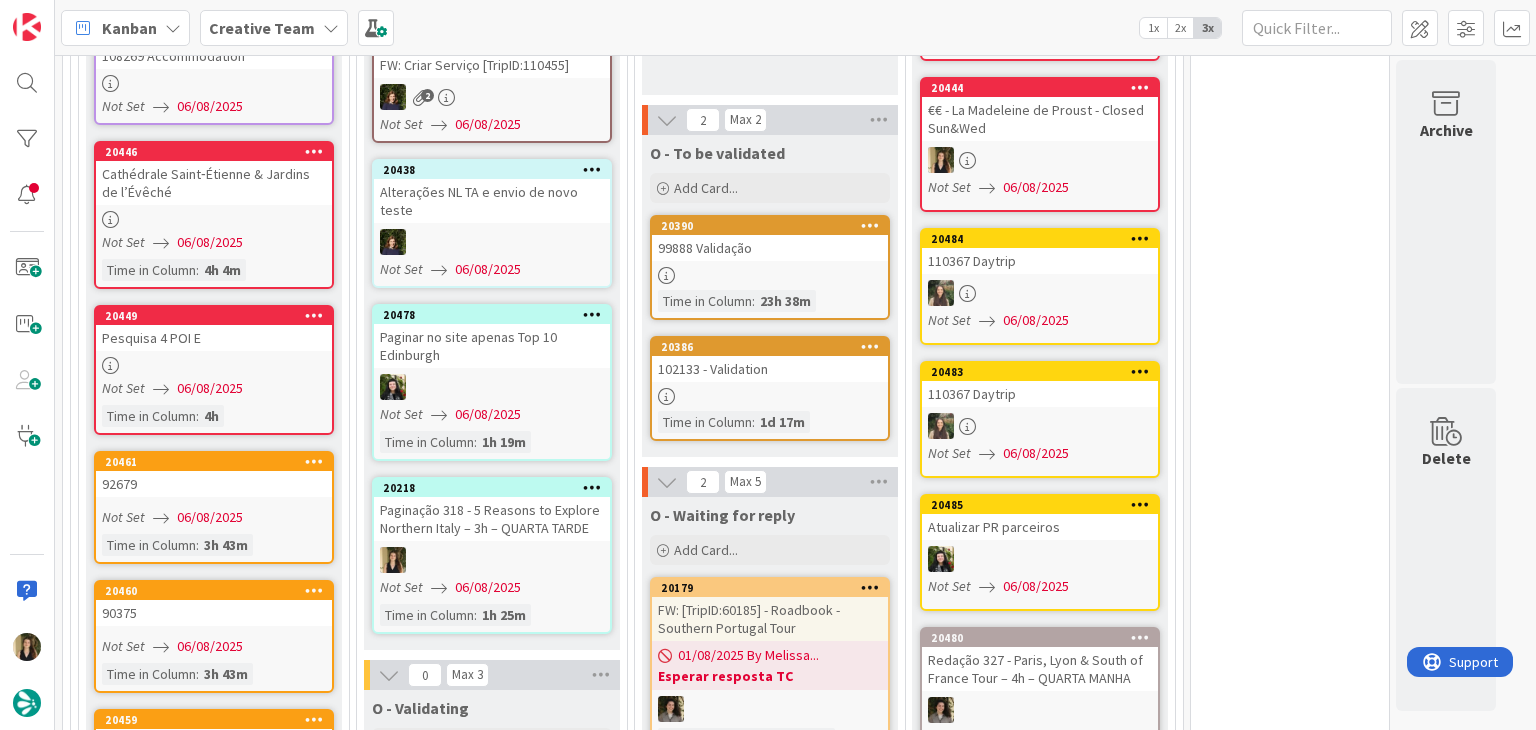 click at bounding box center (492, 560) 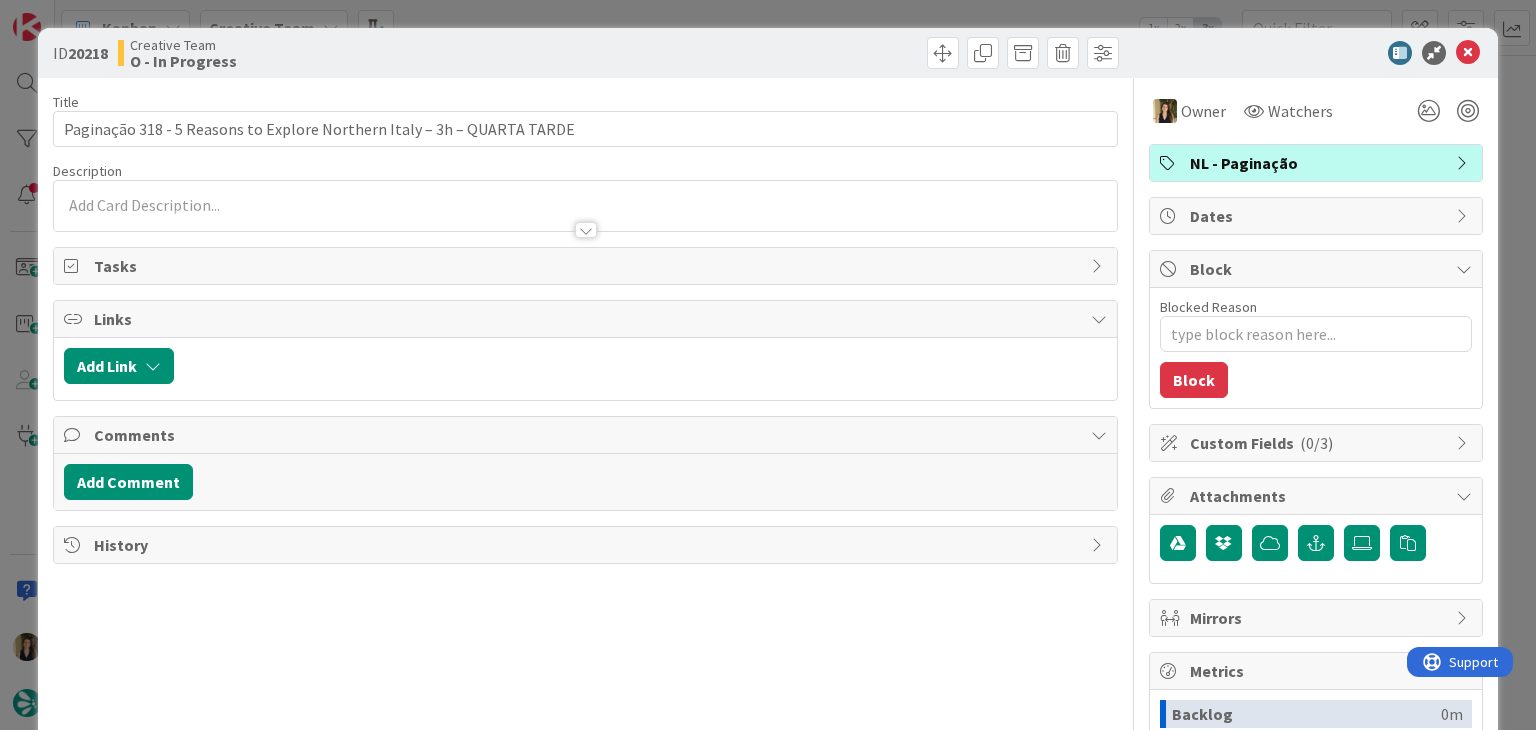 scroll, scrollTop: 0, scrollLeft: 0, axis: both 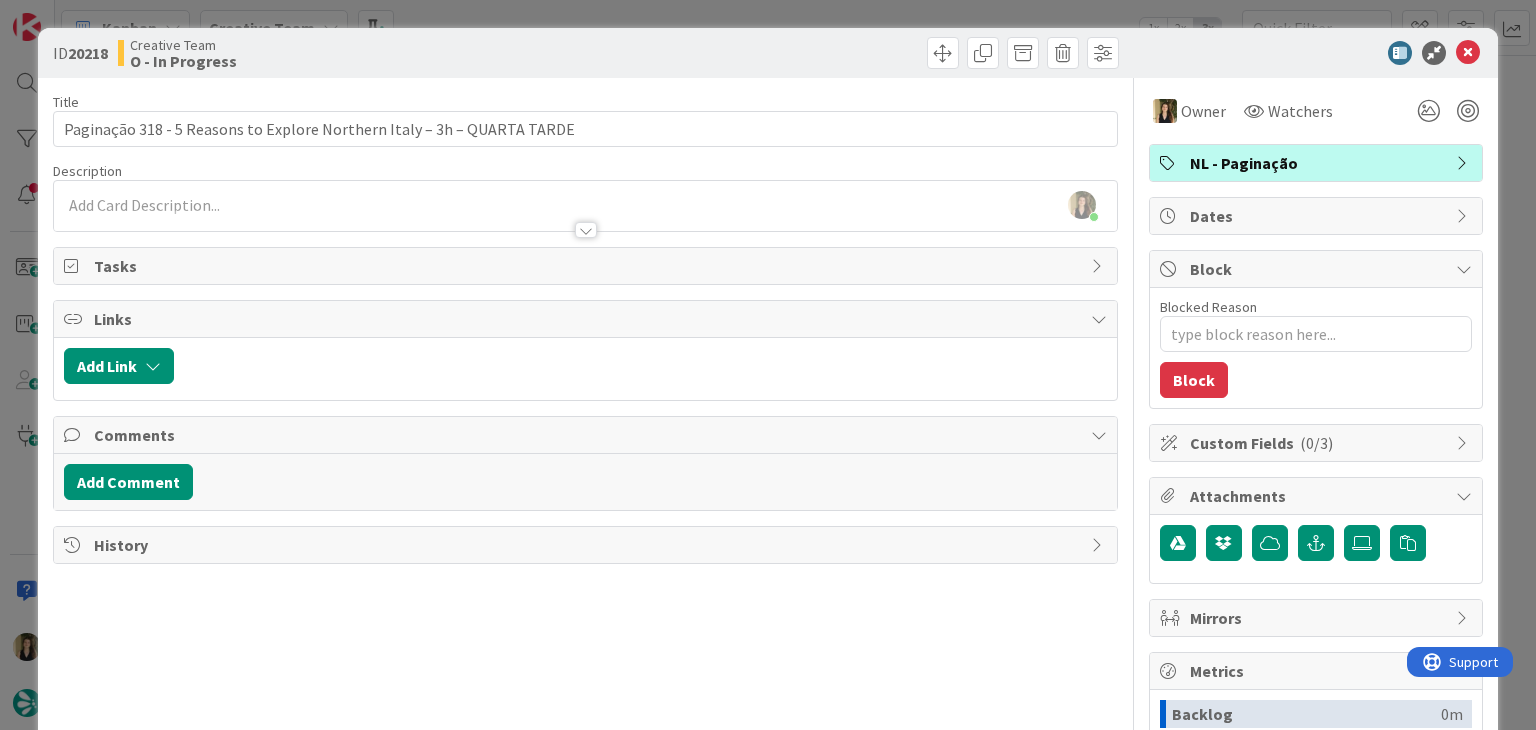 click on "ID  20218 Creative Team O - In Progress Title 71 / 128 Paginação 318 - 5 Reasons to Explore Northern Italy – 3h – QUARTA TARDE Description Sofia Palma just joined Owner Watchers NL - Paginação Tasks Links Add Link Comments Add Comment History Owner Watchers NL - Paginação Dates Block Blocked Reason 0 / 256 Block Custom Fields ( 0/3 ) Attachments Mirrors Metrics Backlog 0m To Do 2d 3h 28m Buffer 0m In Progress 1h 54m Total Time 2d 5h 22m Lead Time 2d 5h 22m Cycle Time 1h 54m Blocked Time 0m Show Details" at bounding box center (768, 365) 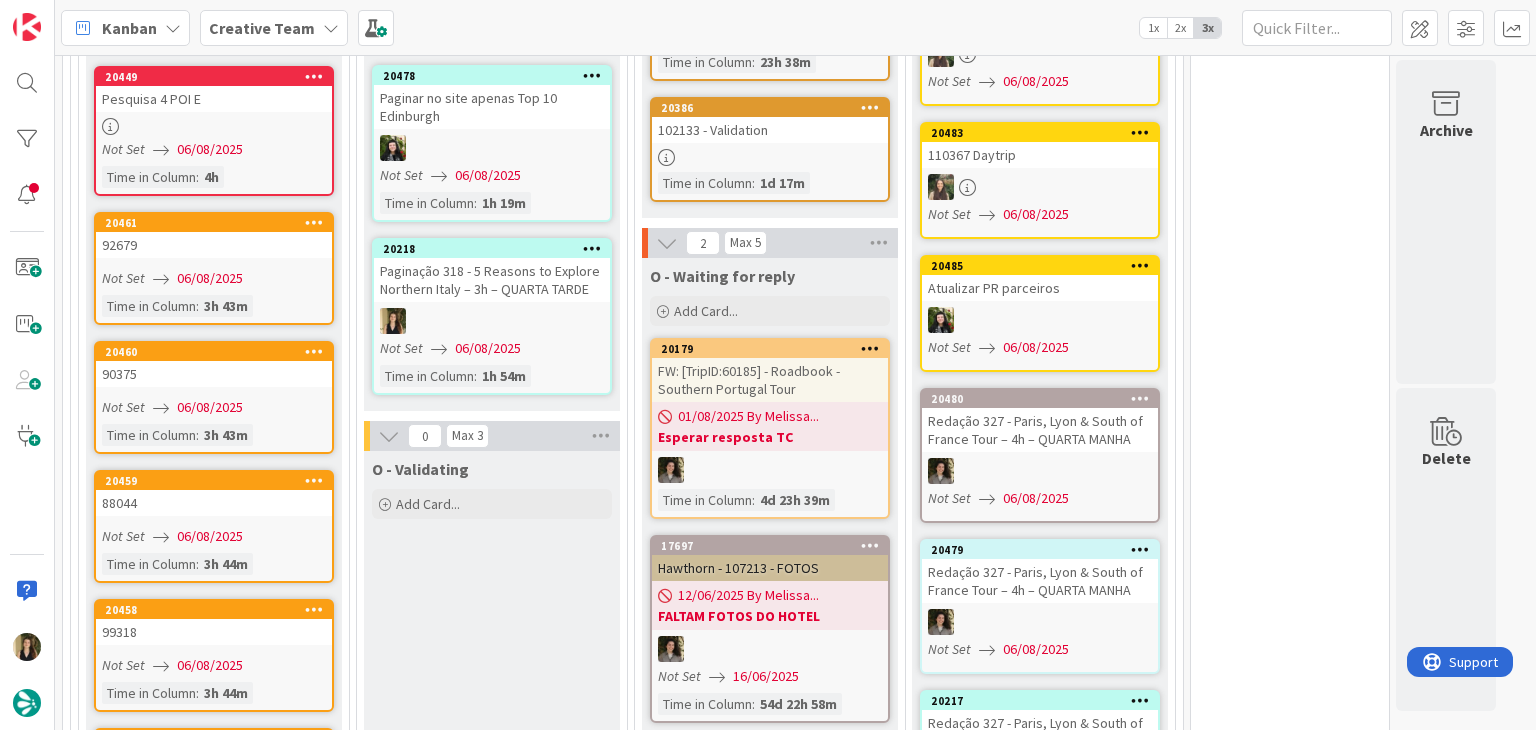 scroll, scrollTop: 2255, scrollLeft: 0, axis: vertical 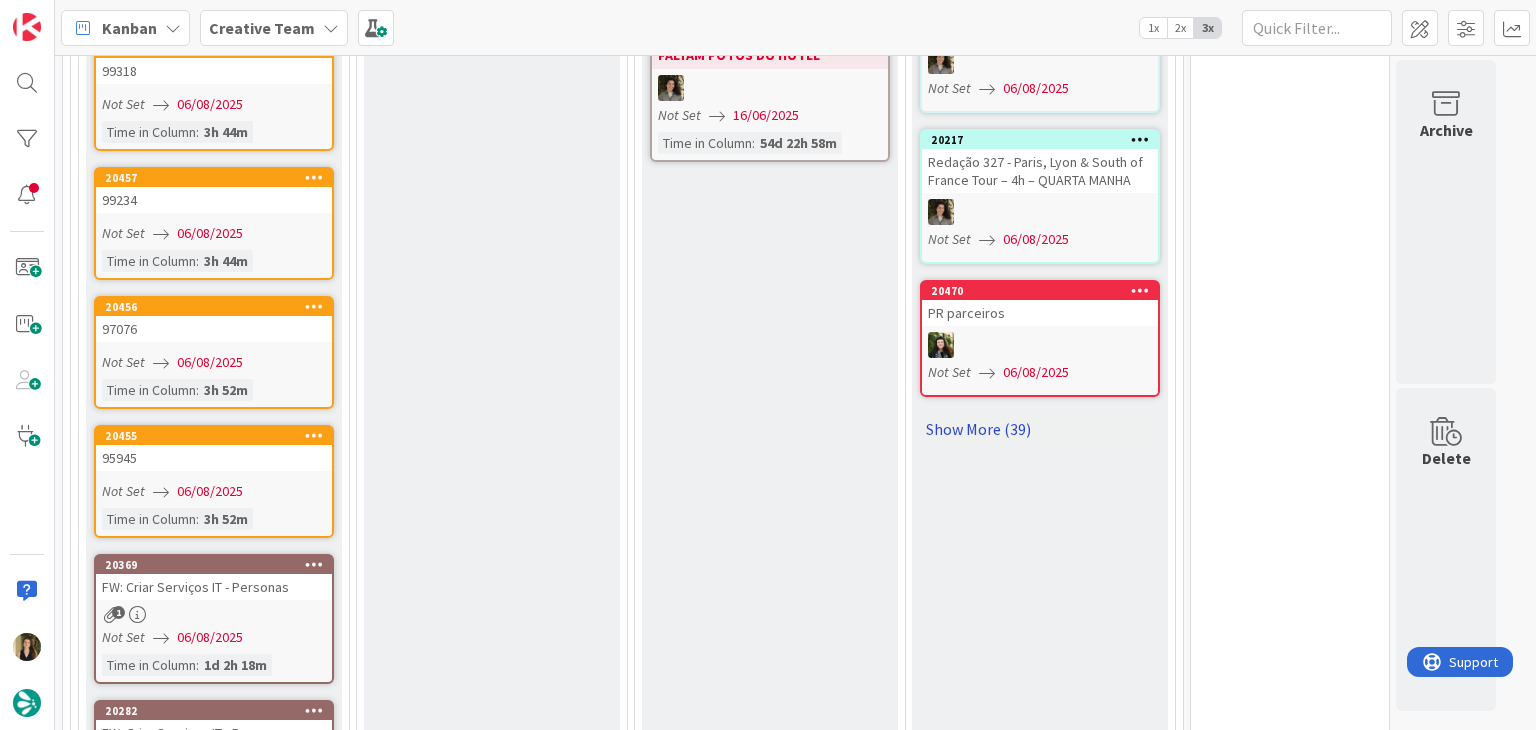 click on "Show More (39)" at bounding box center [1040, 429] 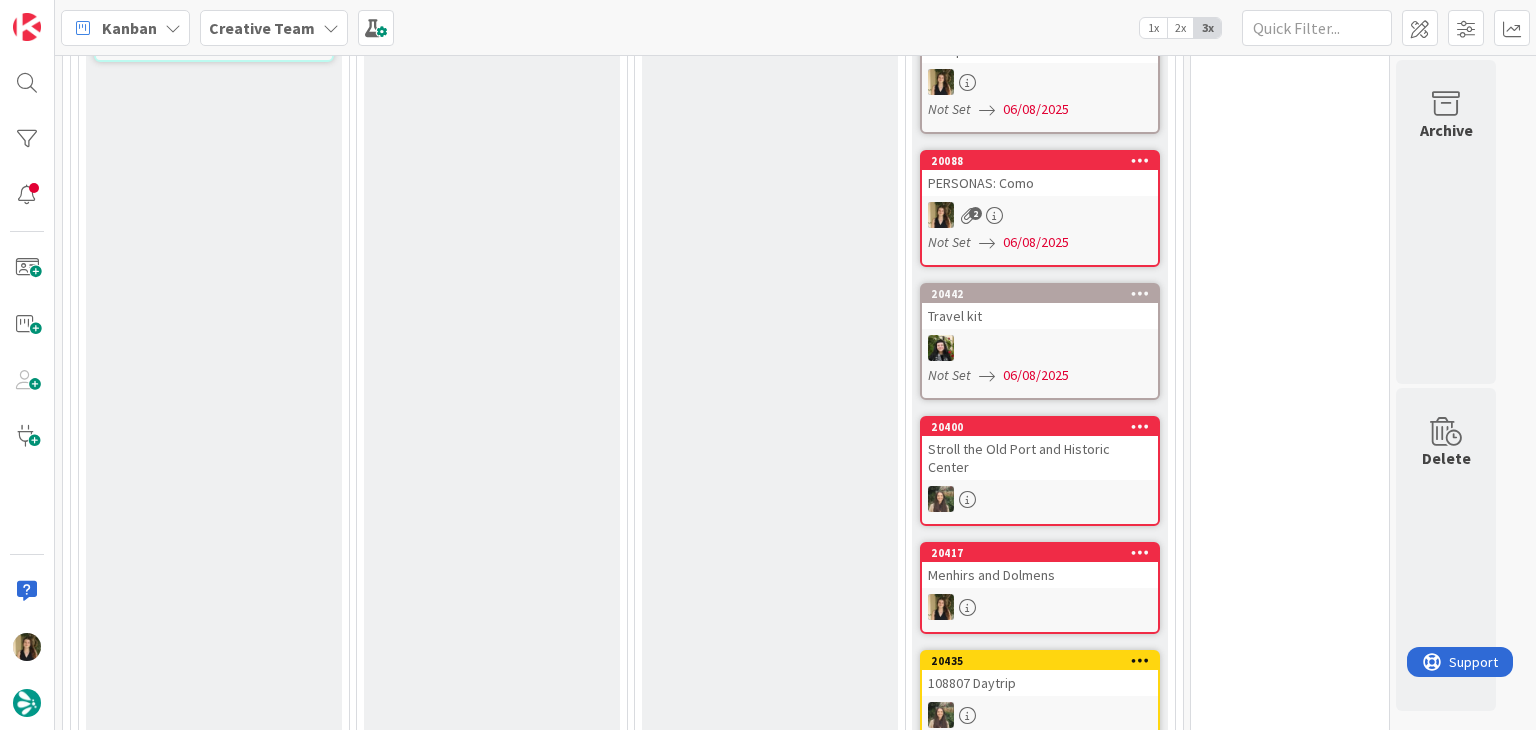 scroll, scrollTop: 4255, scrollLeft: 0, axis: vertical 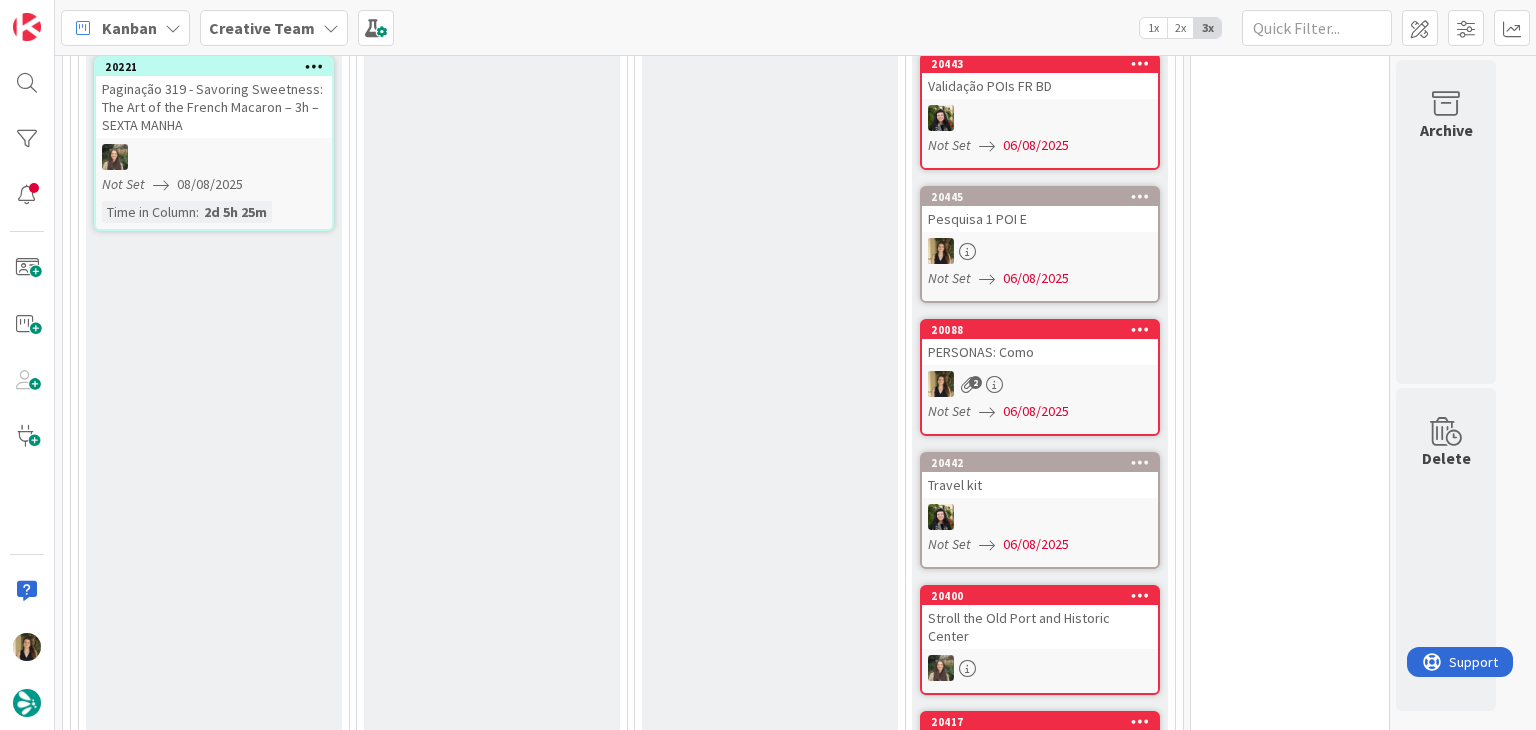 click at bounding box center [1140, 196] 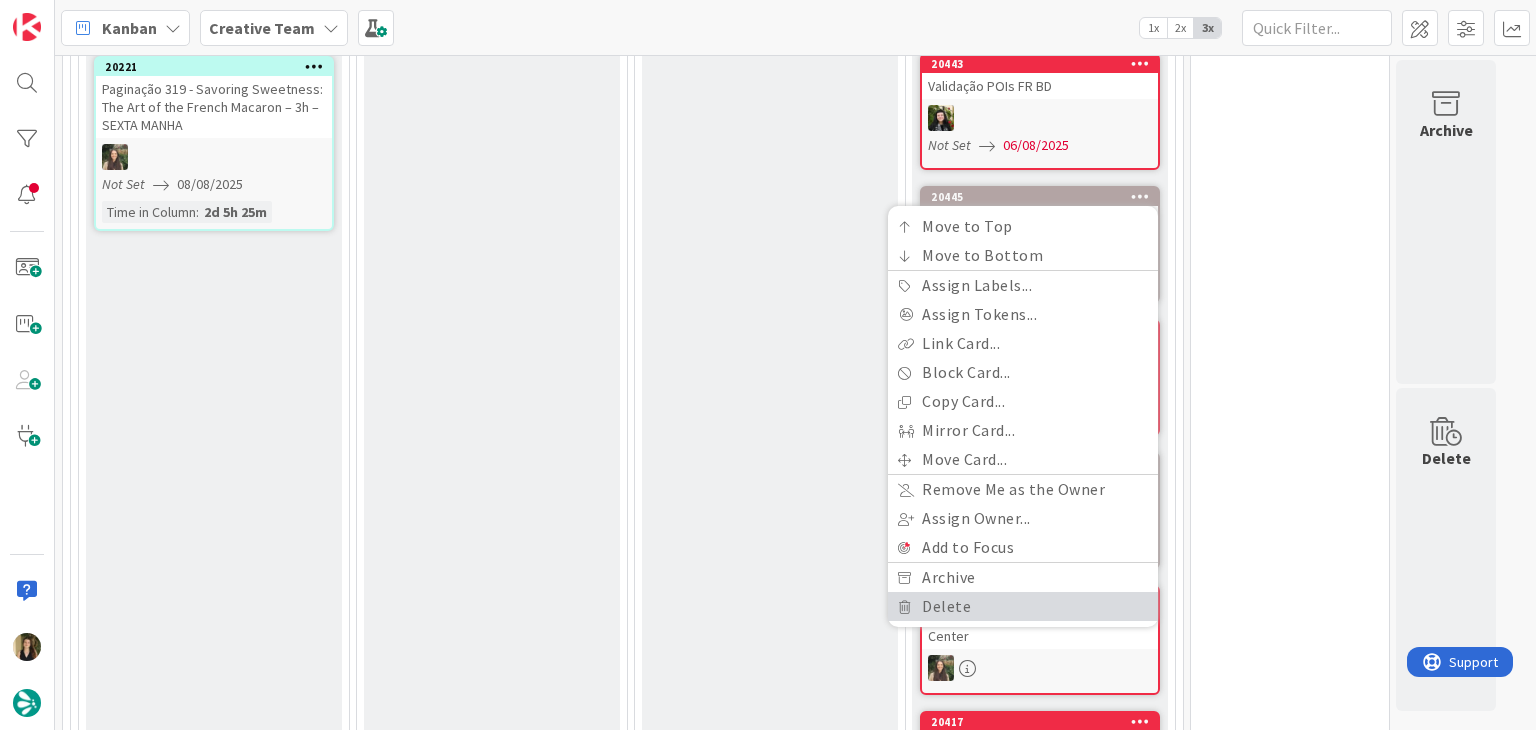 click on "Delete" at bounding box center [1023, 606] 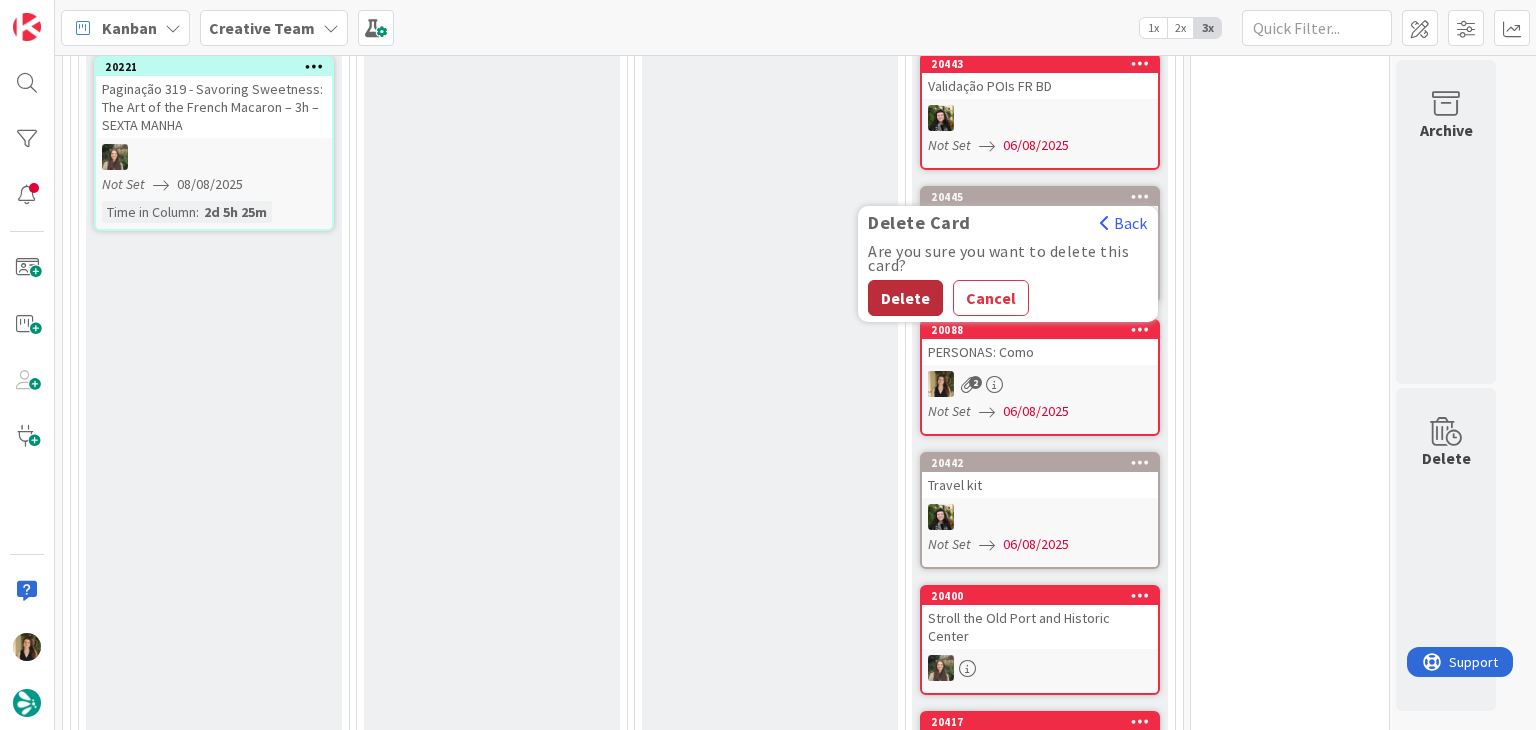 click on "Delete" at bounding box center [905, 298] 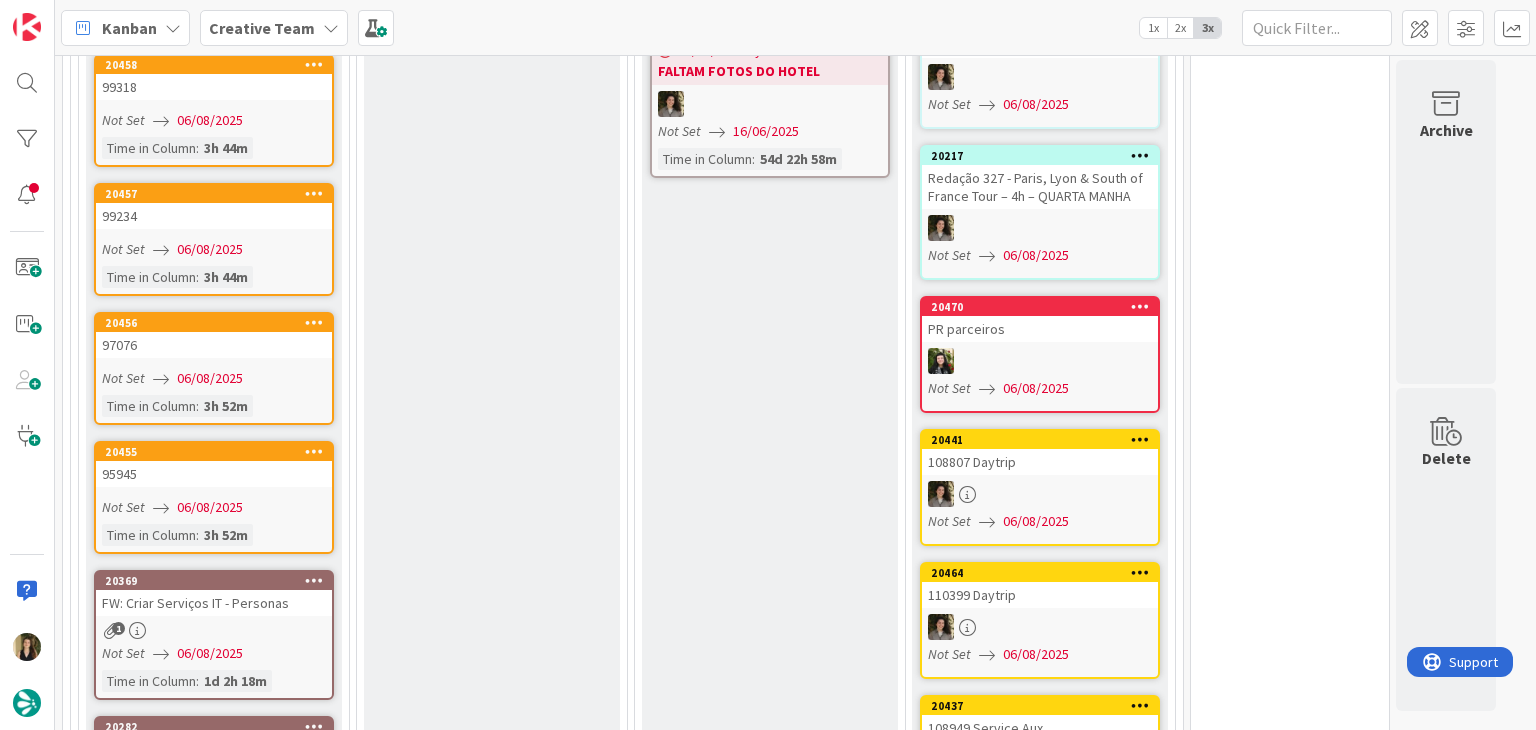 scroll, scrollTop: 2455, scrollLeft: 0, axis: vertical 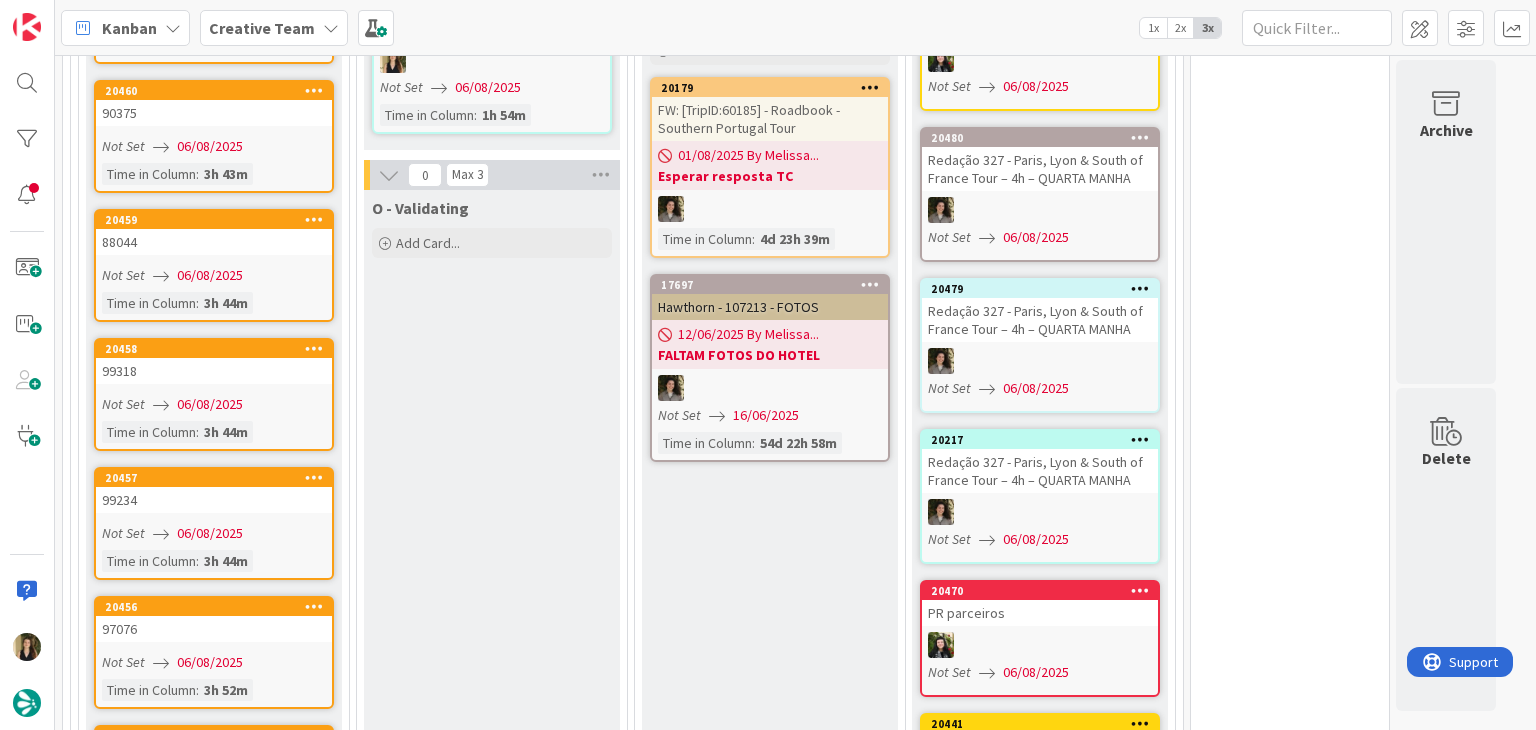 click on "20458 99318 Not Set 06/08/2025 Time in Column : 3h 44m" at bounding box center (214, 394) 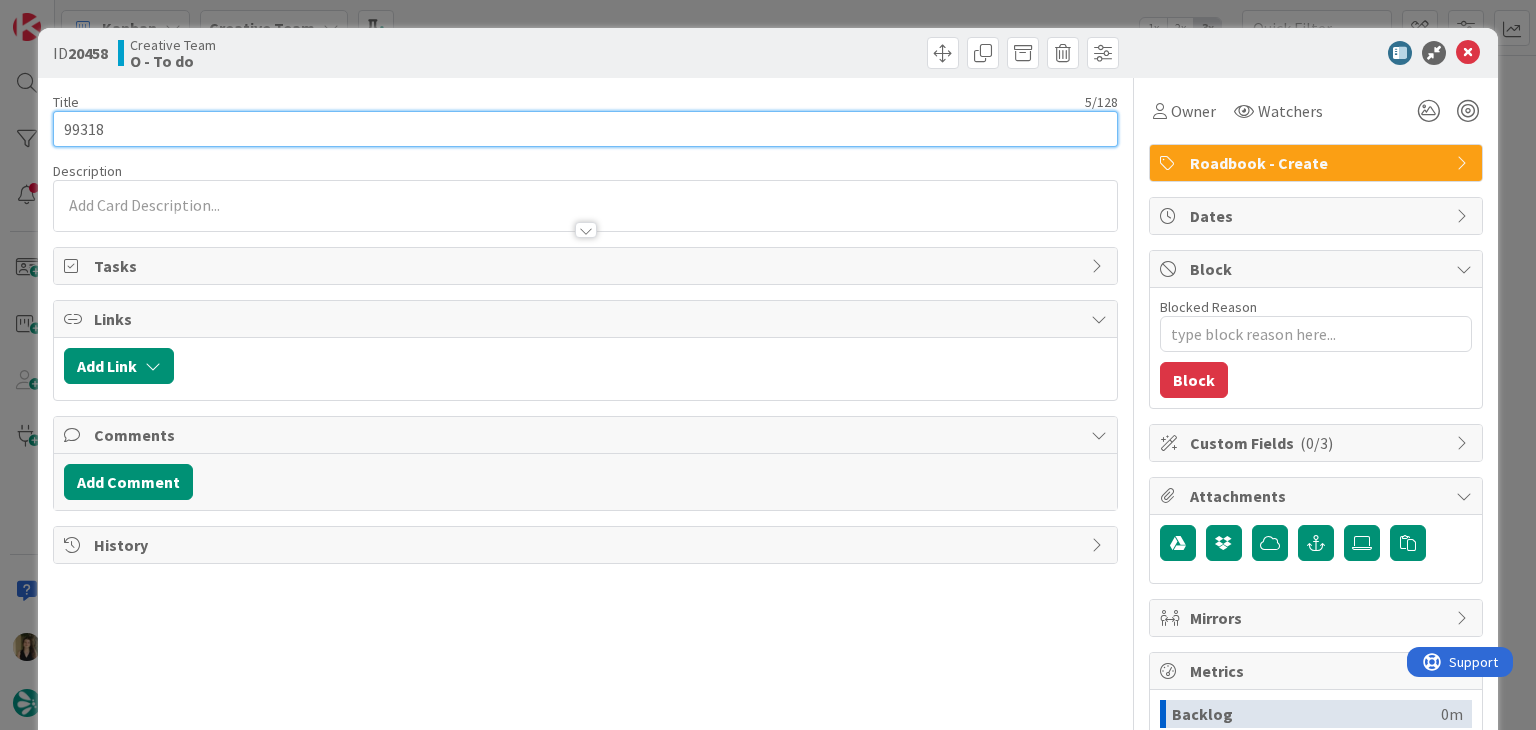 scroll, scrollTop: 0, scrollLeft: 0, axis: both 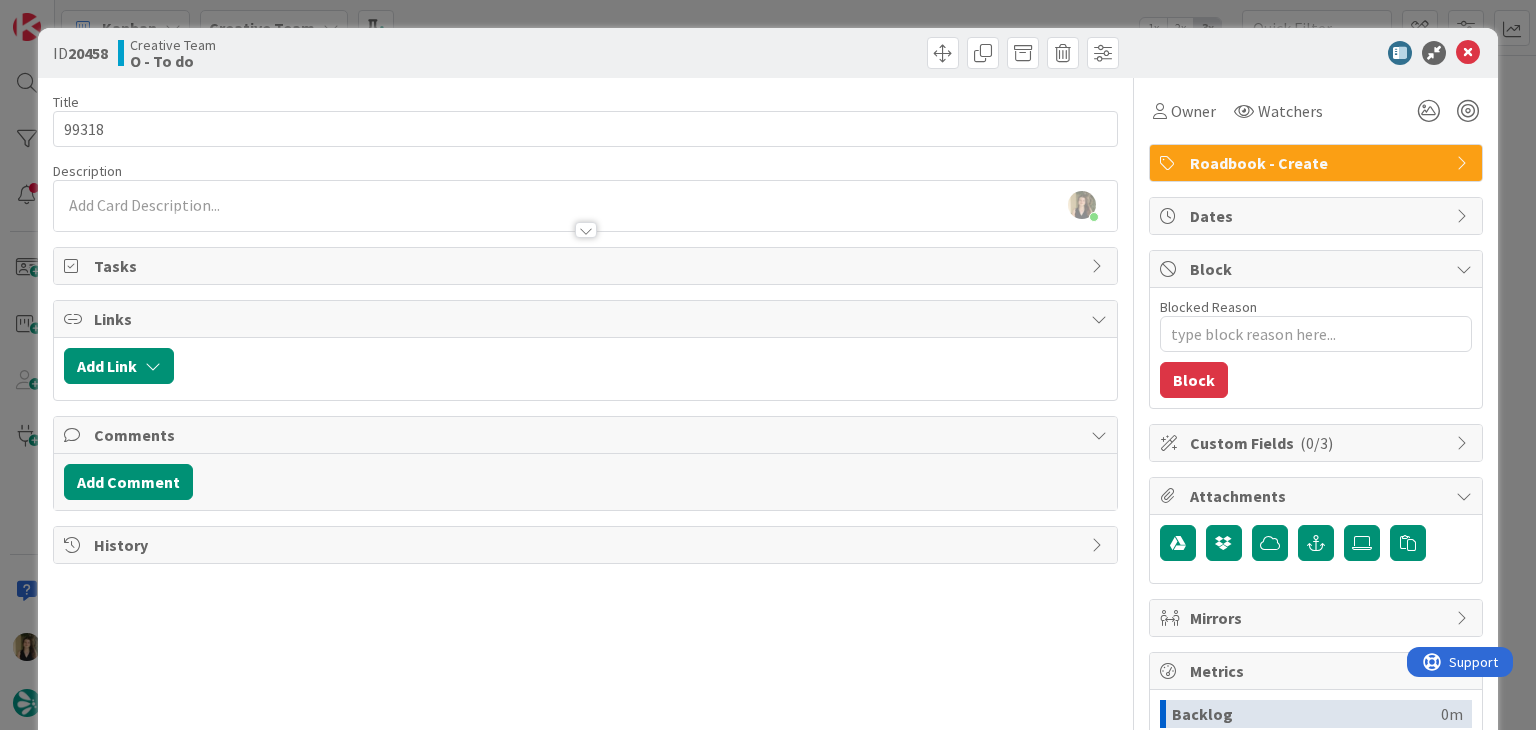 click on "ID  20458 Creative Team O - To do Title 5 / 128 99318 Description Sofia Palma just joined Owner Watchers Roadbook - Create Tasks Links Add Link Comments Add Comment History Owner Watchers Roadbook - Create Dates Block Blocked Reason 0 / 256 Block Custom Fields ( 0/3 ) Attachments Mirrors Metrics Backlog 0m To Do 4h 35m Buffer 0m In Progress 0m Total Time 4h 35m Lead Time 4h 35m Cycle Time 0m Blocked Time 0m Show Details" at bounding box center (768, 365) 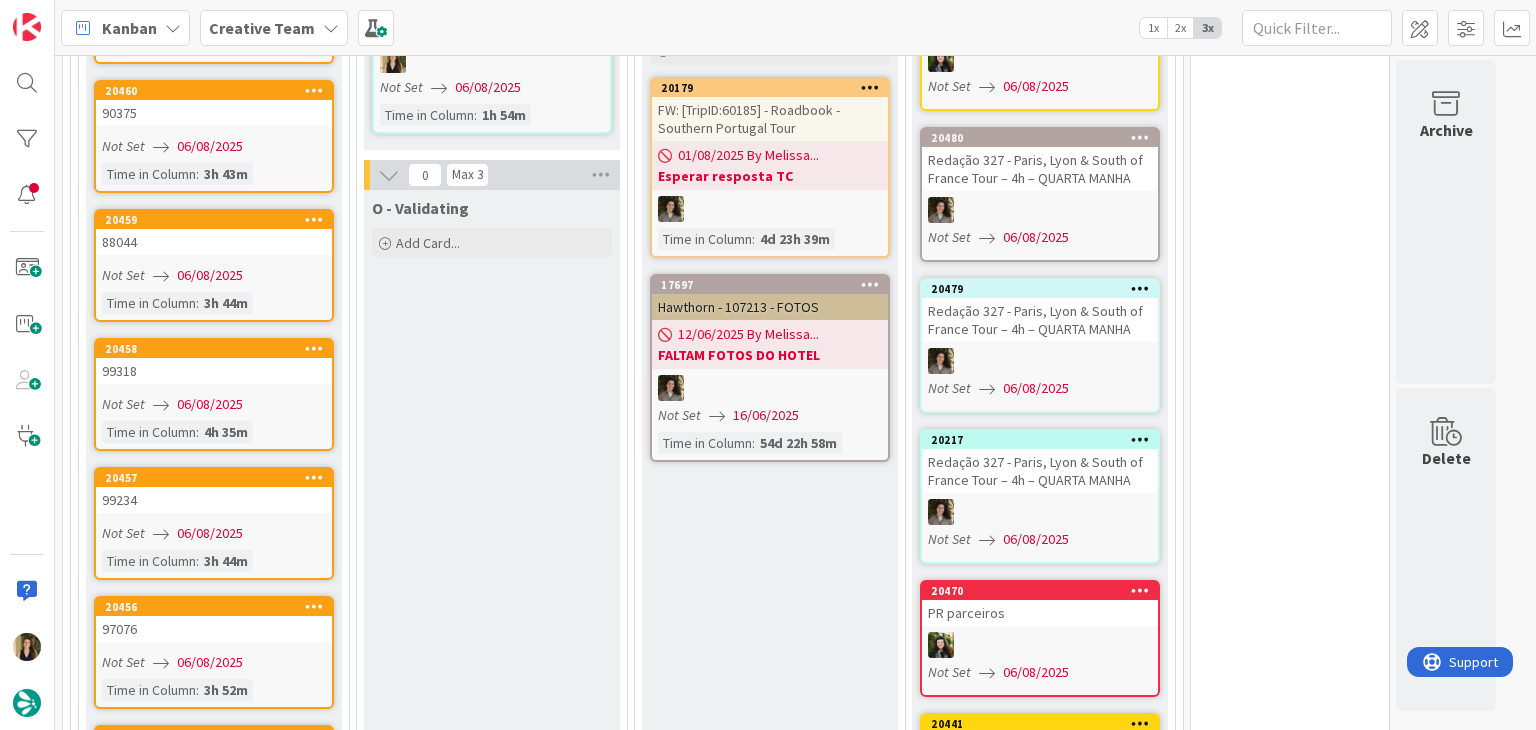 click on "99234" at bounding box center (214, 500) 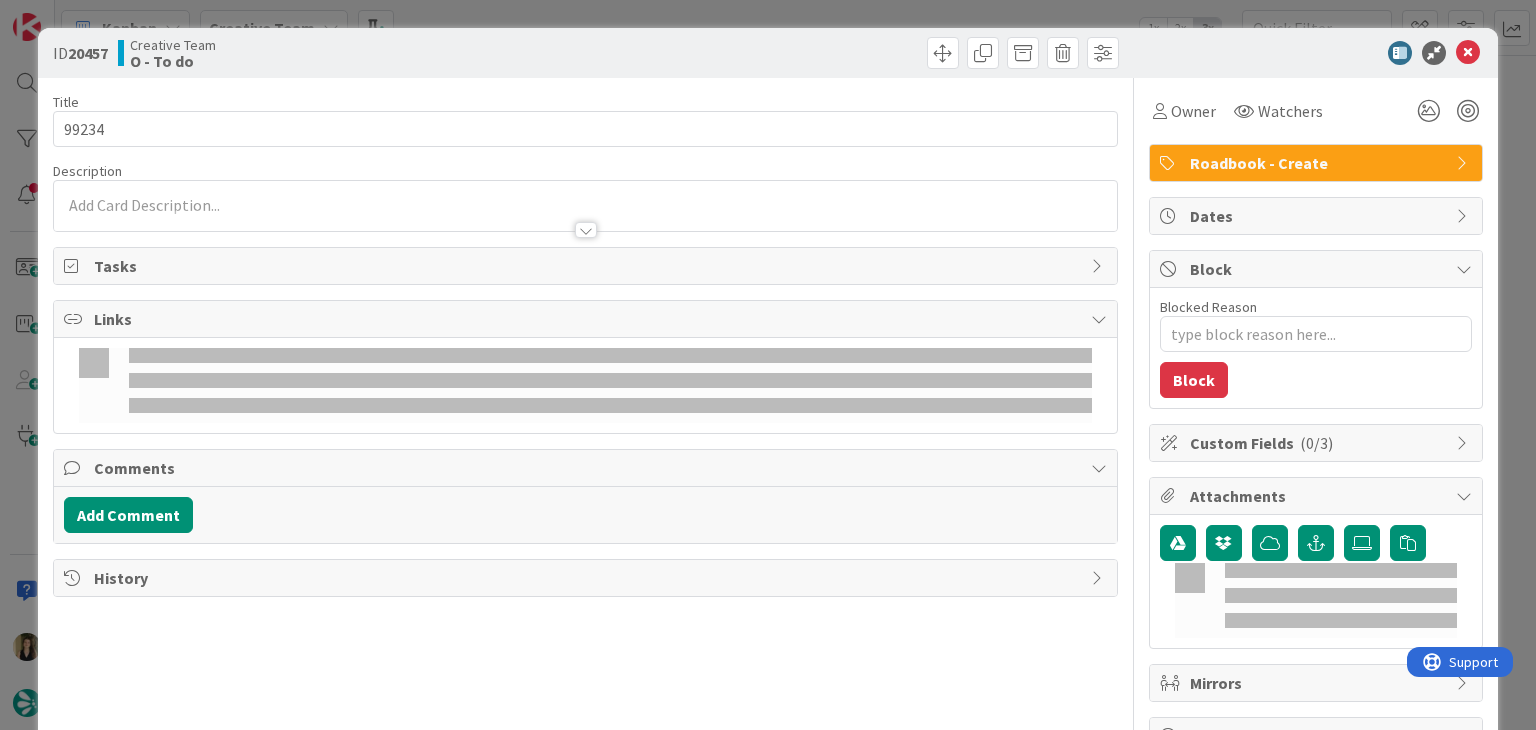 scroll, scrollTop: 0, scrollLeft: 0, axis: both 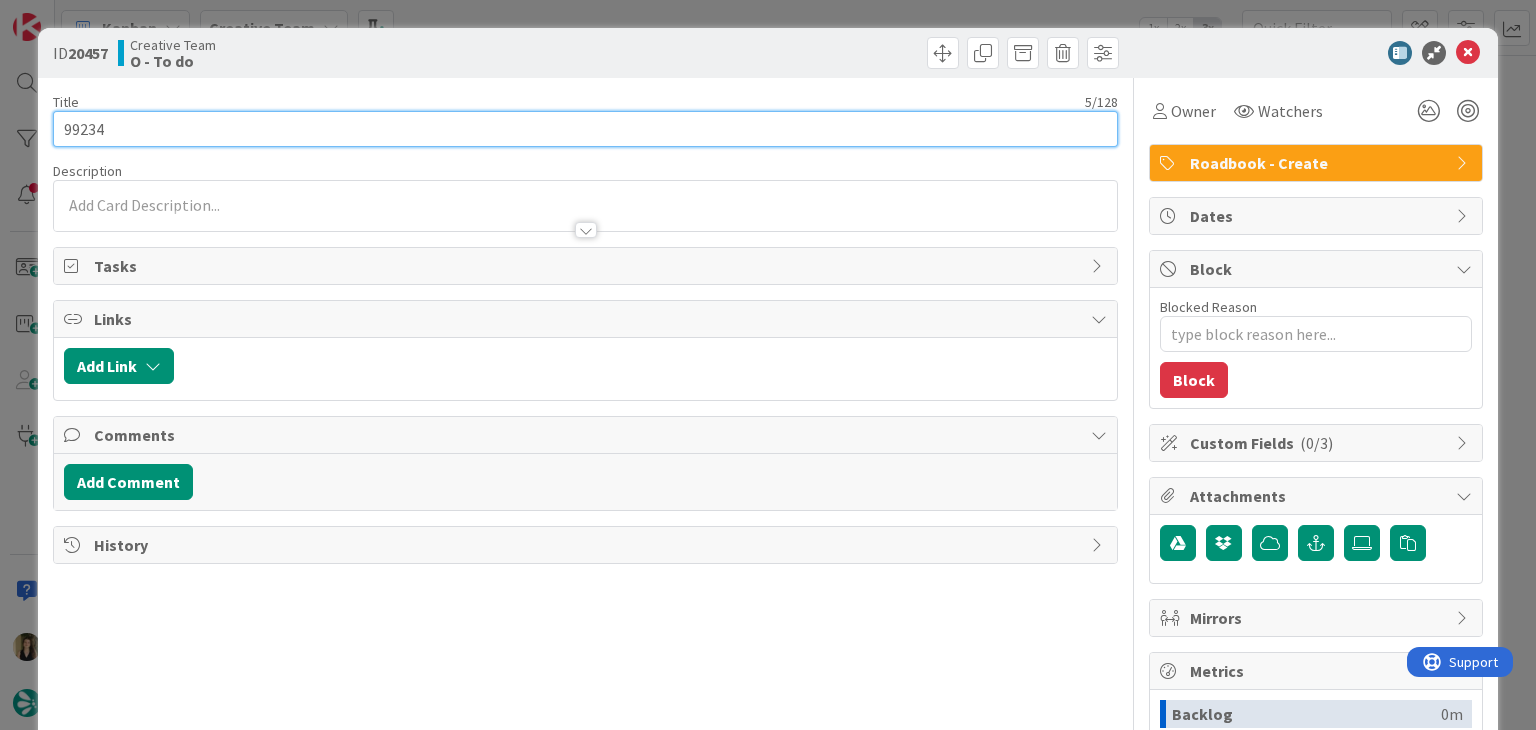 click on "99234" at bounding box center (585, 129) 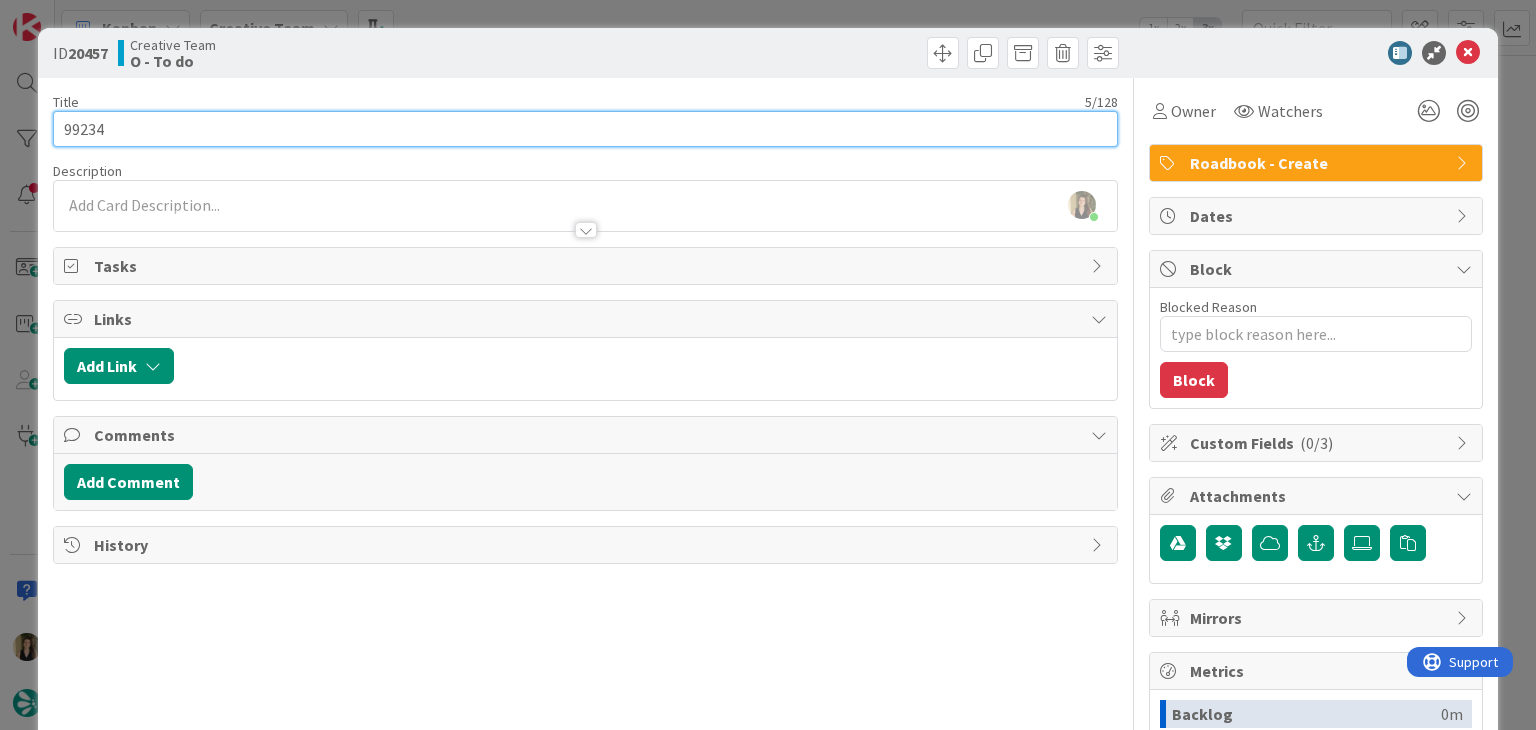 scroll, scrollTop: 2540, scrollLeft: 0, axis: vertical 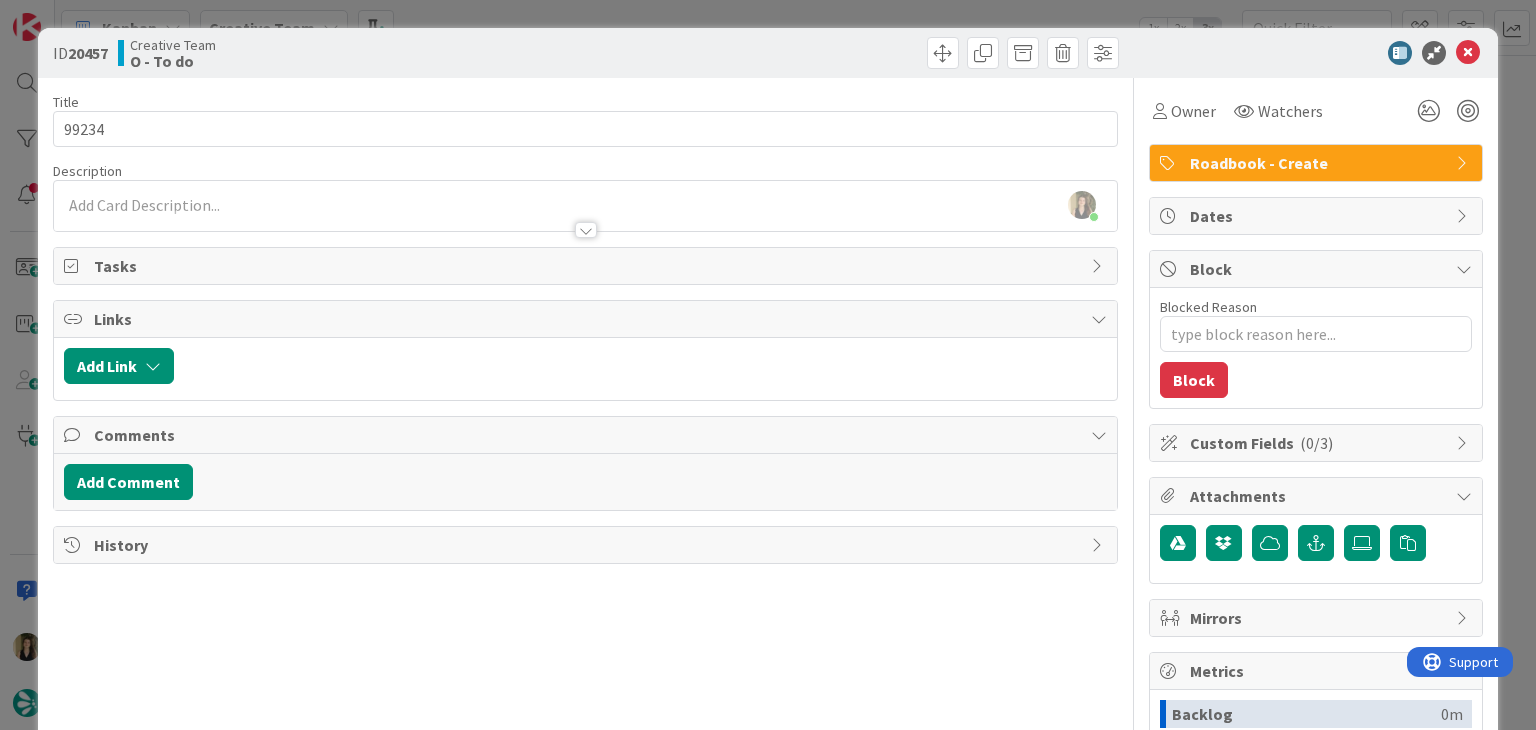 click on "Creative Team O - To do" at bounding box center (349, 53) 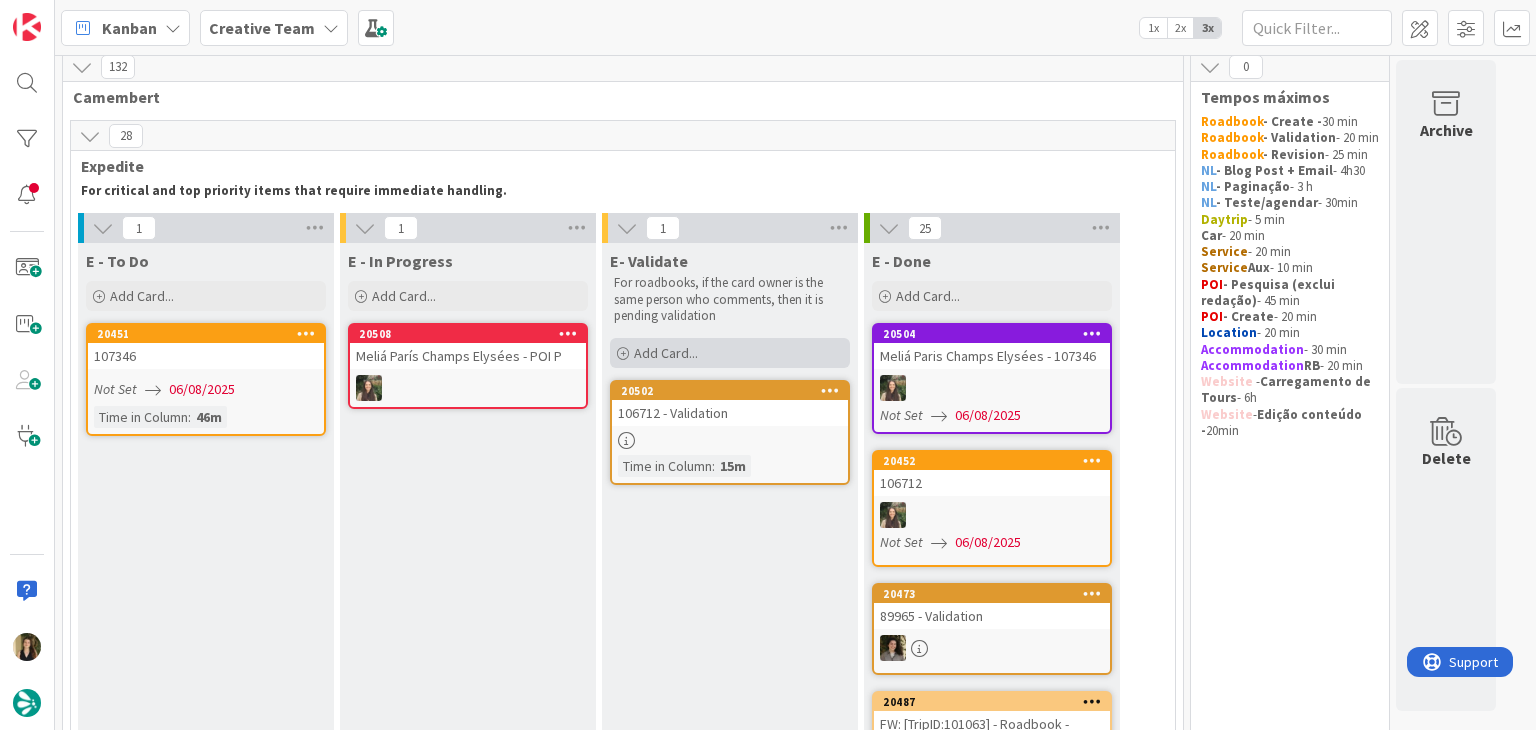 scroll, scrollTop: 0, scrollLeft: 0, axis: both 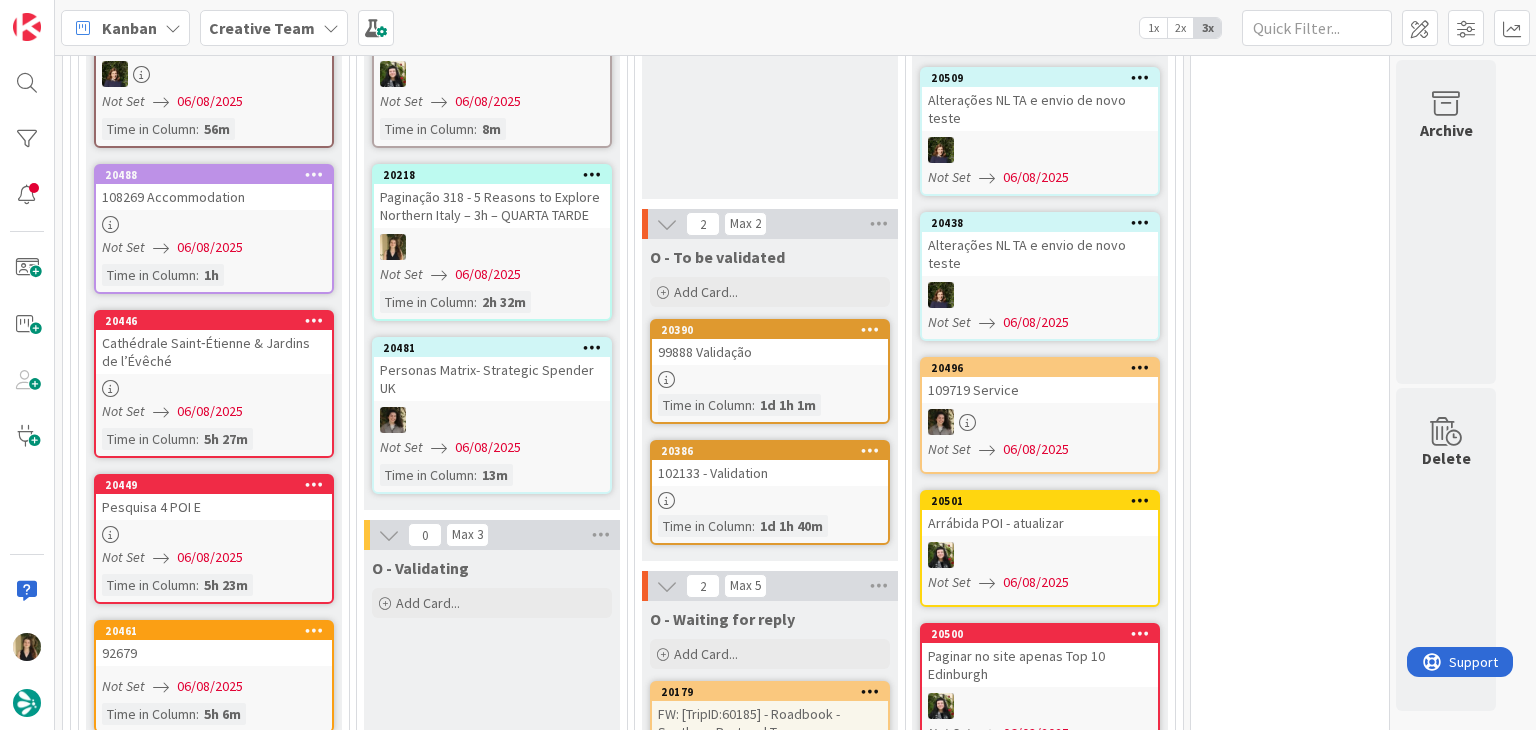 drag, startPoint x: 528, startPoint y: 621, endPoint x: 528, endPoint y: 609, distance: 12 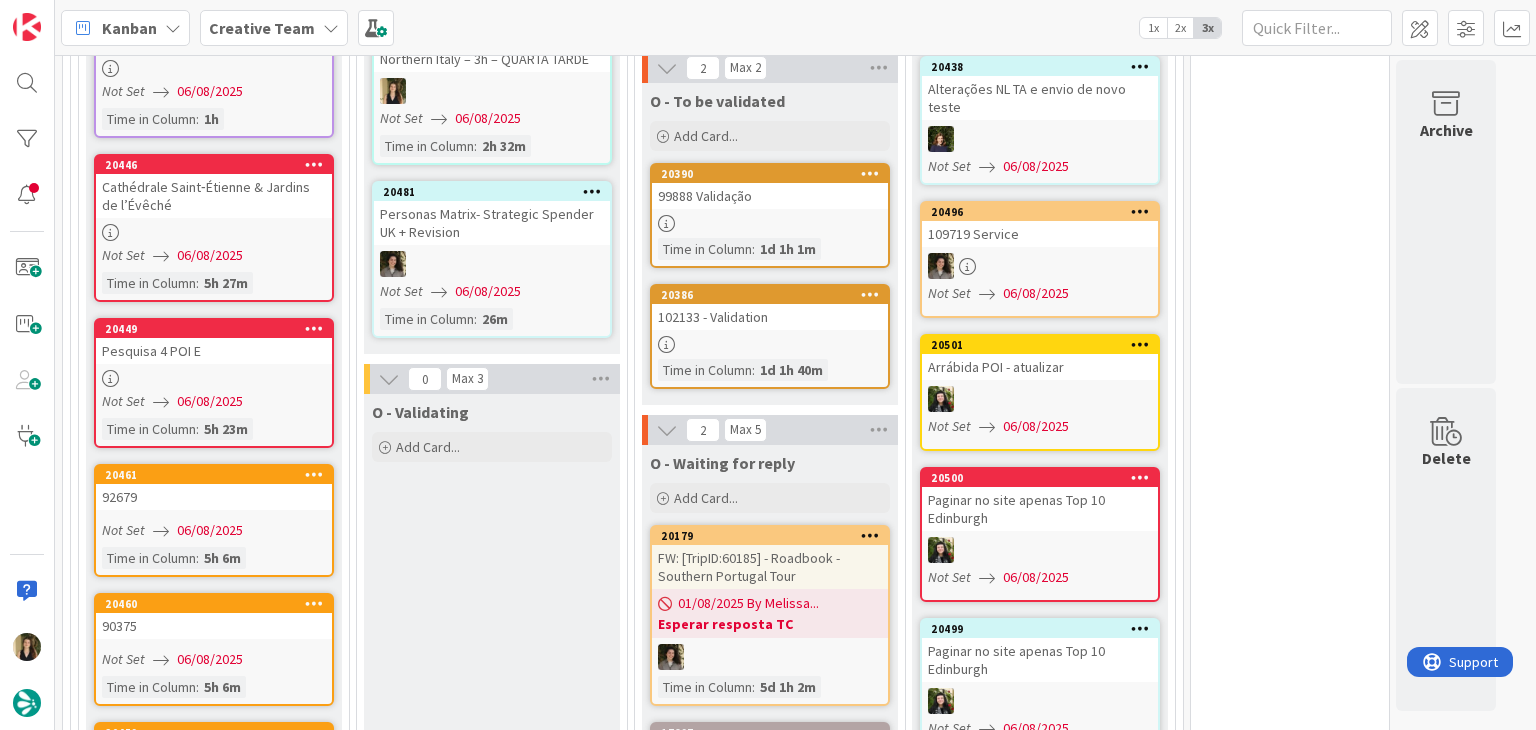 scroll, scrollTop: 1800, scrollLeft: 0, axis: vertical 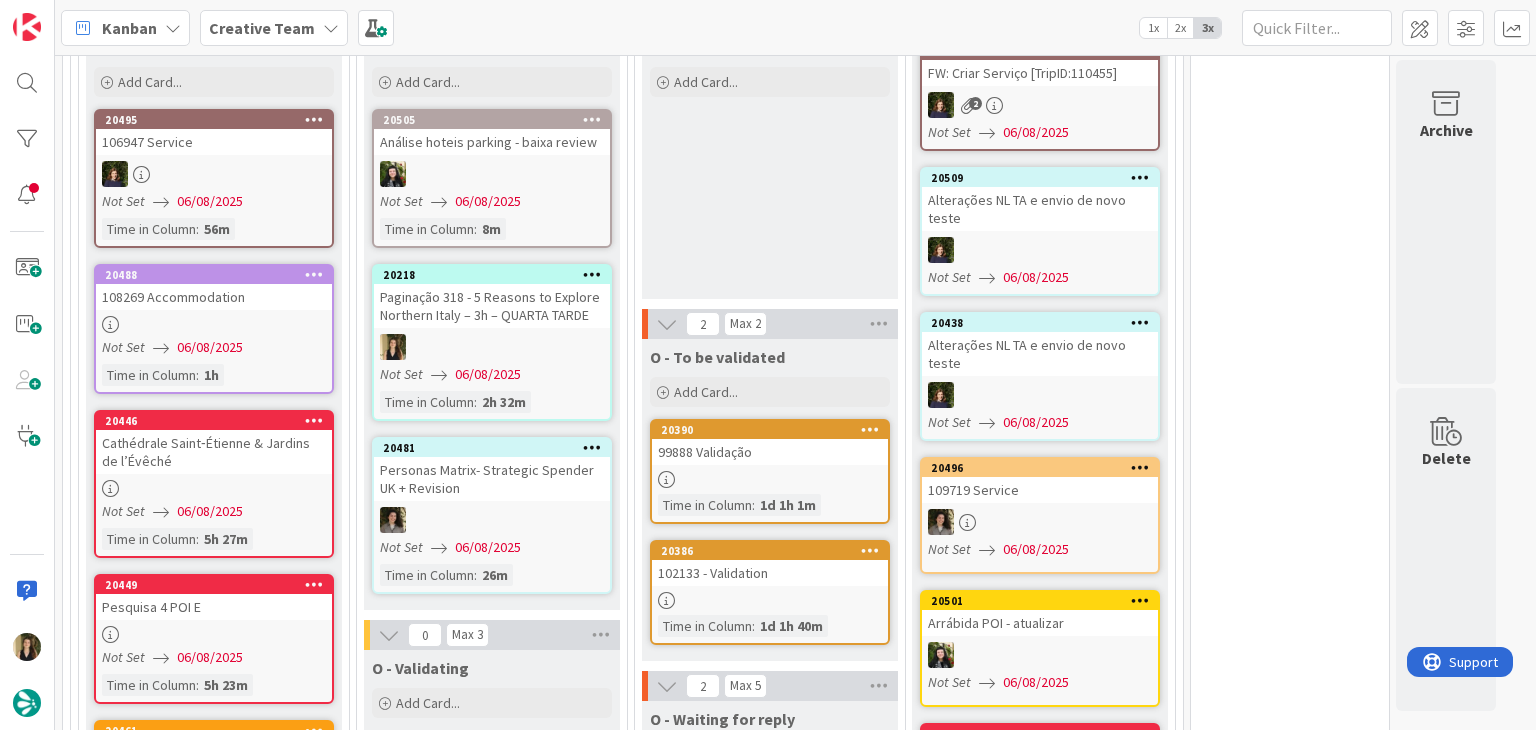 click at bounding box center (492, 347) 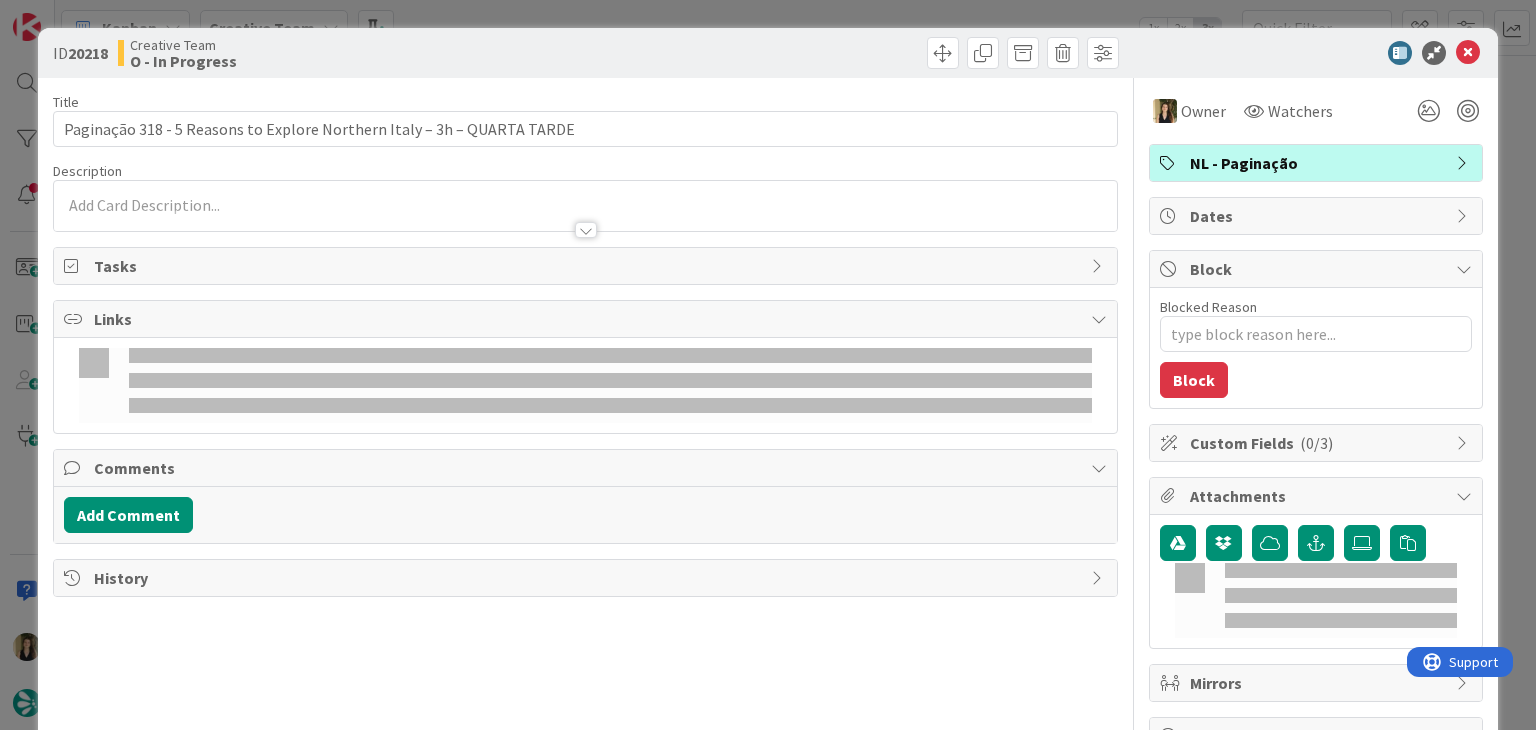 scroll, scrollTop: 0, scrollLeft: 0, axis: both 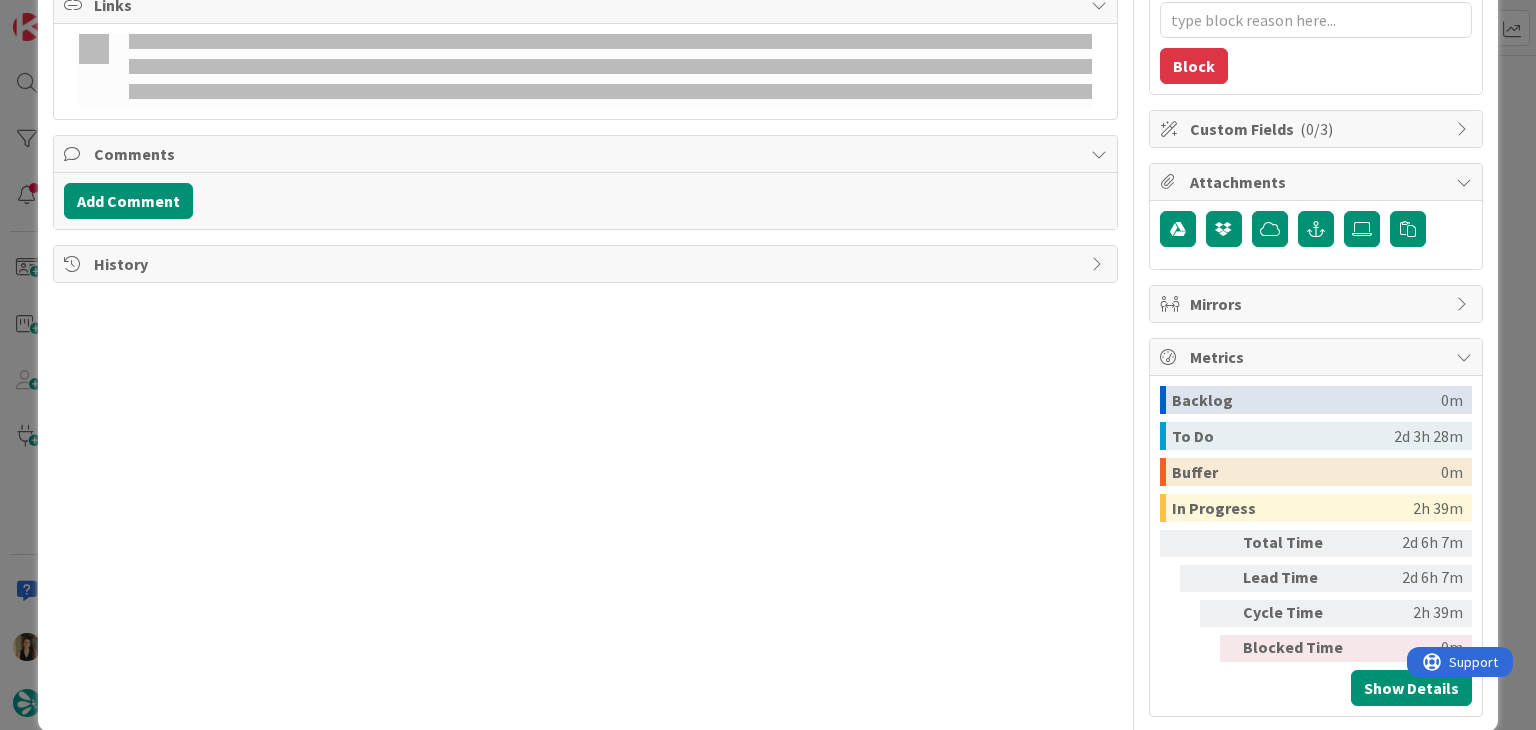 type on "x" 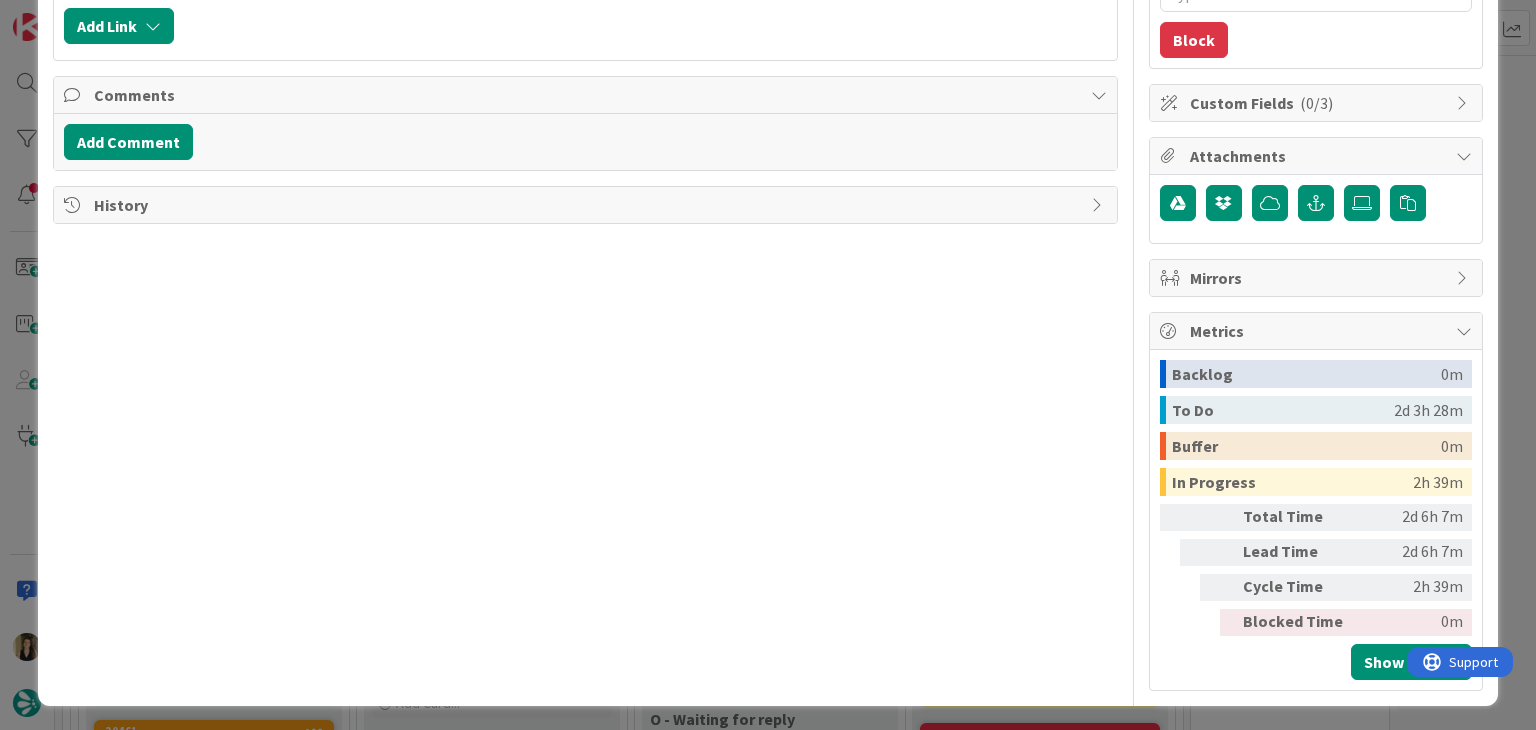 scroll, scrollTop: 0, scrollLeft: 0, axis: both 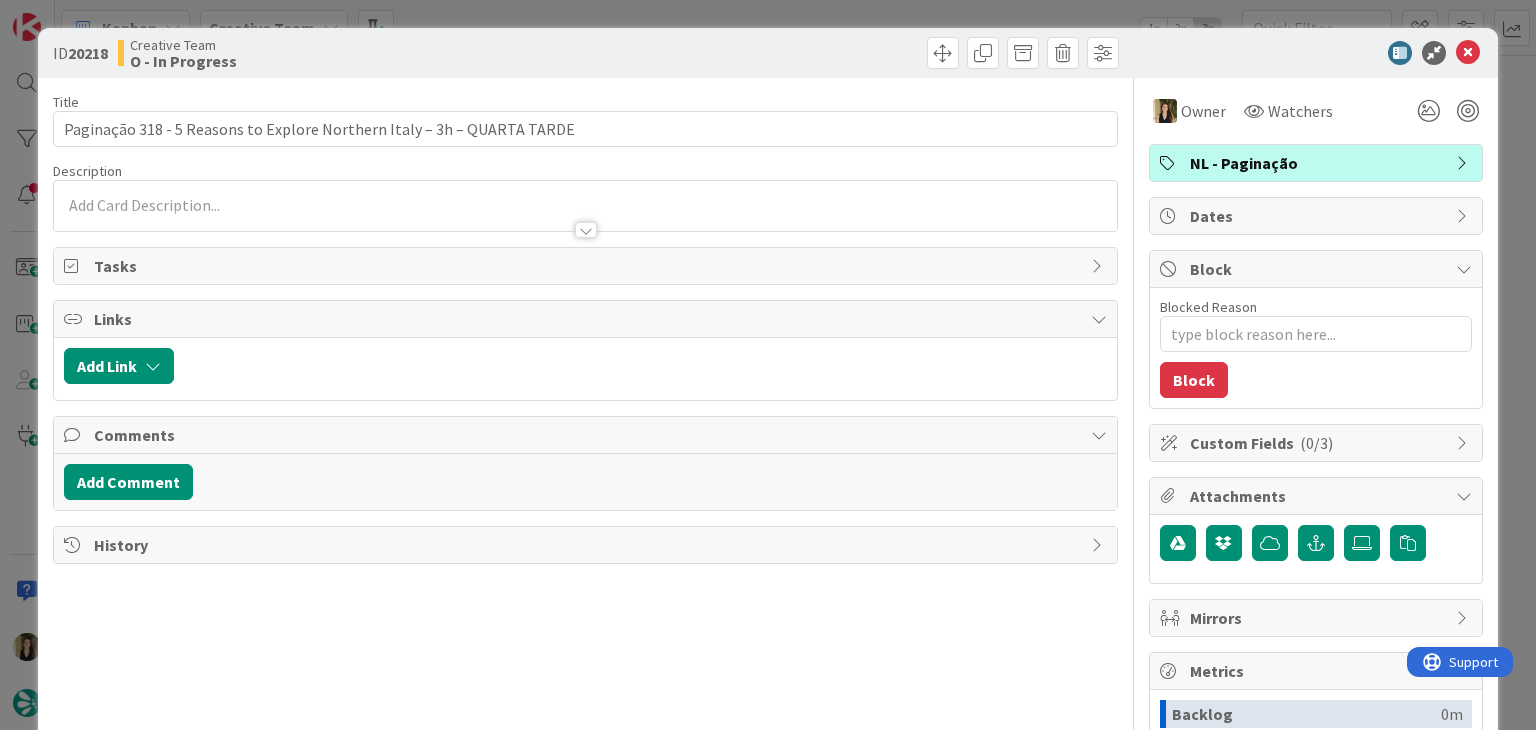 click on "ID  20218 Creative Team O - In Progress Title 71 / 128 Paginação 318 - 5 Reasons to Explore Northern Italy – 3h – QUARTA TARDE Description Owner Watchers NL - Paginação Tasks Links Add Link Comments Add Comment History Owner Watchers NL - Paginação Dates Block Blocked Reason 0 / 256 Block Custom Fields ( 0/3 ) Attachments Mirrors Metrics Backlog 0m To Do 2d 3h 28m Buffer 0m In Progress 2h 39m Total Time 2d 6h 7m Lead Time 2d 6h 7m Cycle Time 2h 39m Blocked Time 0m Show Details" at bounding box center (768, 365) 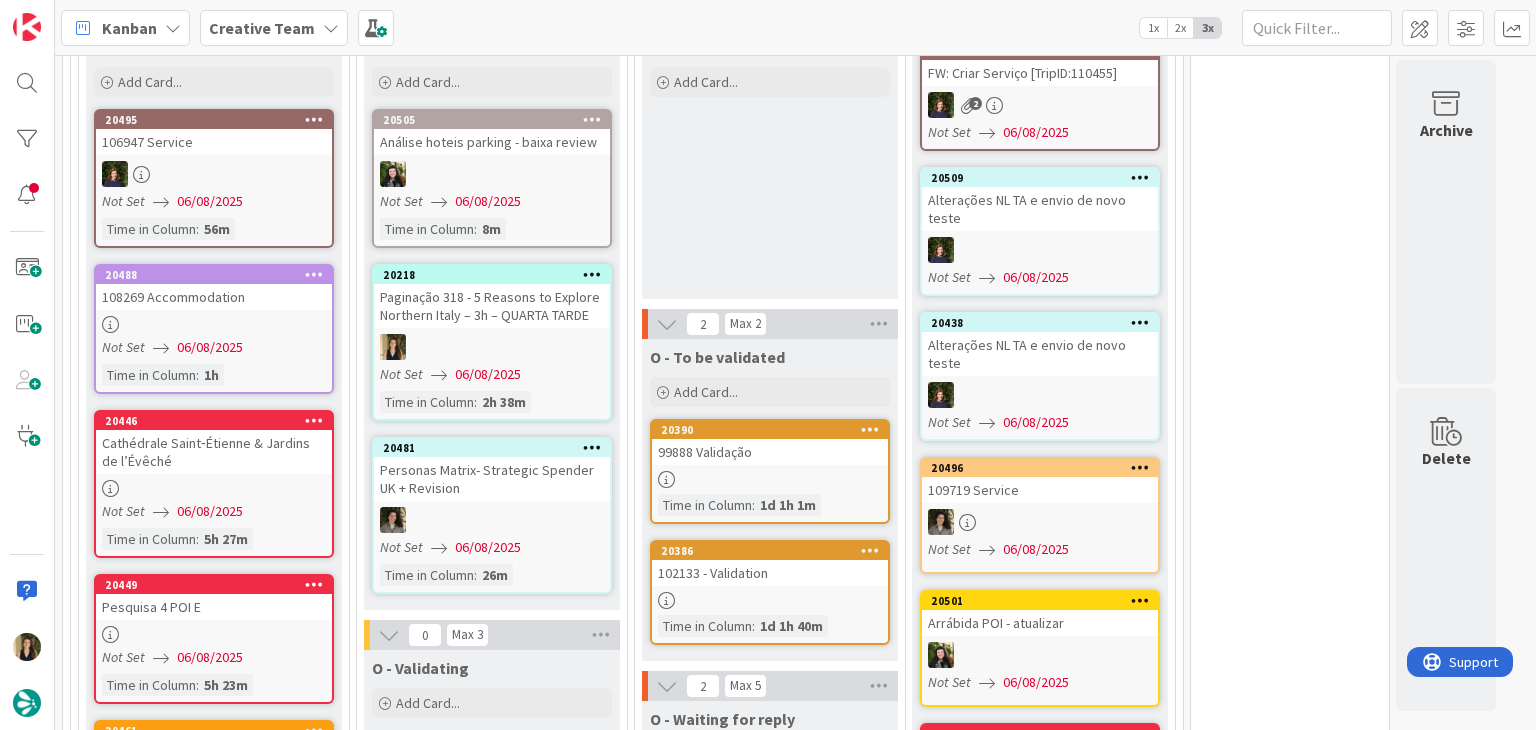 scroll, scrollTop: 0, scrollLeft: 0, axis: both 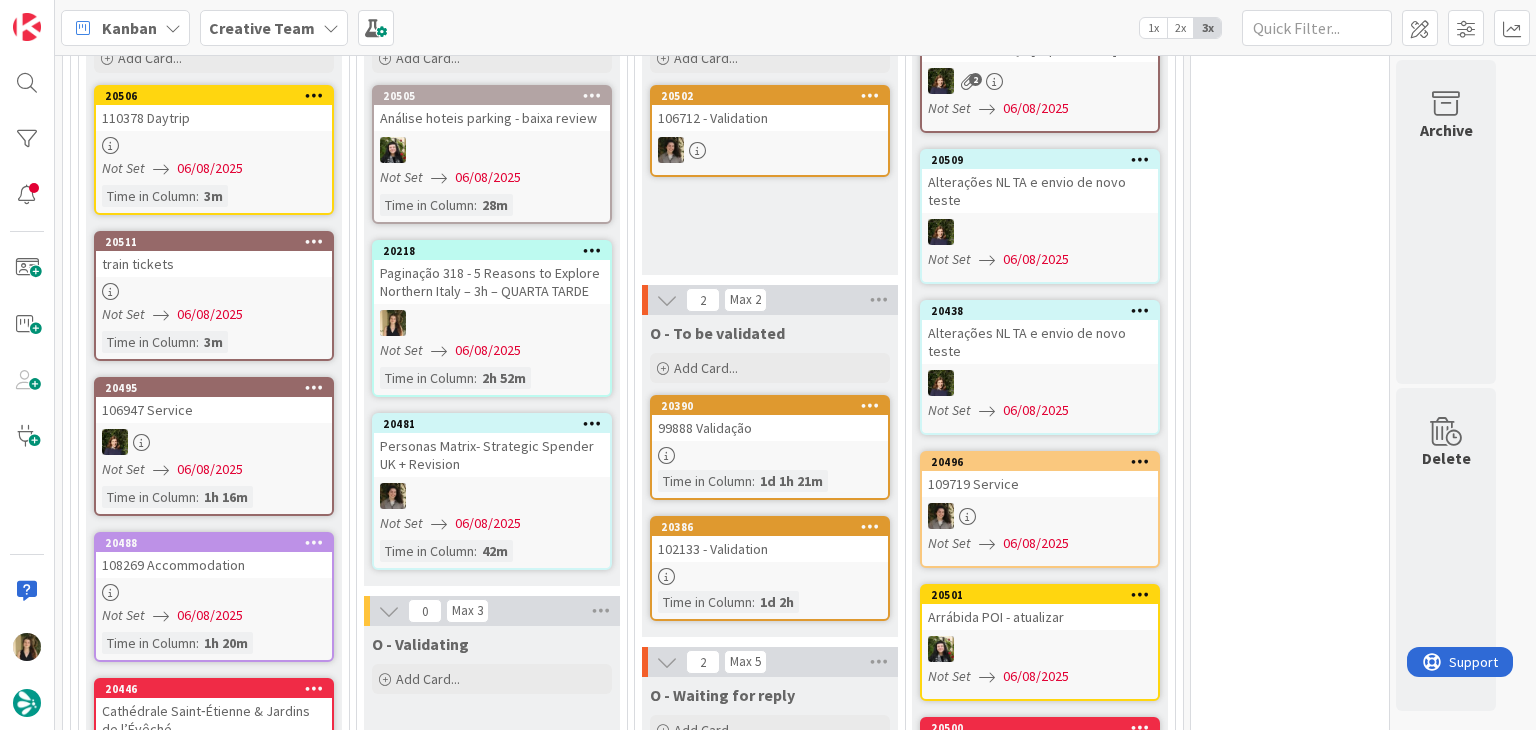 click on "Not Set 06/08/2025" at bounding box center [495, 350] 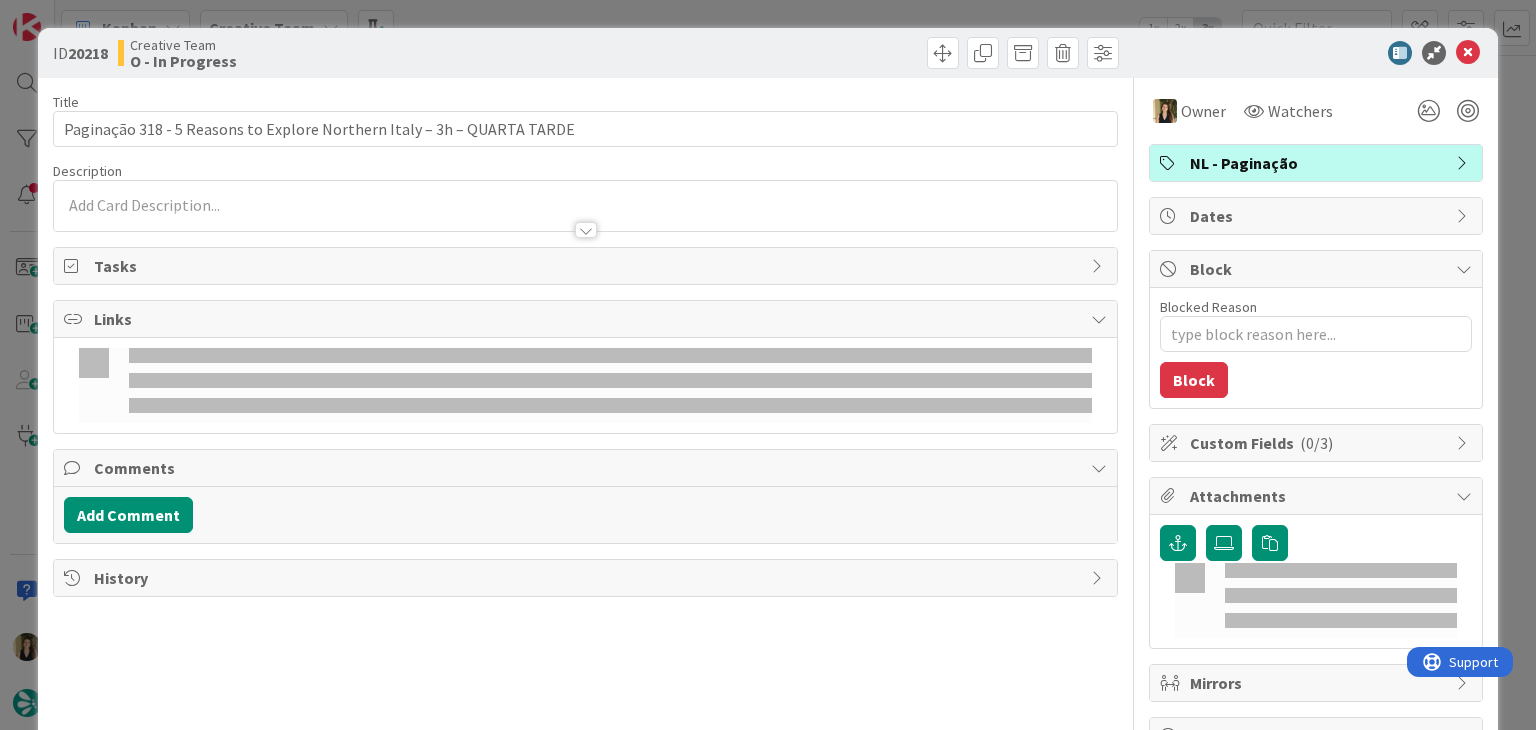 scroll, scrollTop: 0, scrollLeft: 0, axis: both 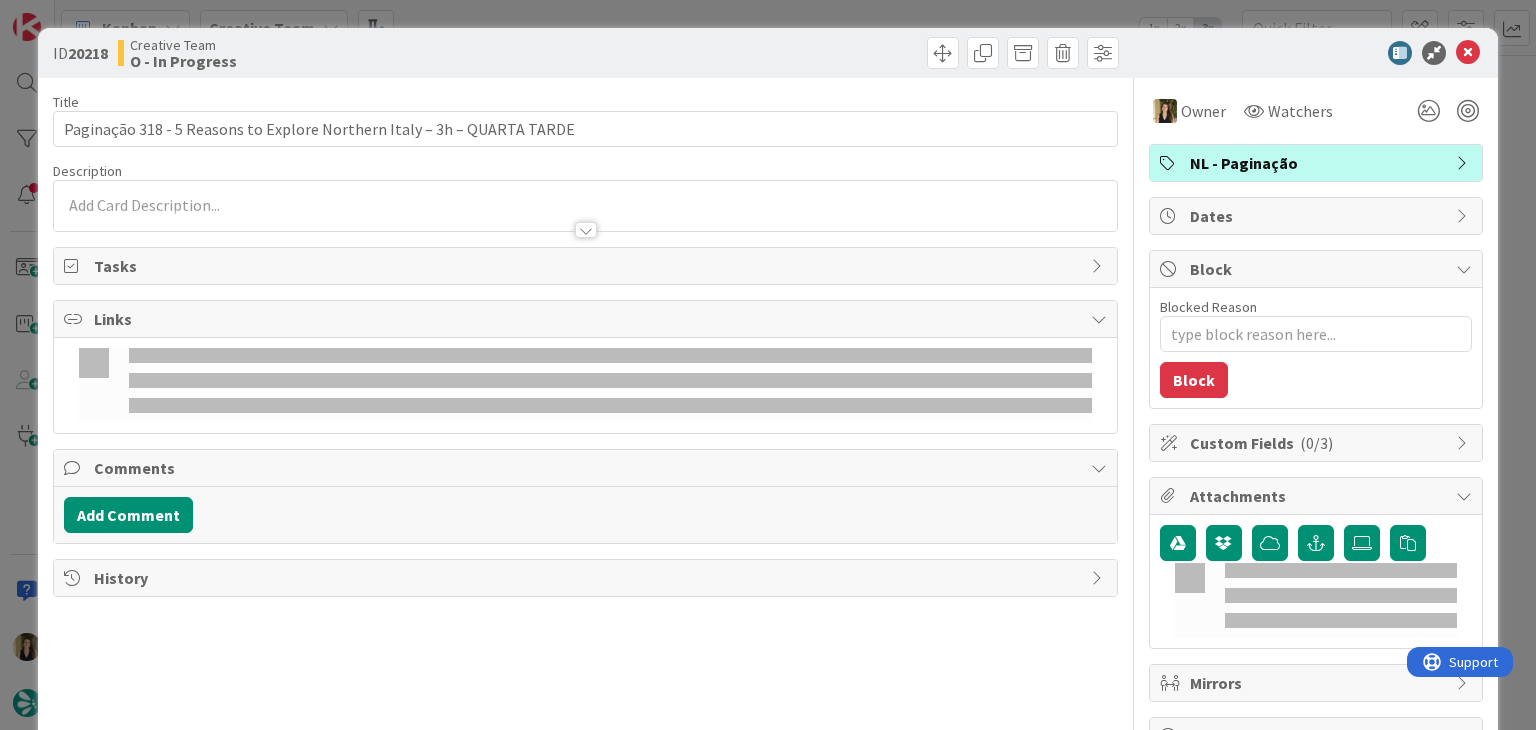 type on "x" 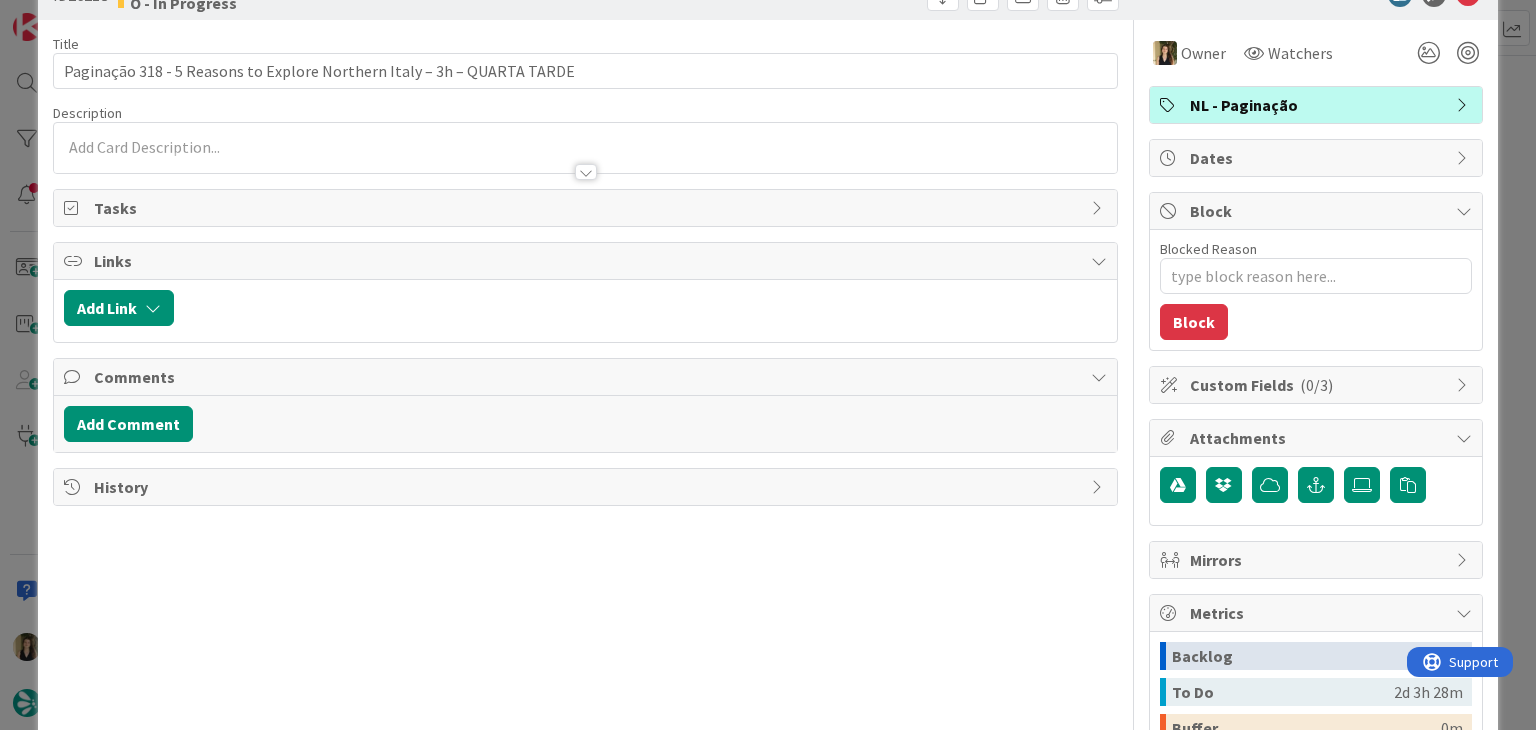scroll, scrollTop: 0, scrollLeft: 0, axis: both 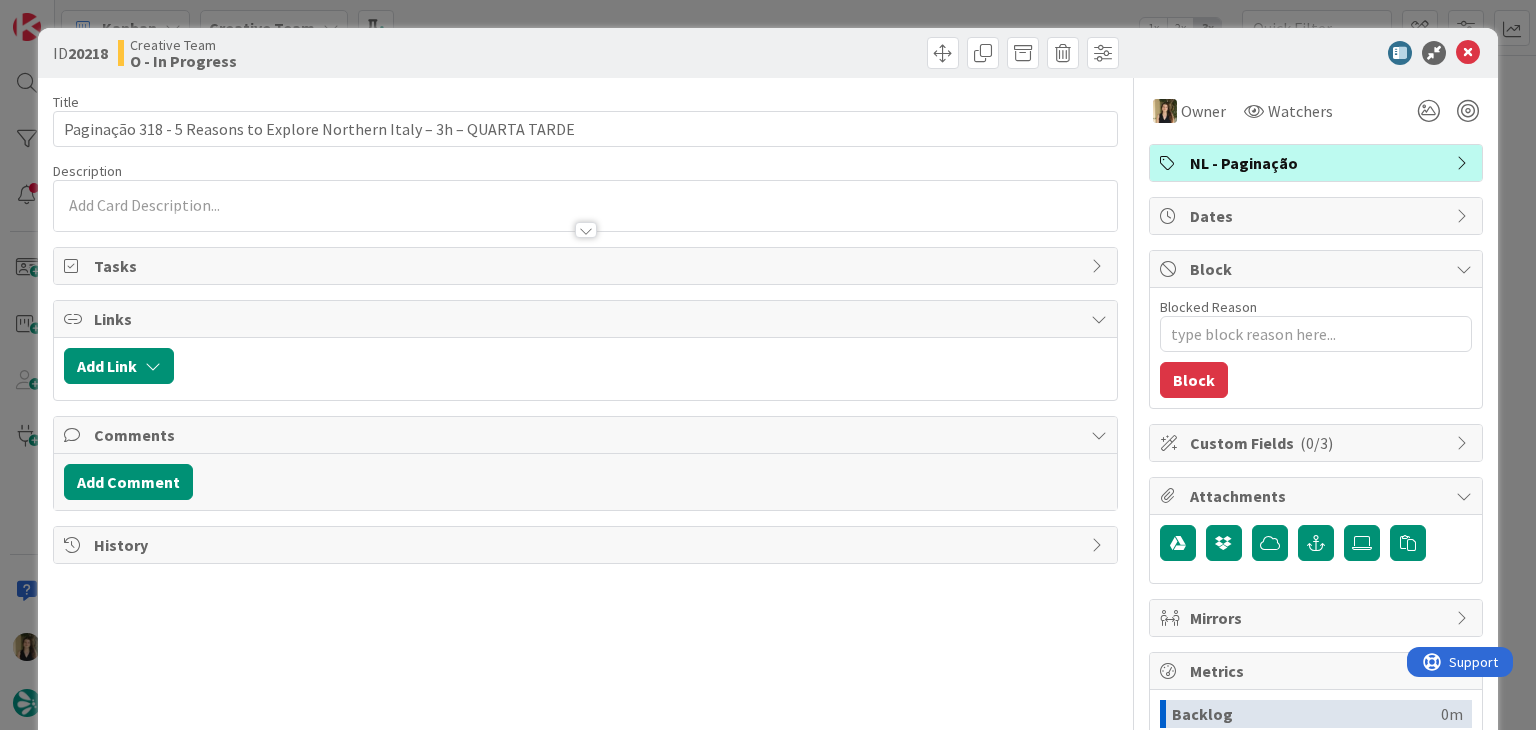 drag, startPoint x: 809, startPoint y: 42, endPoint x: 803, endPoint y: 27, distance: 16.155495 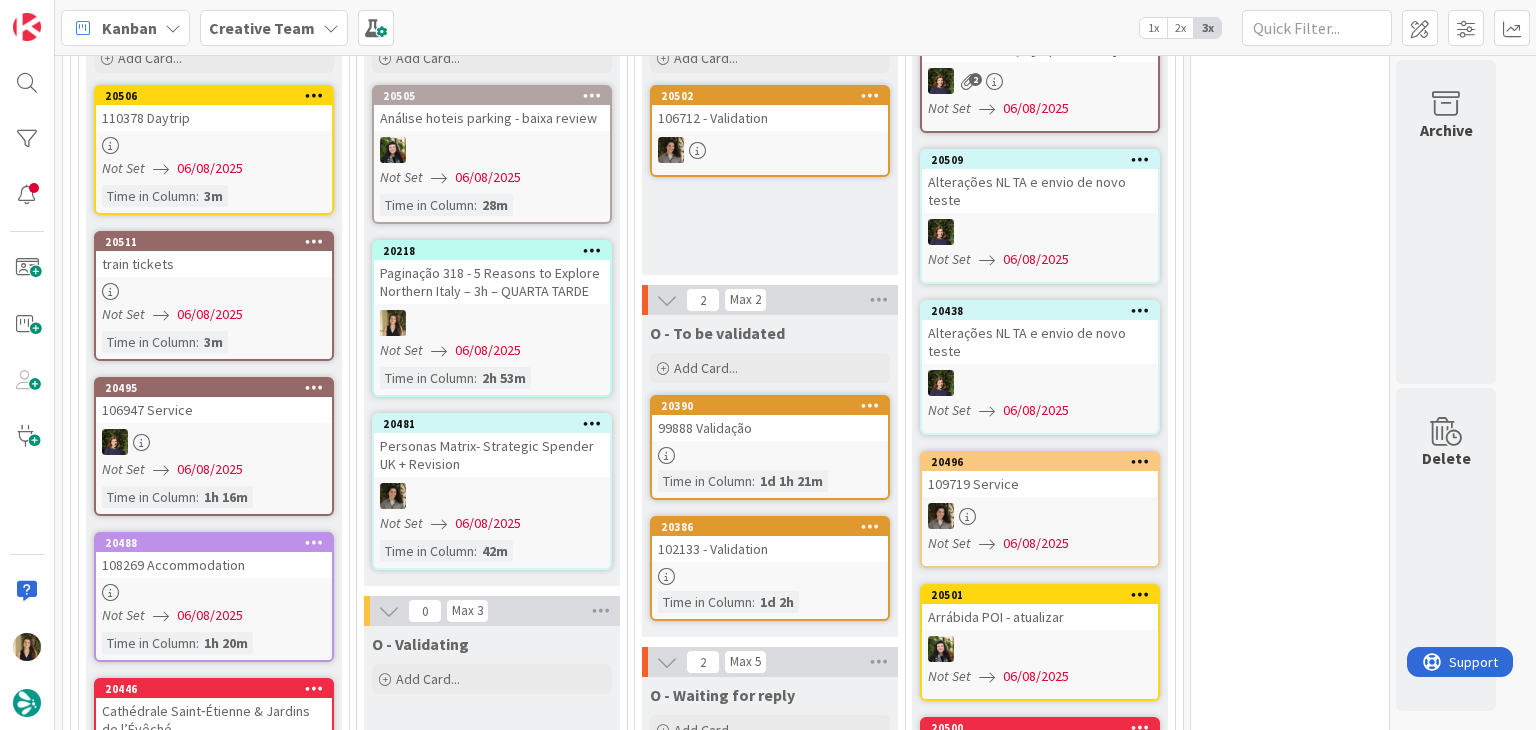 scroll, scrollTop: 0, scrollLeft: 0, axis: both 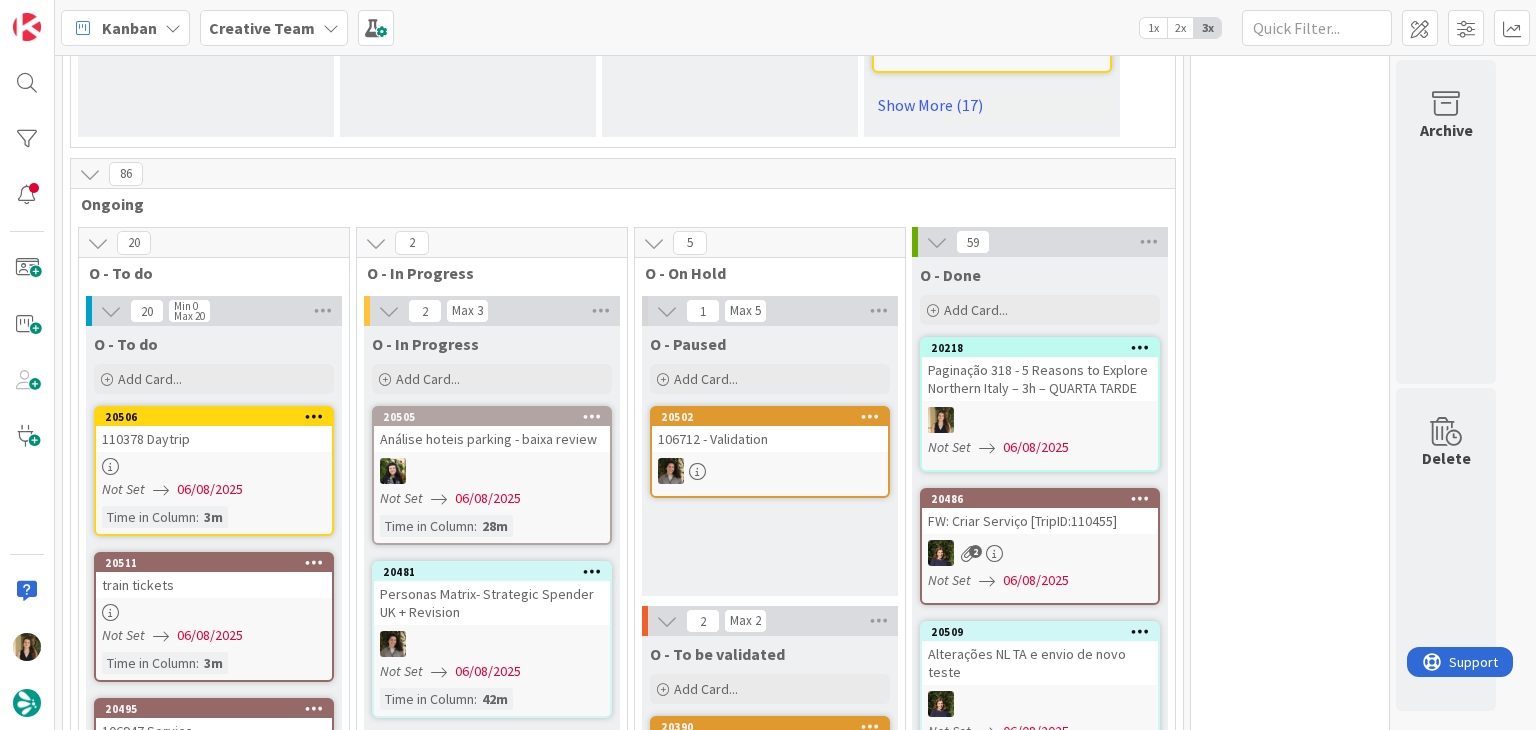 click on "0 Tempos máximos Roadbook  - Create -  30 min Roadbook  - Validation  - 20 min Roadbook  - Revision  - 25 min NL  - Blog Post + Email  - 4h30 NL  - Paginação  - 3 h NL  - Teste/agendar  - 30min Daytrip  - 5 min Car  - 20 min Service  - 20 min Service  Aux  - 10 min POI  - Pesquisa (exclui redação)  - 45 min POI  - Create  - 20 min Location  - 20 min Accommodation  - 30 min Accommodation  RB  - 20 min Website   -  Carregamento de Tours  - 6h Website  -  Edição conteúdo -  20min" at bounding box center [1290, 2206] 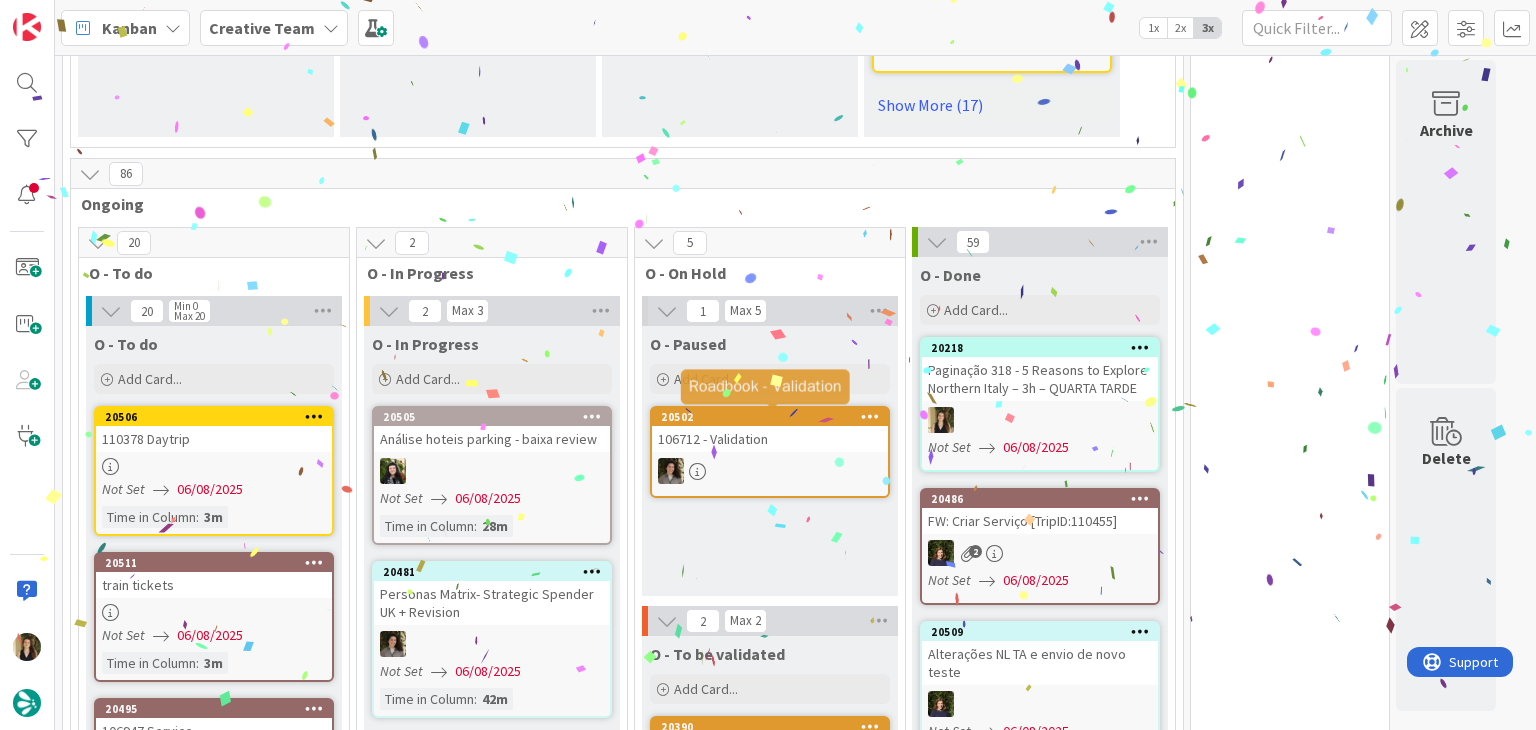 scroll, scrollTop: 1779, scrollLeft: 0, axis: vertical 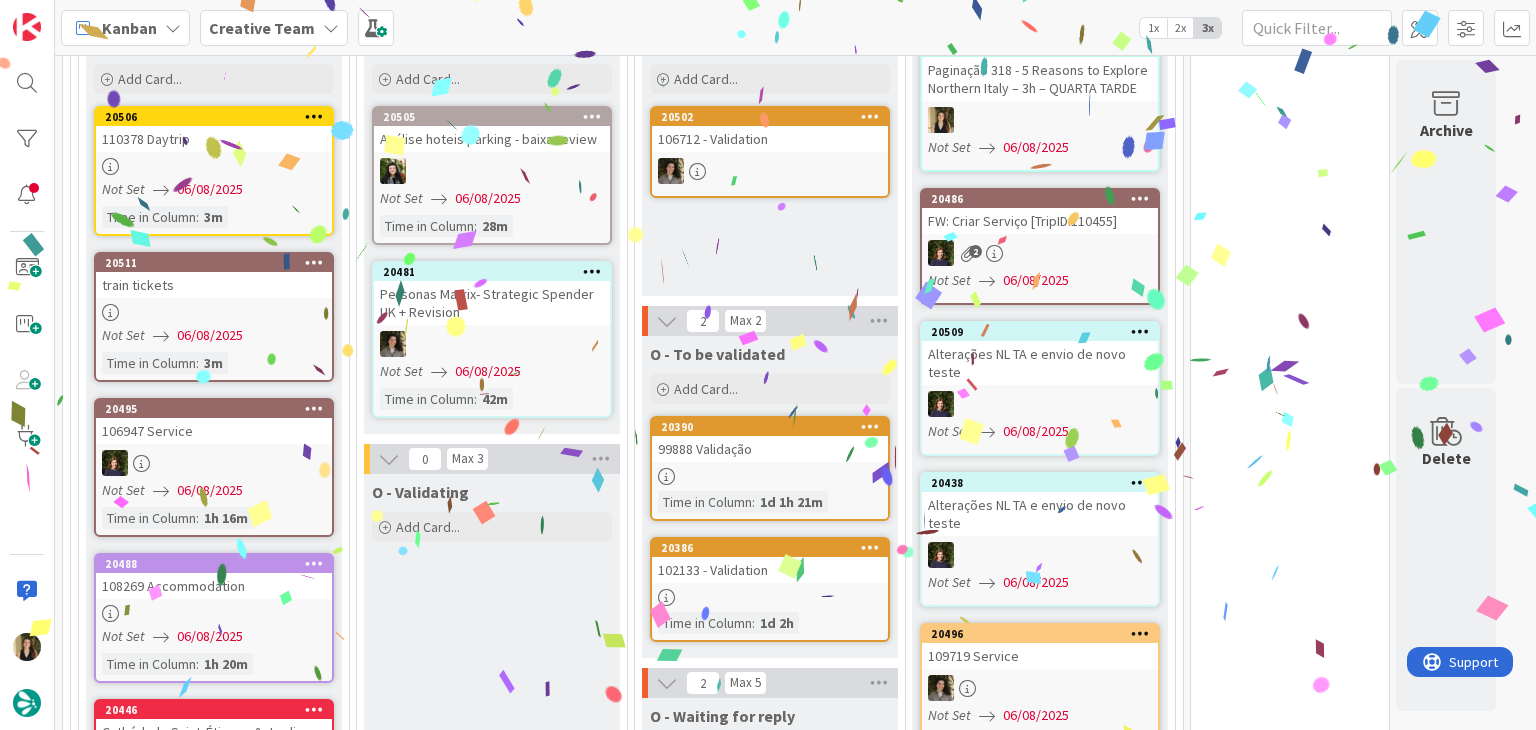 click on "0 Tempos máximos Roadbook  - Create -  30 min Roadbook  - Validation  - 20 min Roadbook  - Revision  - 25 min NL  - Blog Post + Email  - 4h30 NL  - Paginação  - 3 h NL  - Teste/agendar  - 30min Daytrip  - 5 min Car  - 20 min Service  - 20 min Service  Aux  - 10 min POI  - Pesquisa (exclui redação)  - 45 min POI  - Create  - 20 min Location  - 20 min Accommodation  - 30 min Accommodation  RB  - 20 min Website   -  Carregamento de Tours  - 6h Website  -  Edição conteúdo -  20min" at bounding box center (1290, 1906) 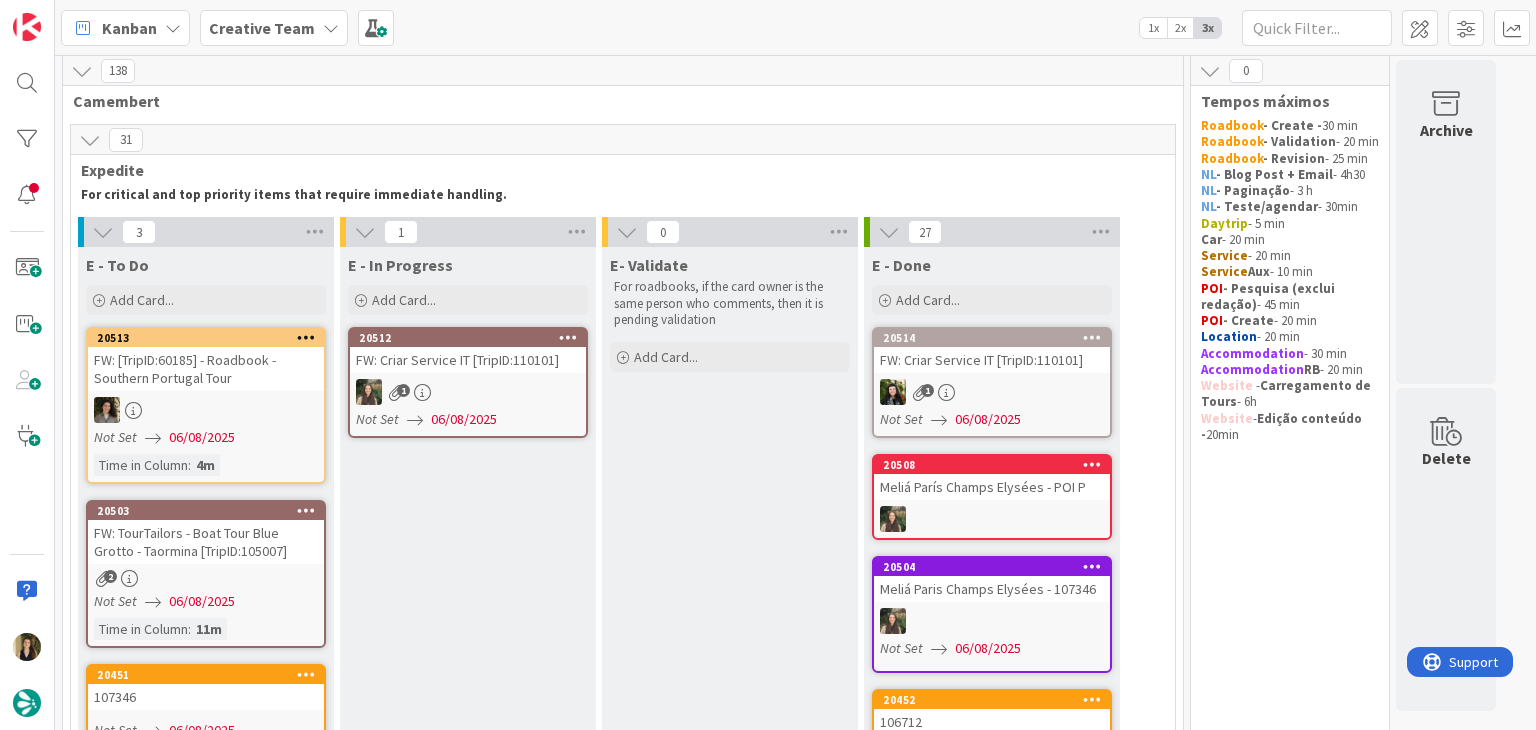 scroll, scrollTop: 0, scrollLeft: 0, axis: both 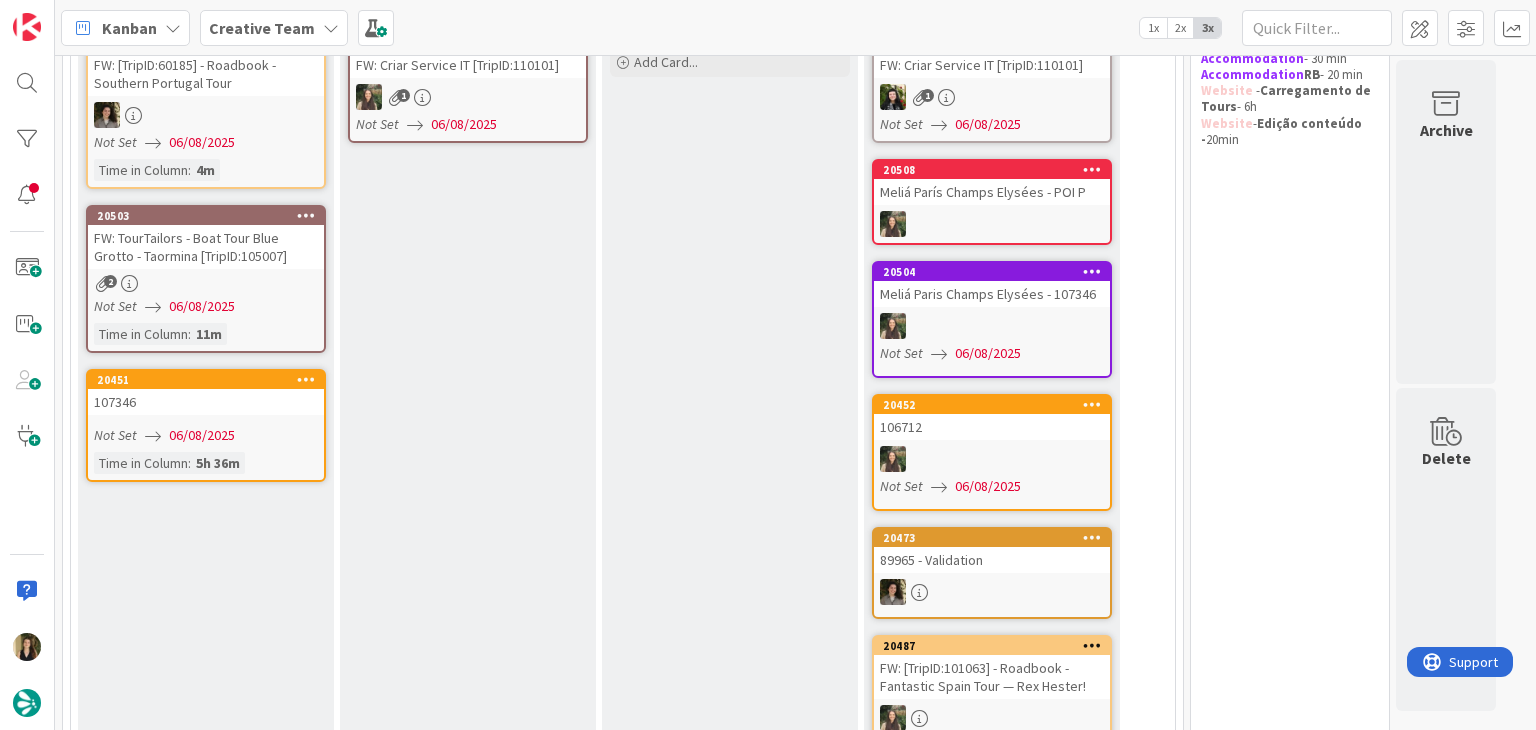 click on "E - In Progress Add Card... 20512 FW: Criar Service IT [TripID:110101] 1 Not Set 06/08/2025" at bounding box center [468, 634] 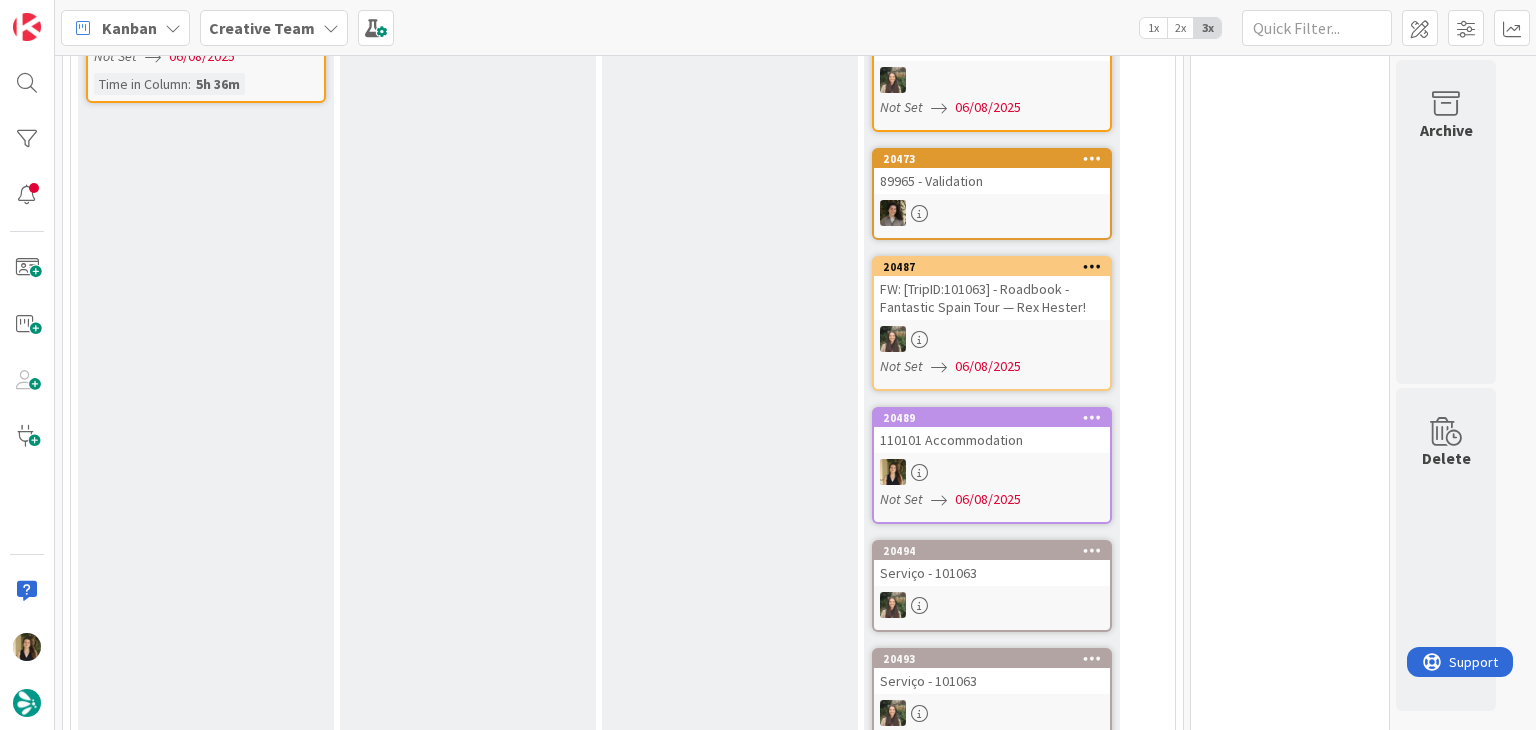 scroll, scrollTop: 700, scrollLeft: 0, axis: vertical 